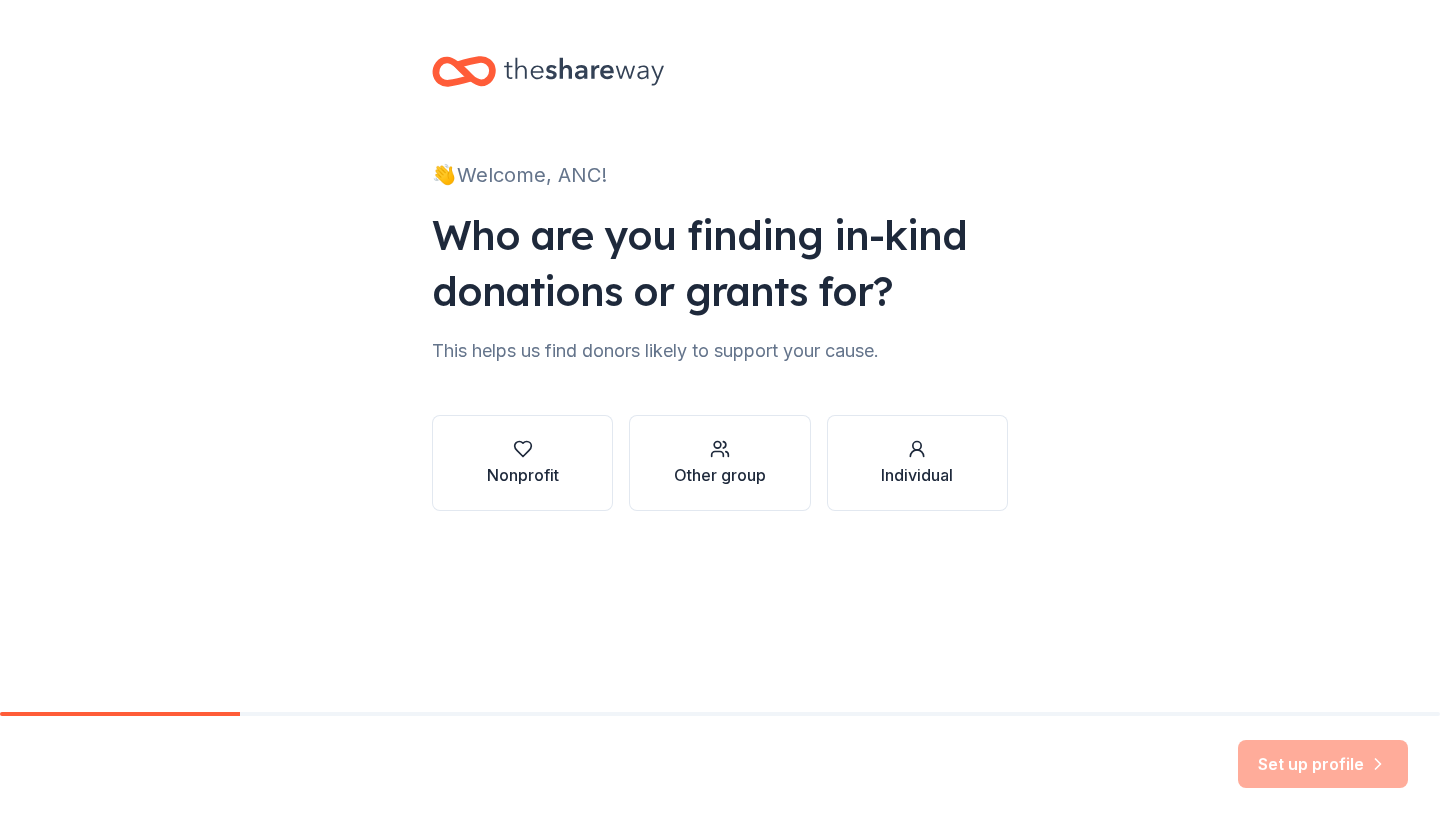 scroll, scrollTop: 0, scrollLeft: 0, axis: both 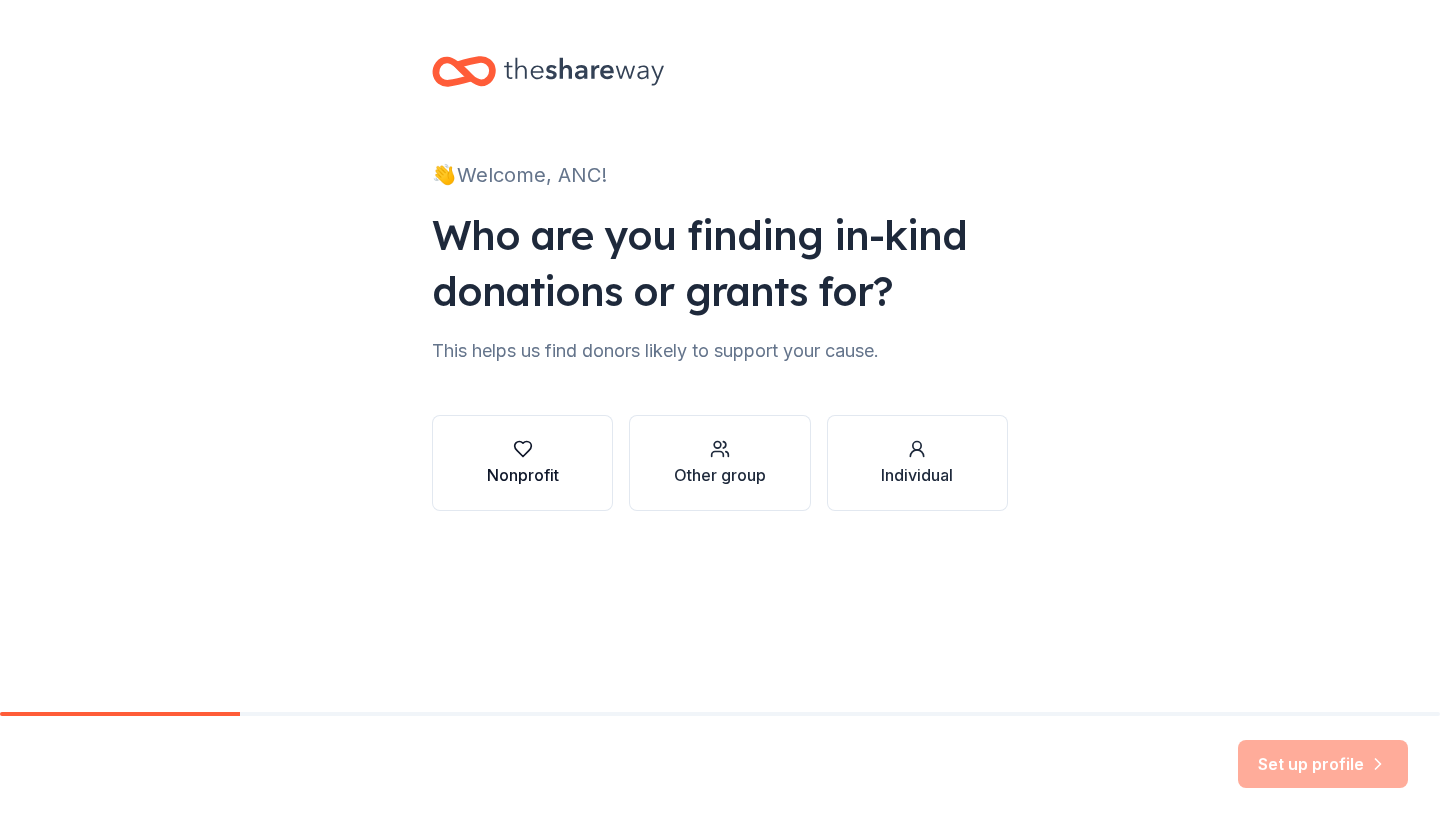 click on "Nonprofit" at bounding box center (523, 463) 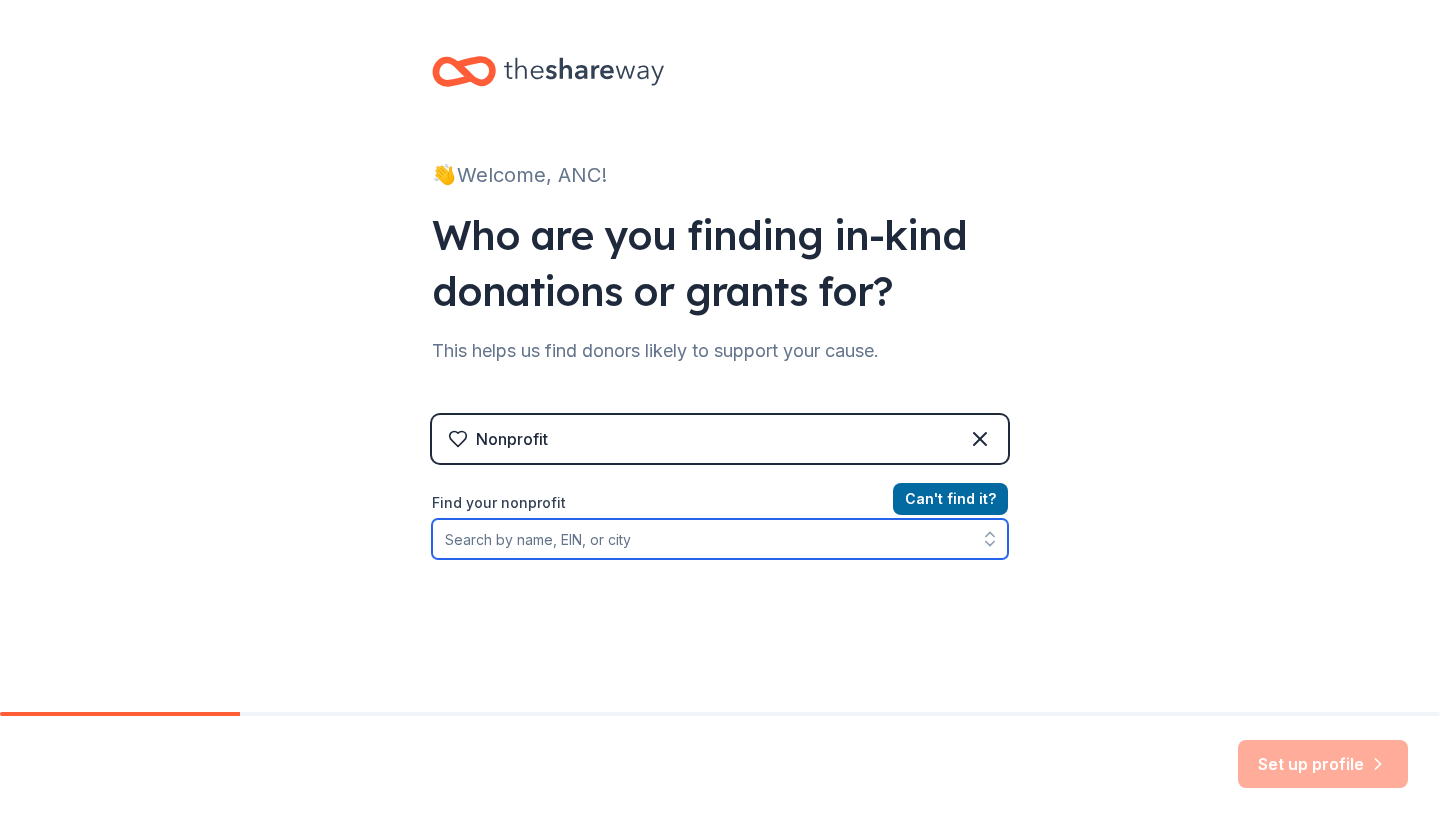 click on "Find your nonprofit" at bounding box center [720, 539] 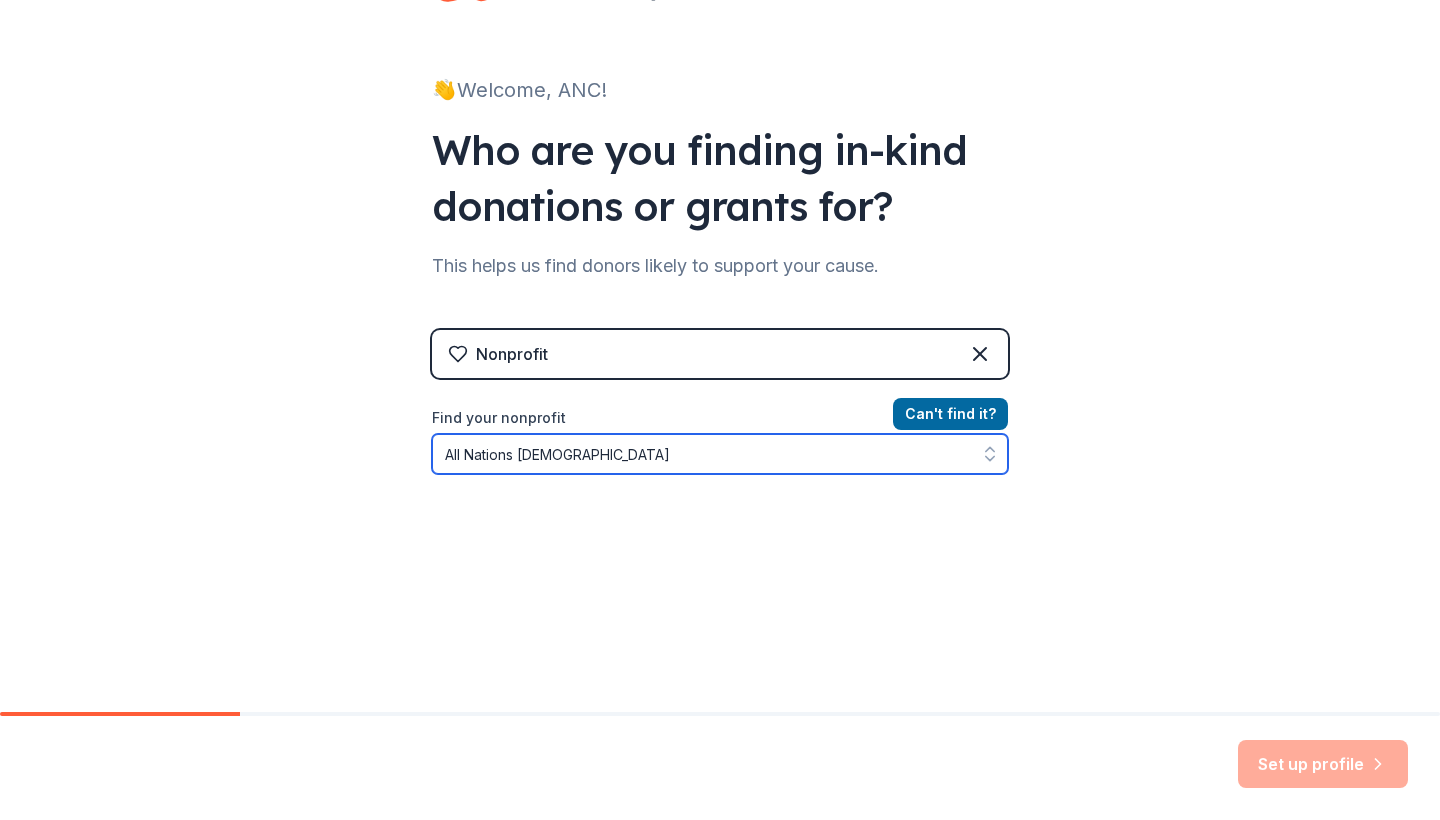 scroll, scrollTop: 91, scrollLeft: 0, axis: vertical 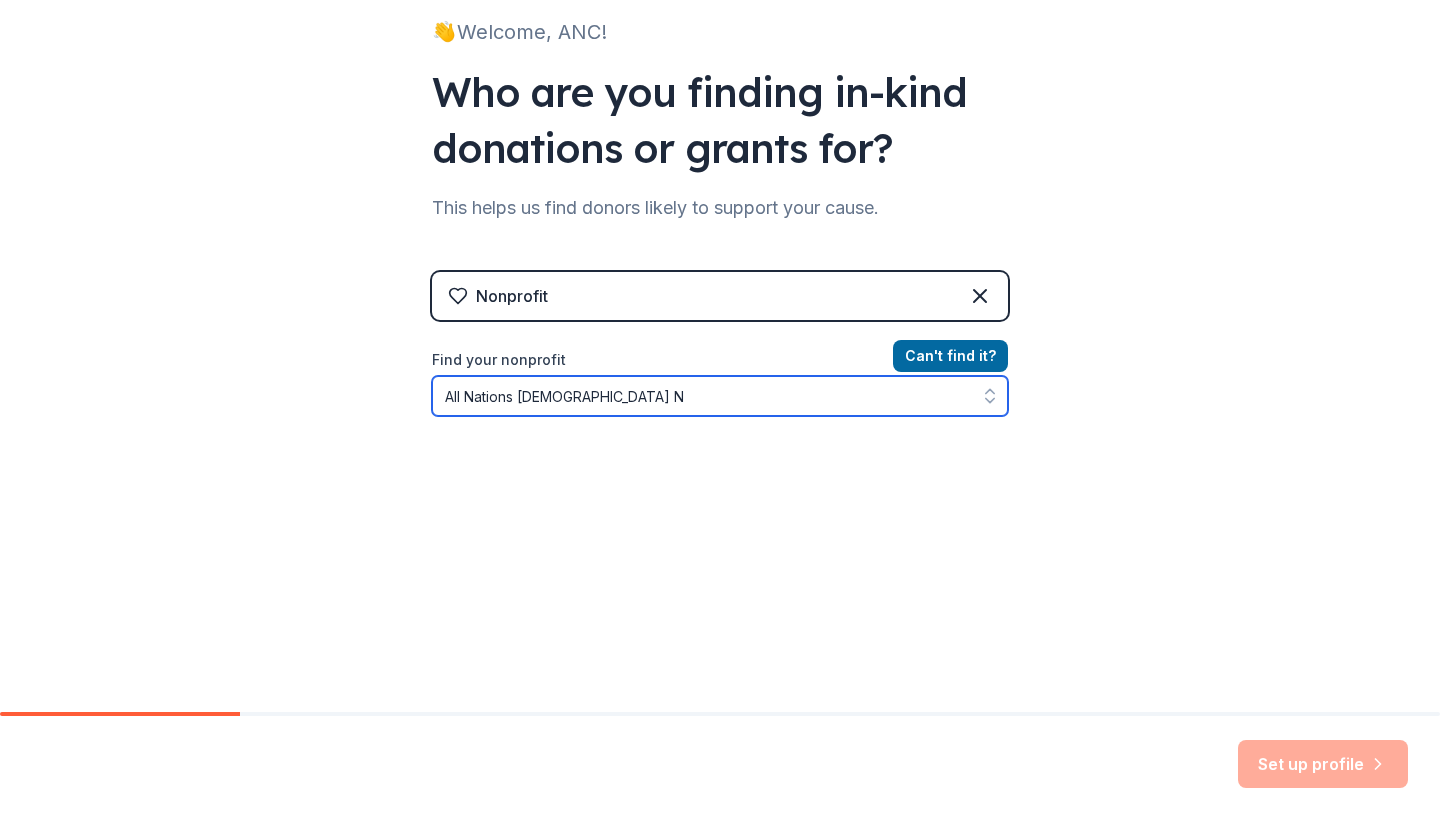 type on "All Nations Church NJ" 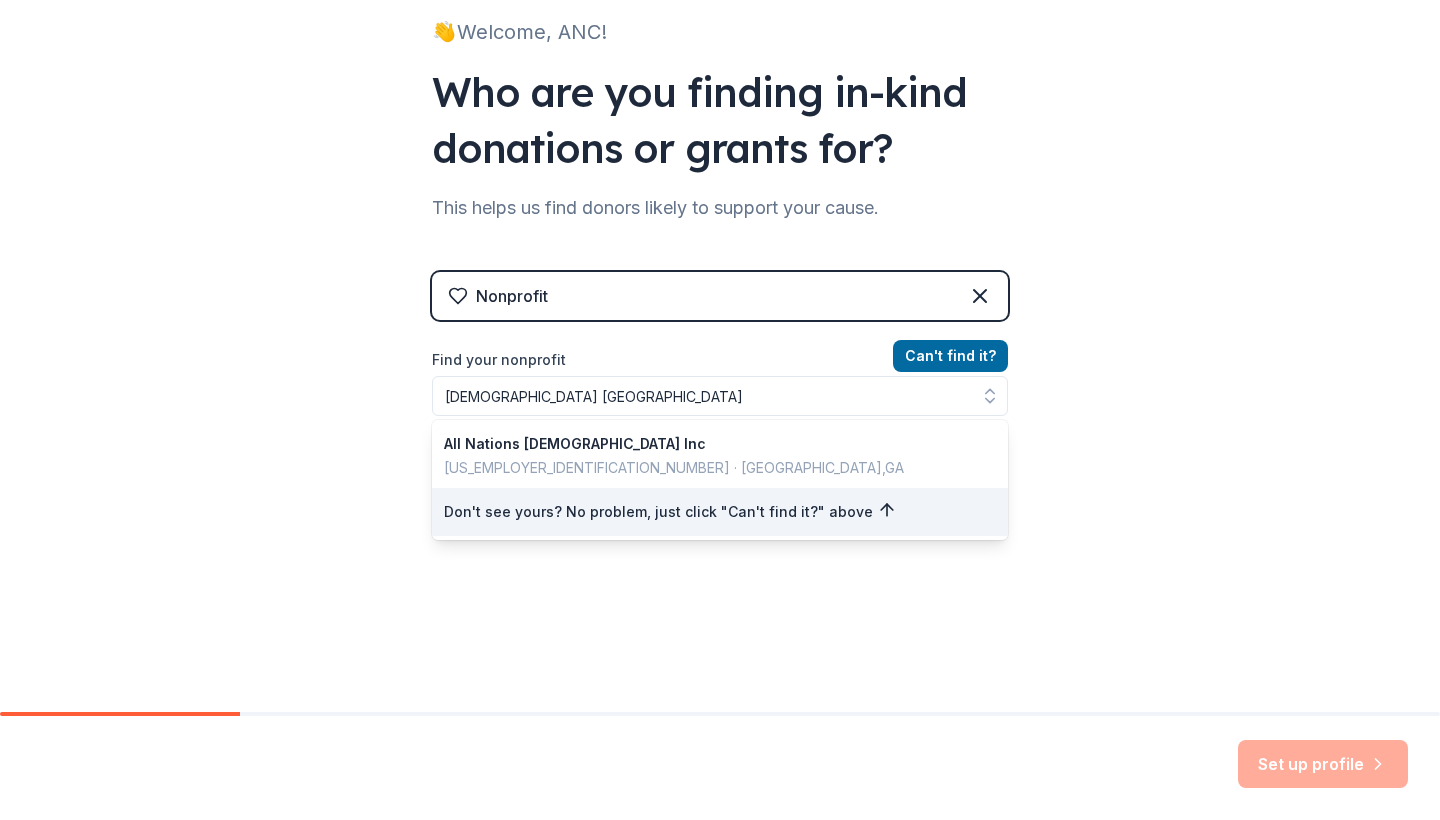 scroll, scrollTop: 110, scrollLeft: 0, axis: vertical 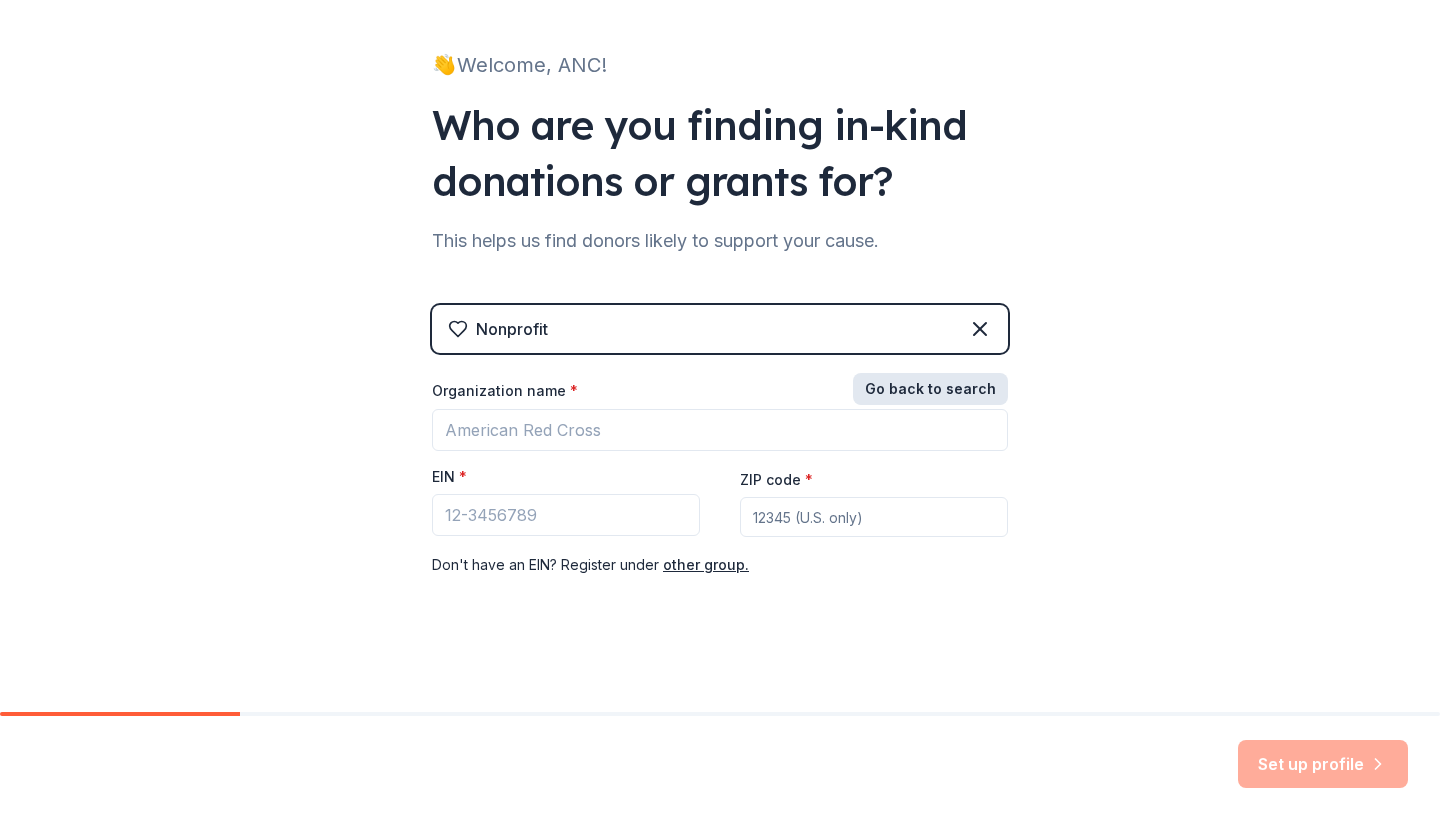 click on "Go back to search" at bounding box center [930, 389] 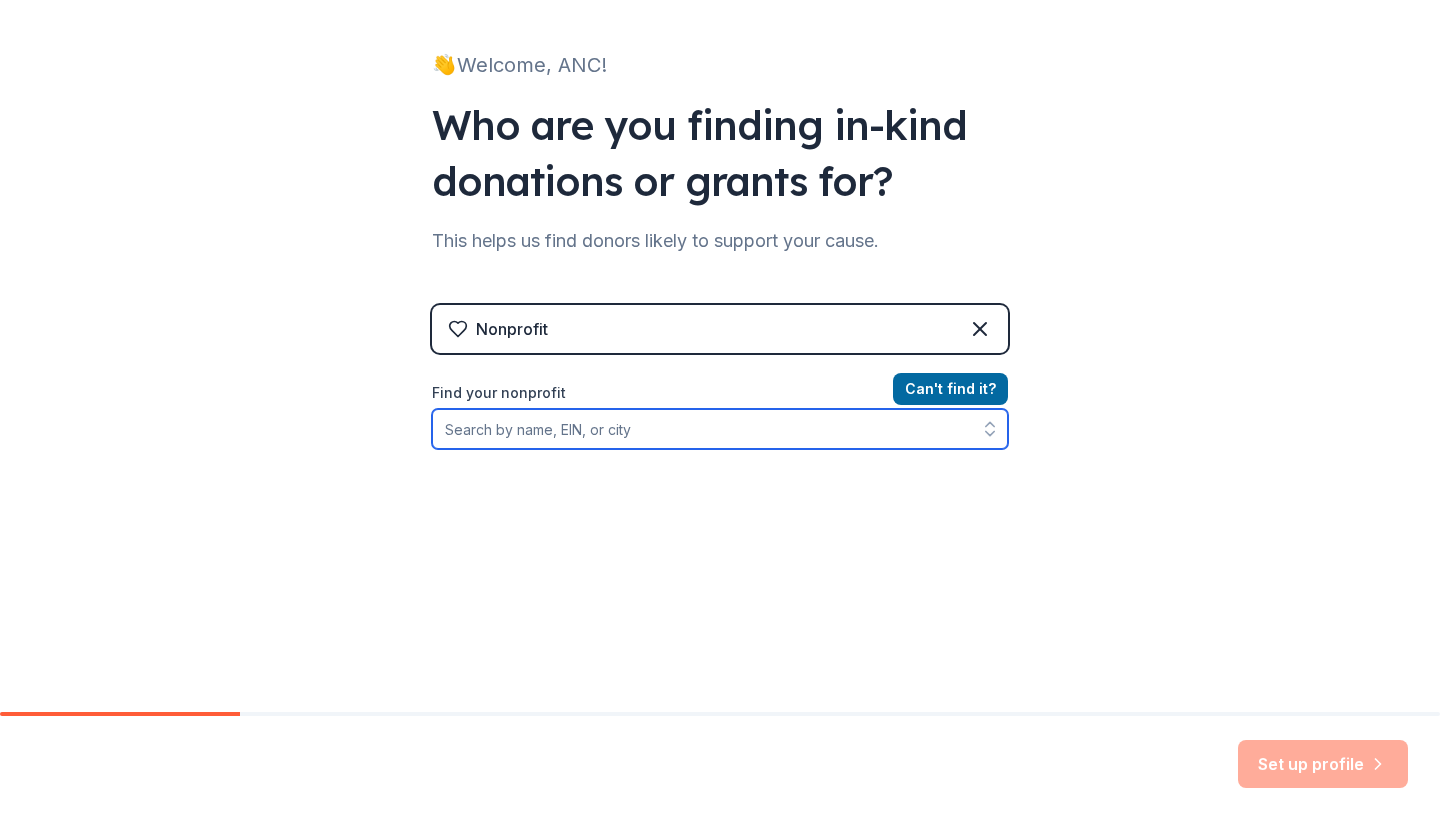 click on "Find your nonprofit" at bounding box center [720, 429] 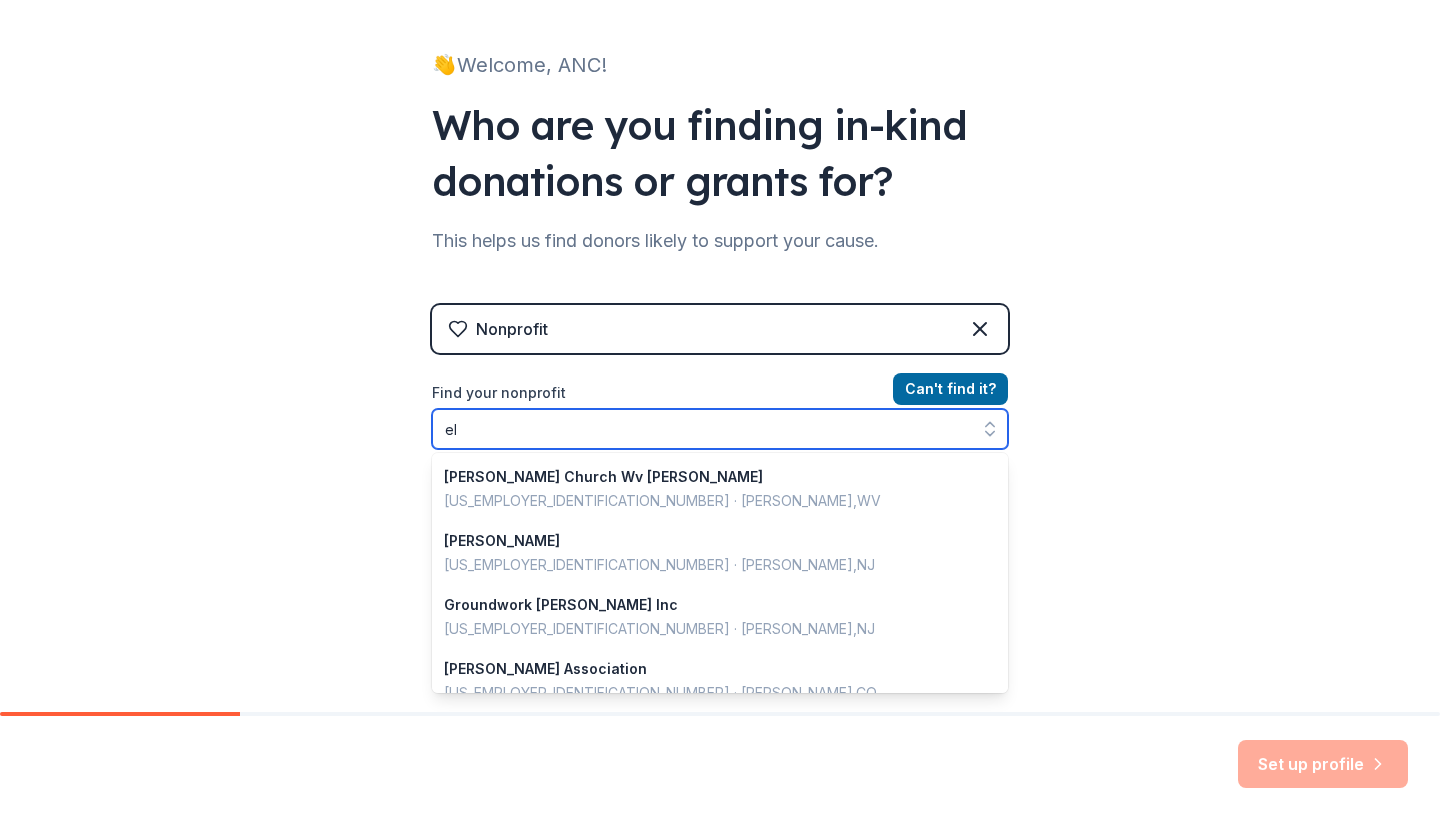 type on "e" 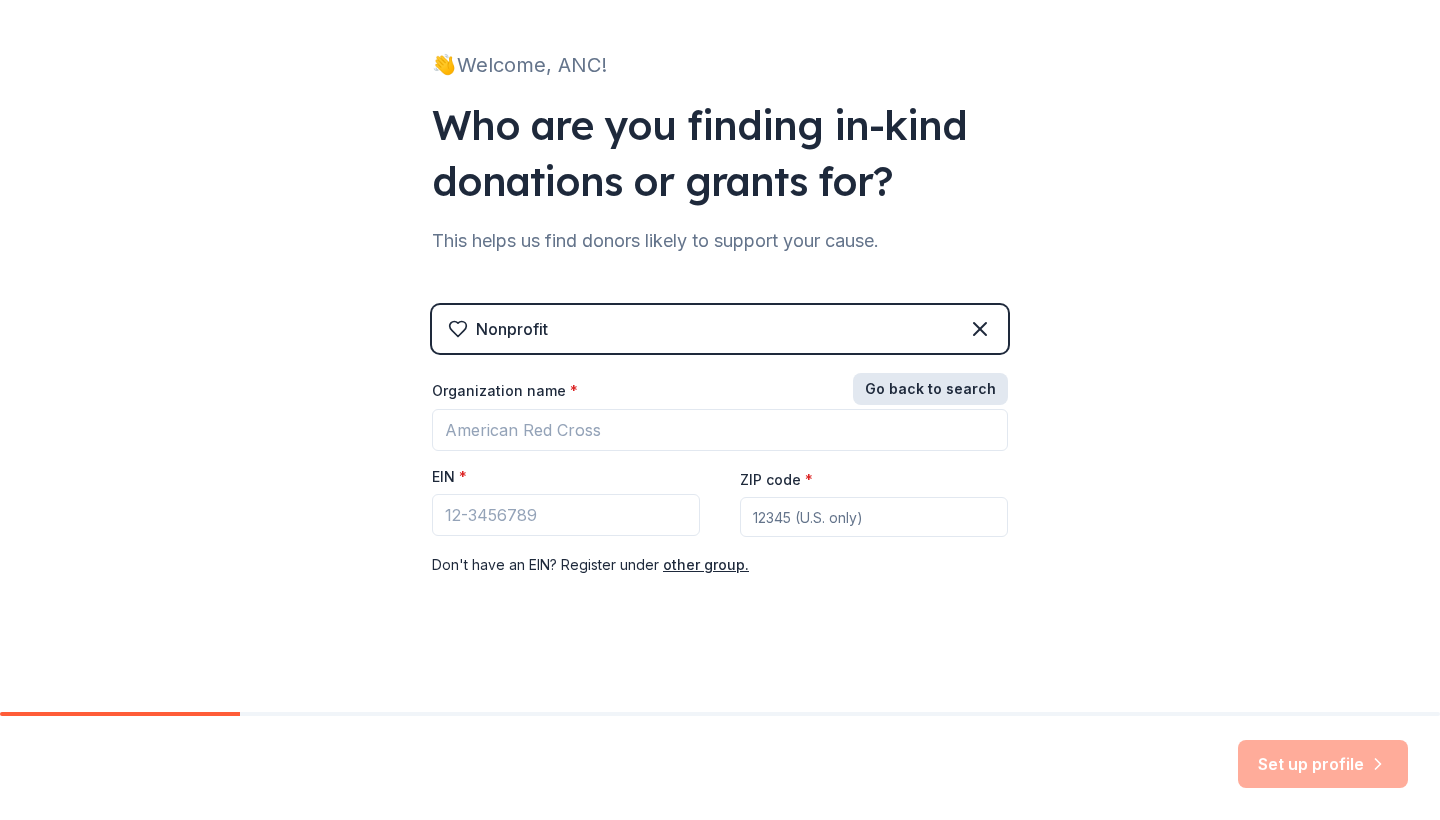 click on "Go back to search" at bounding box center (930, 389) 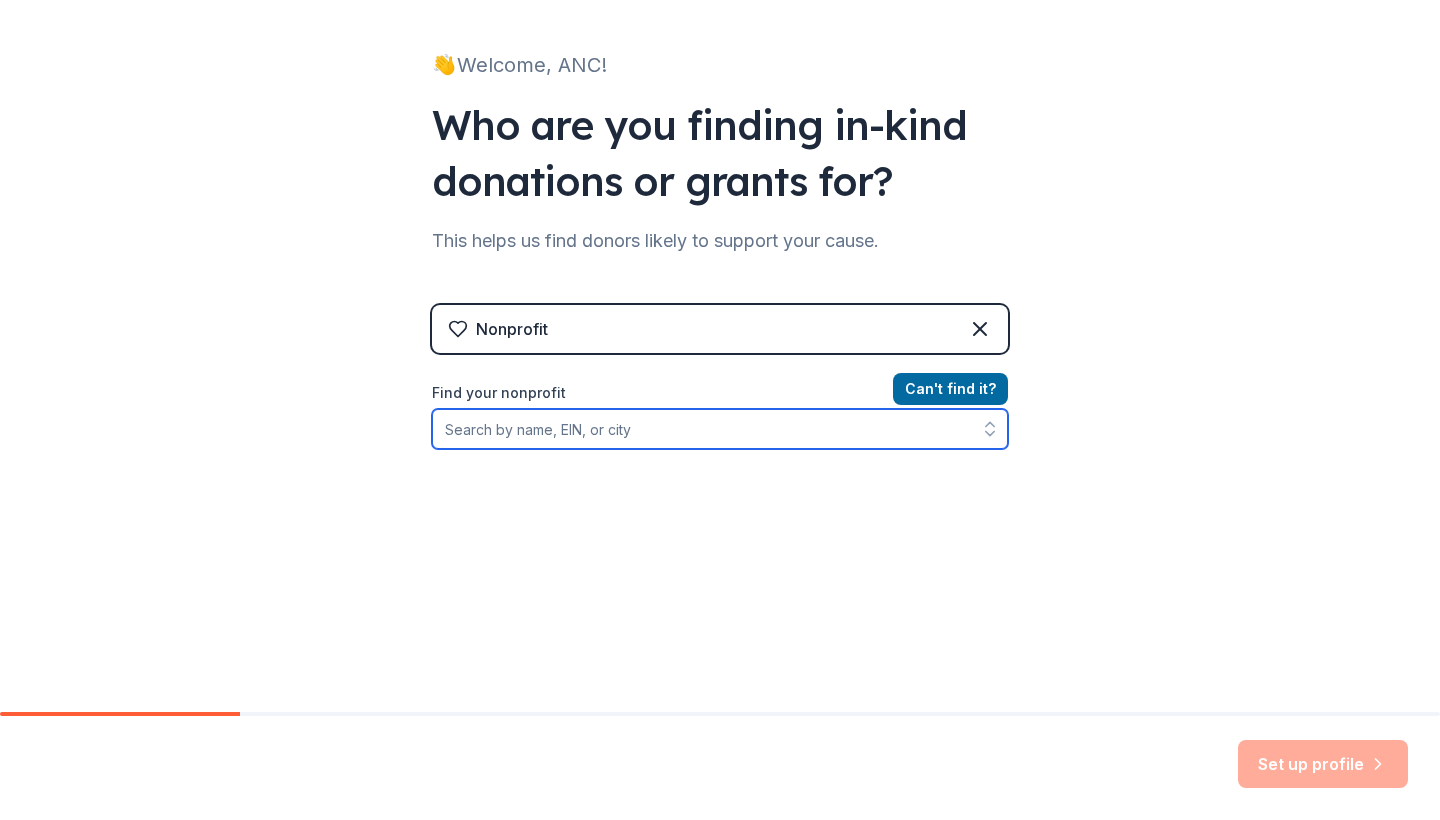 click on "Find your nonprofit" at bounding box center (720, 429) 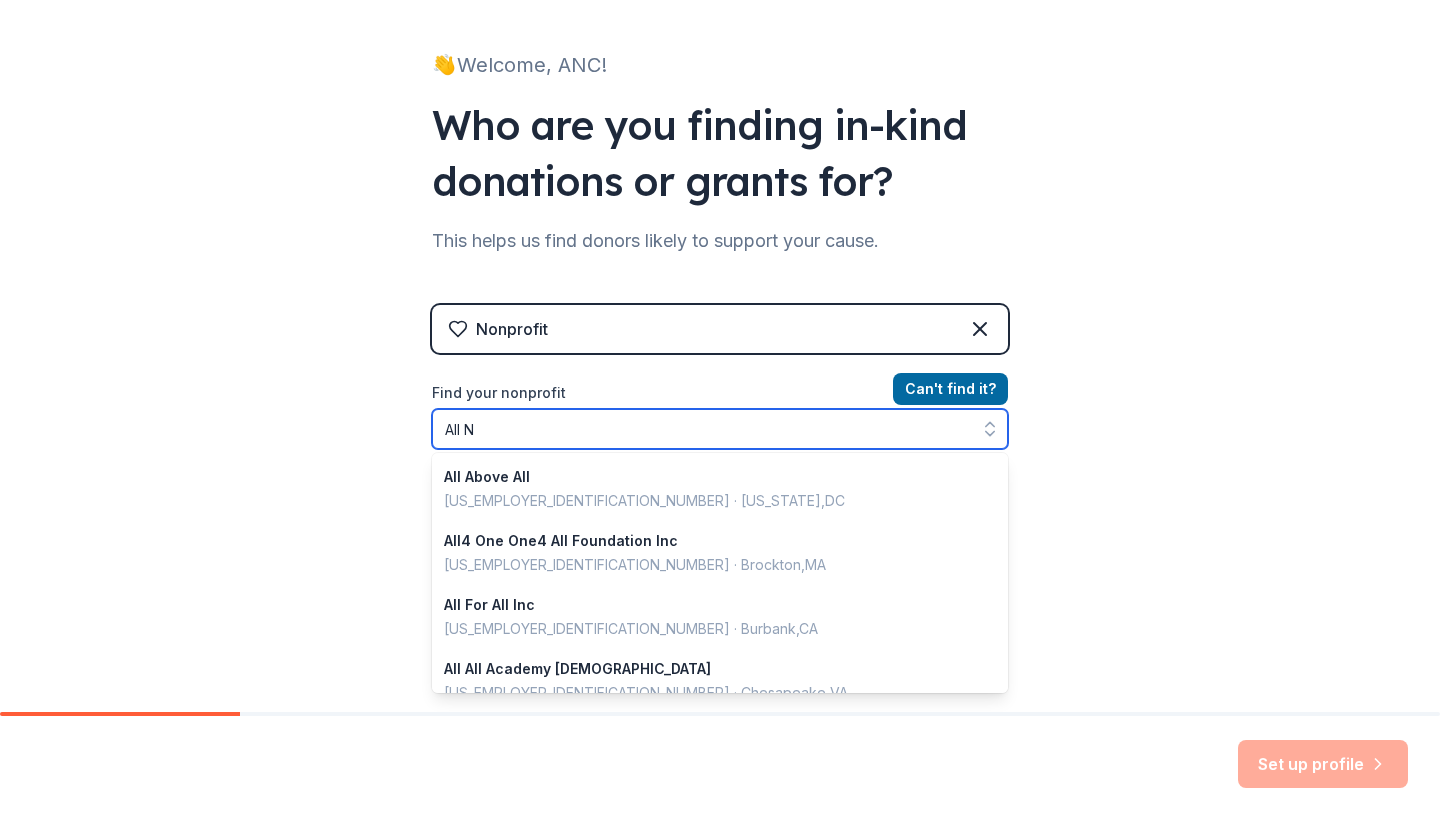 scroll, scrollTop: 1412, scrollLeft: 0, axis: vertical 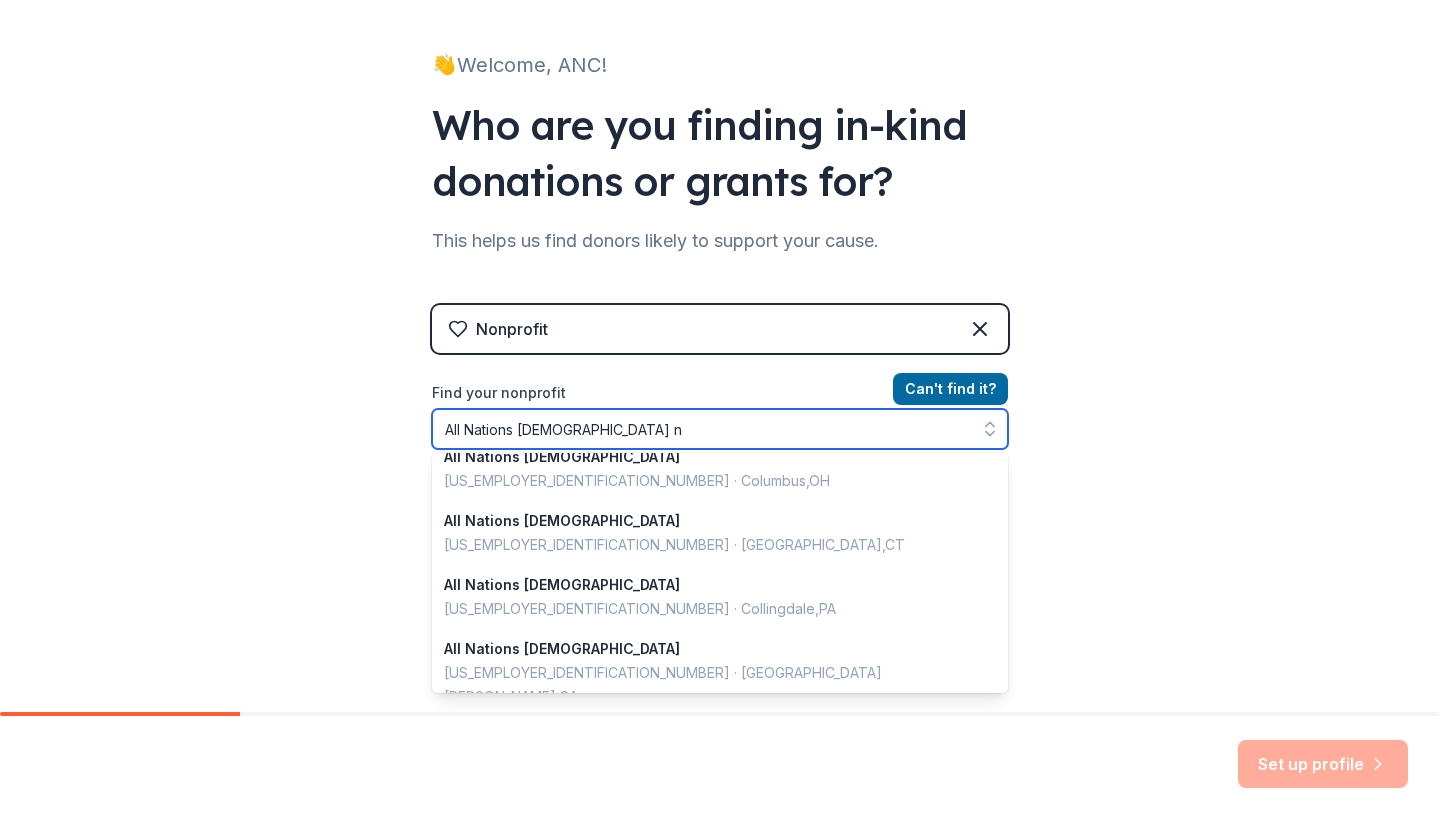 type on "All Nations Church nj" 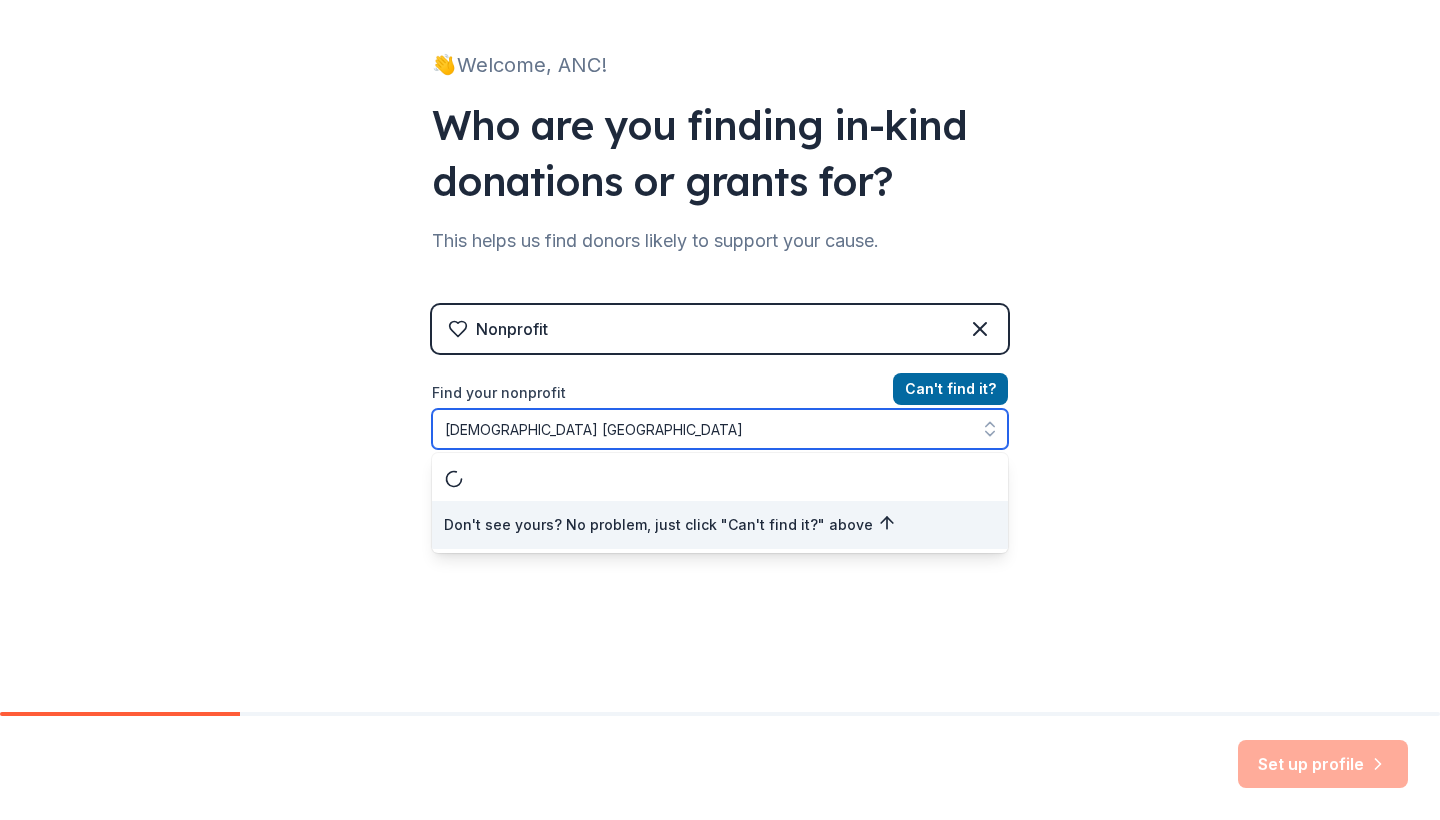 scroll, scrollTop: 0, scrollLeft: 0, axis: both 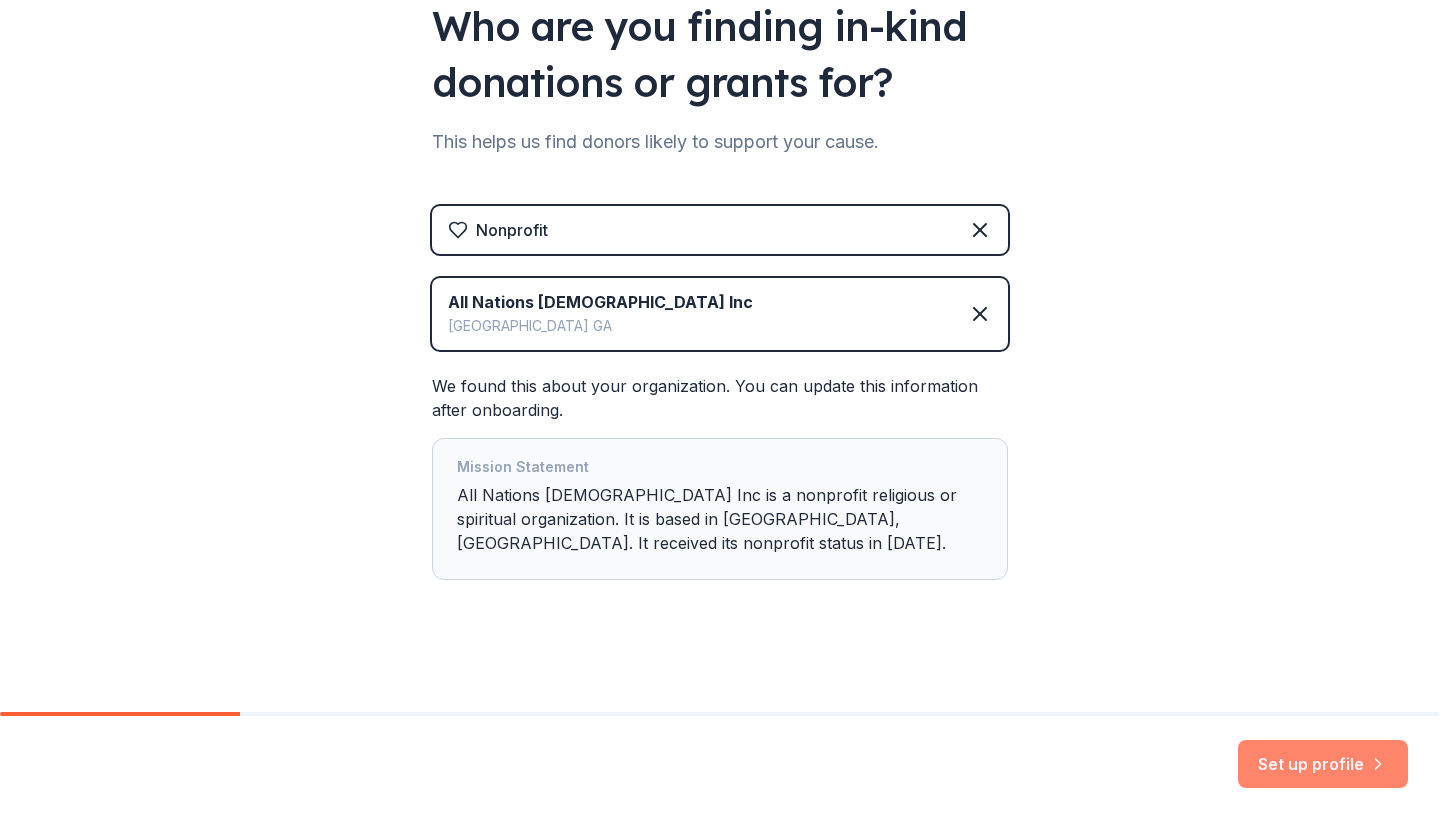 click on "Set up profile" at bounding box center (1323, 764) 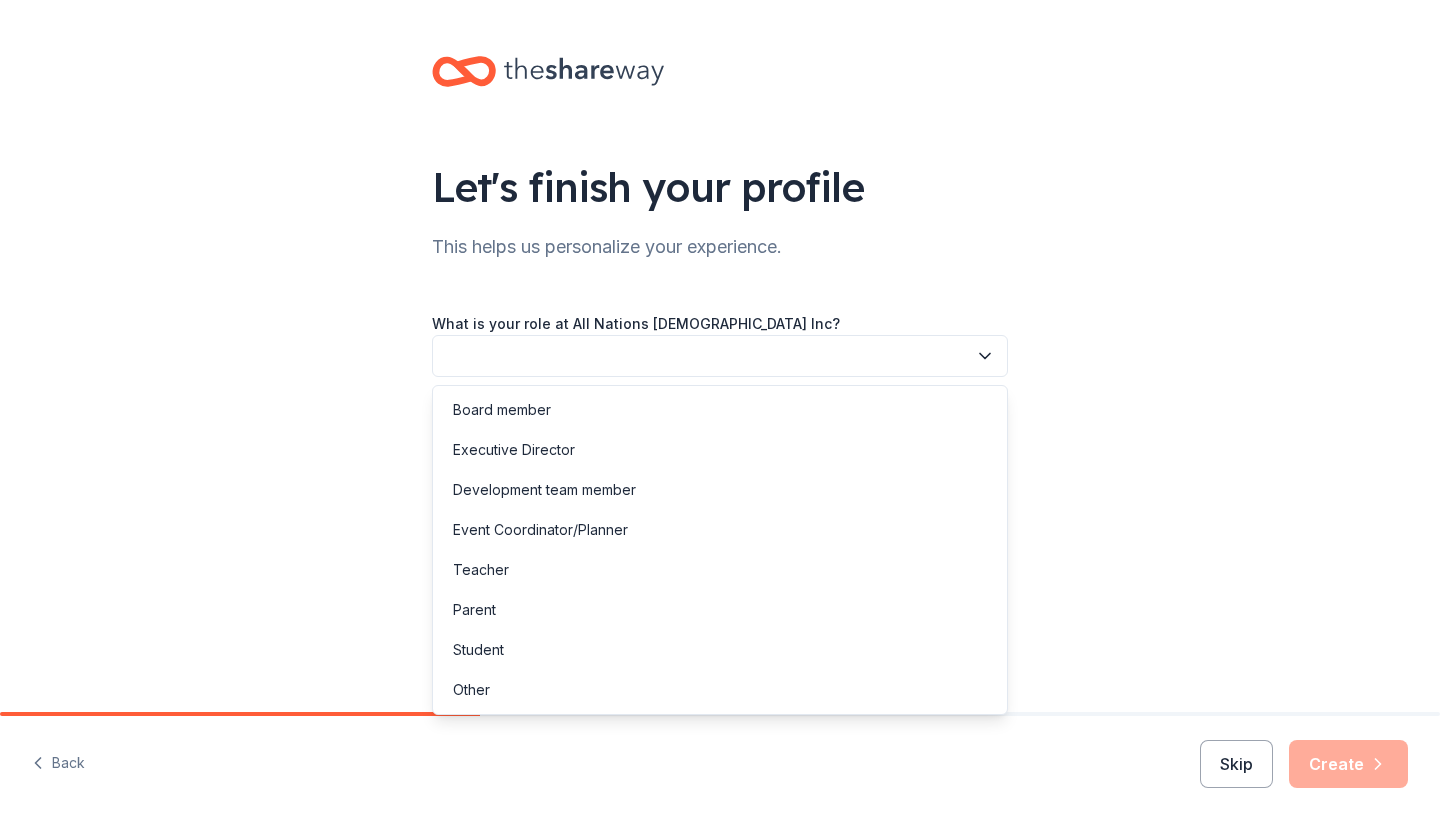 click 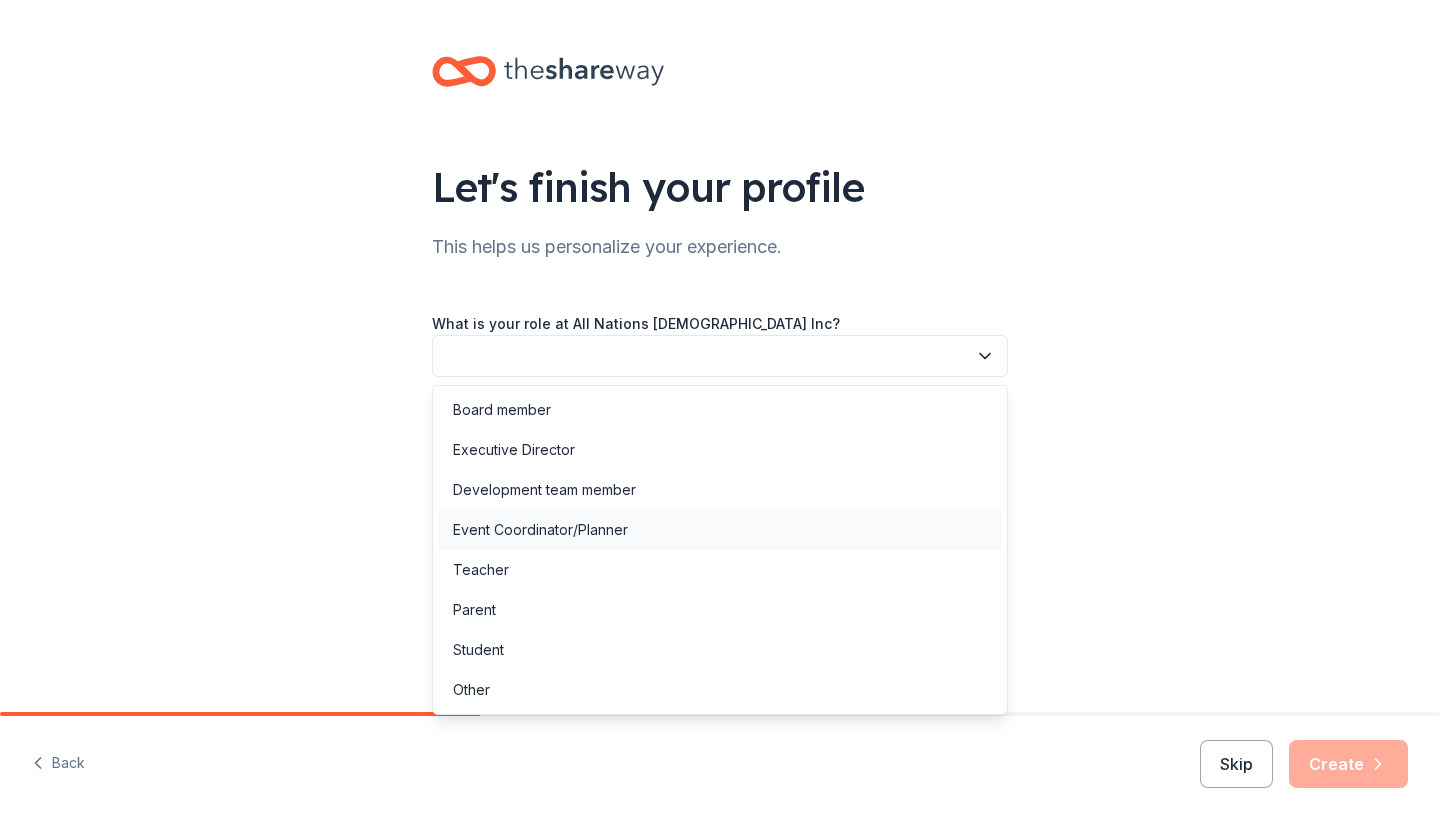 click on "Event Coordinator/Planner" at bounding box center (720, 530) 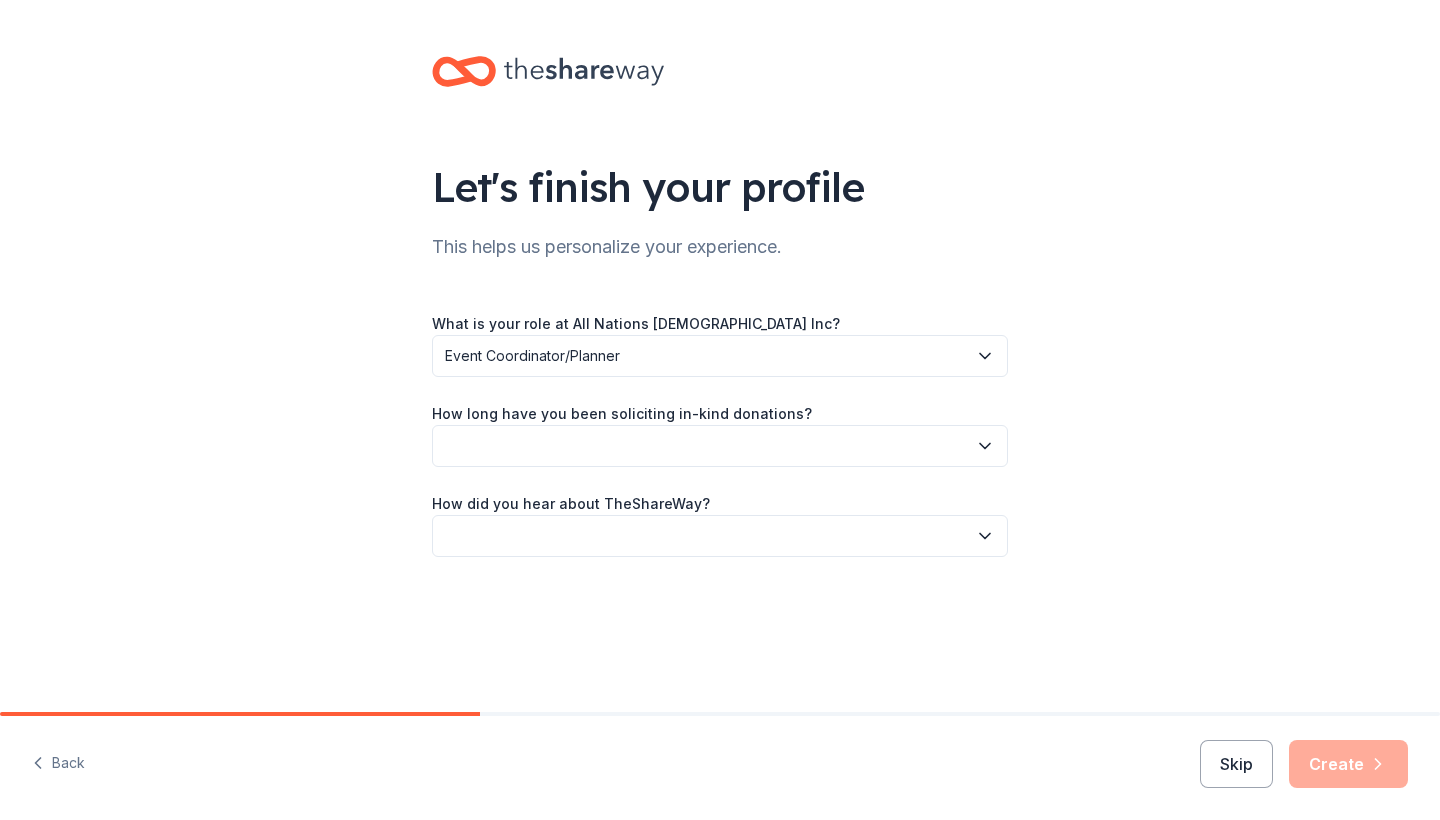 click at bounding box center (720, 446) 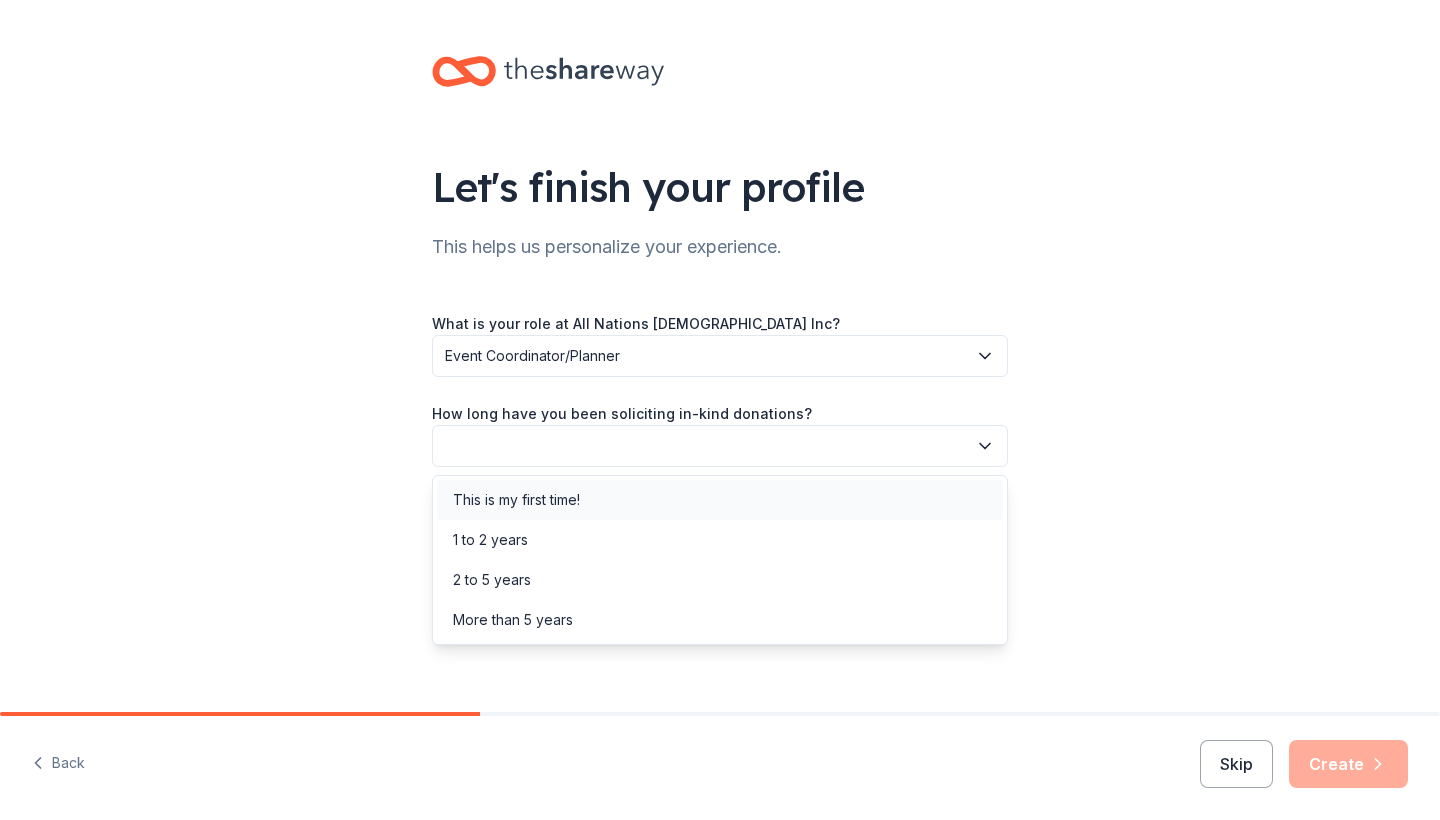 click on "This is my first time!" at bounding box center [720, 500] 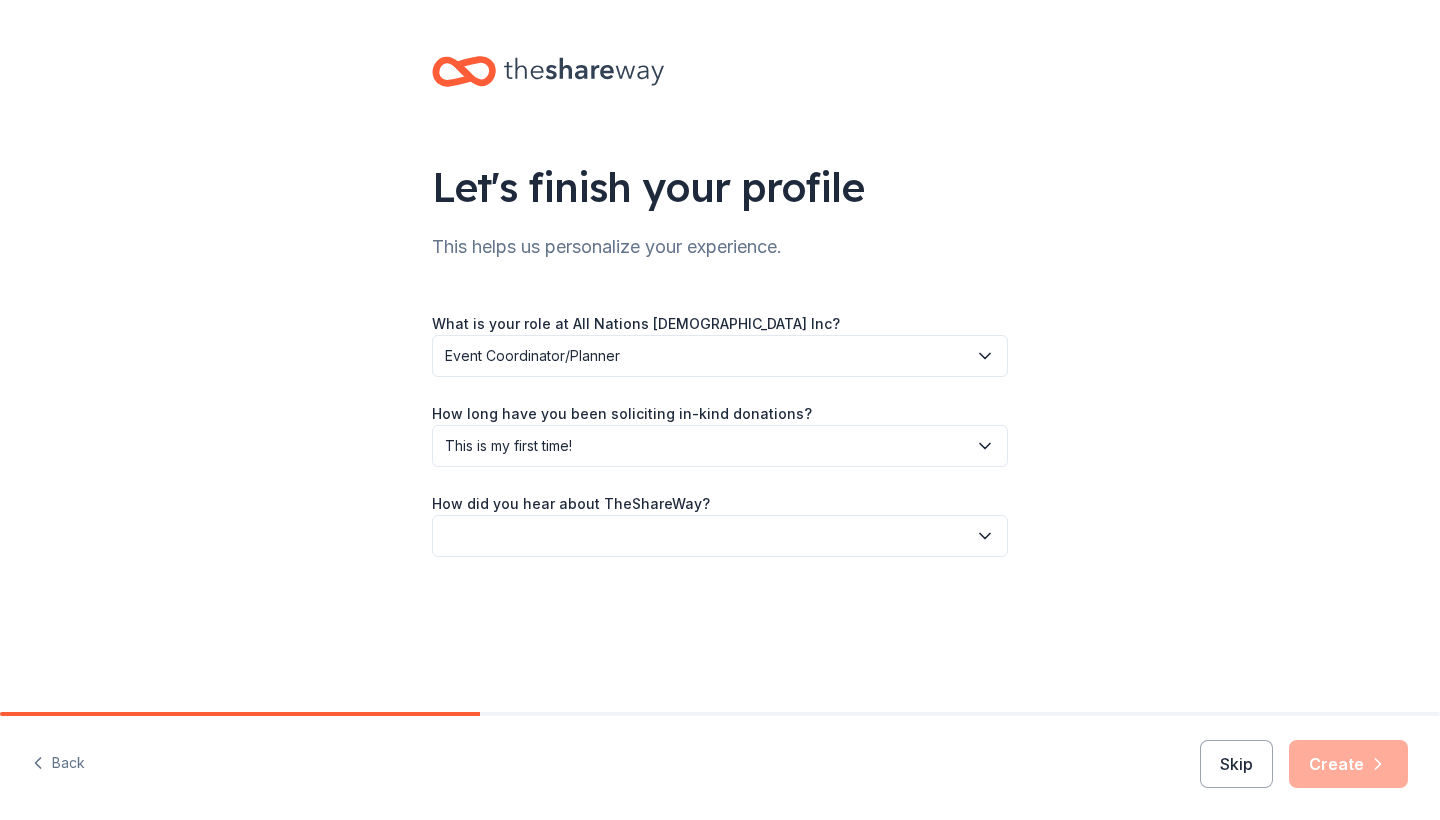 click at bounding box center [720, 536] 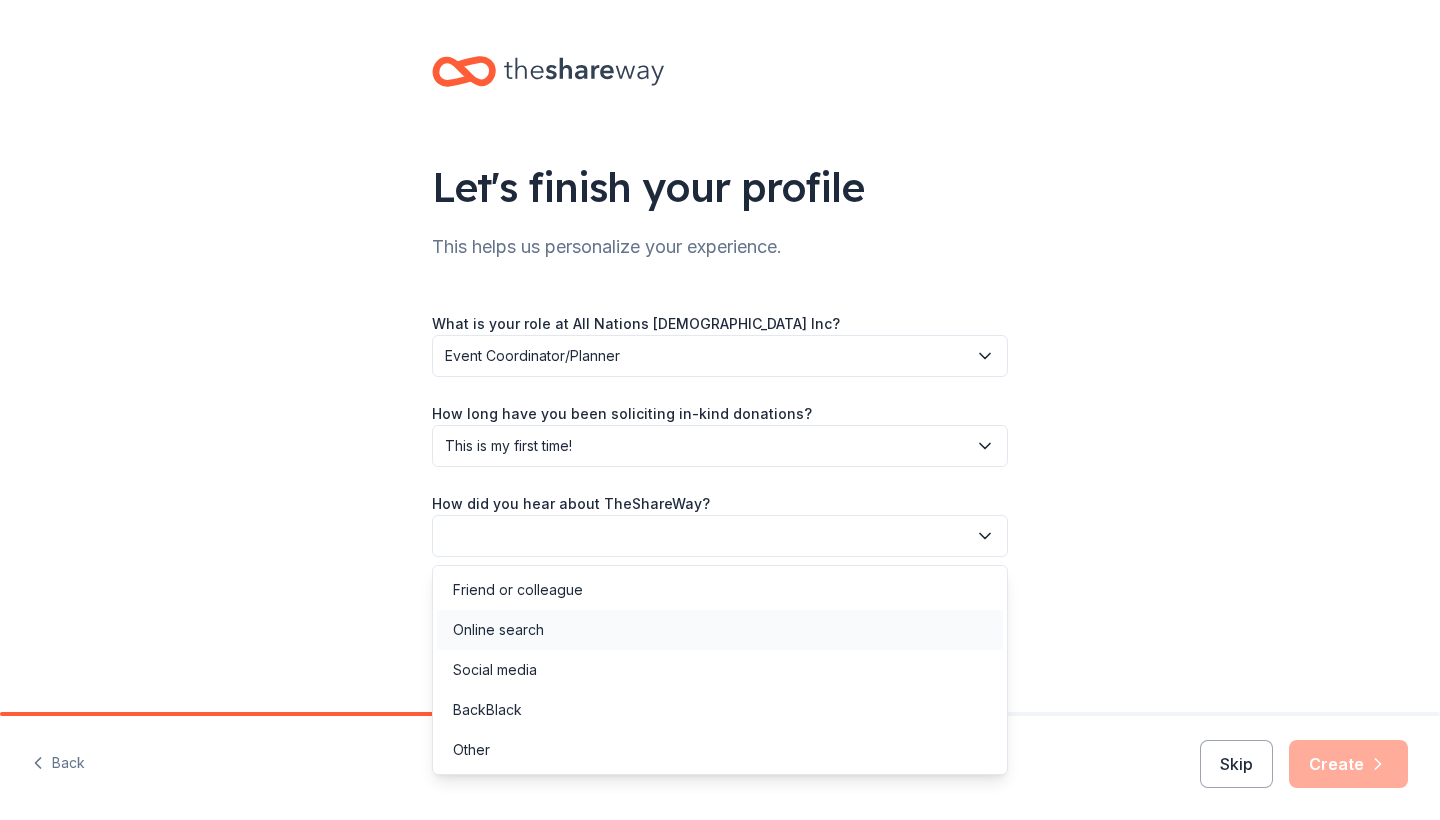 click on "Online search" at bounding box center (720, 630) 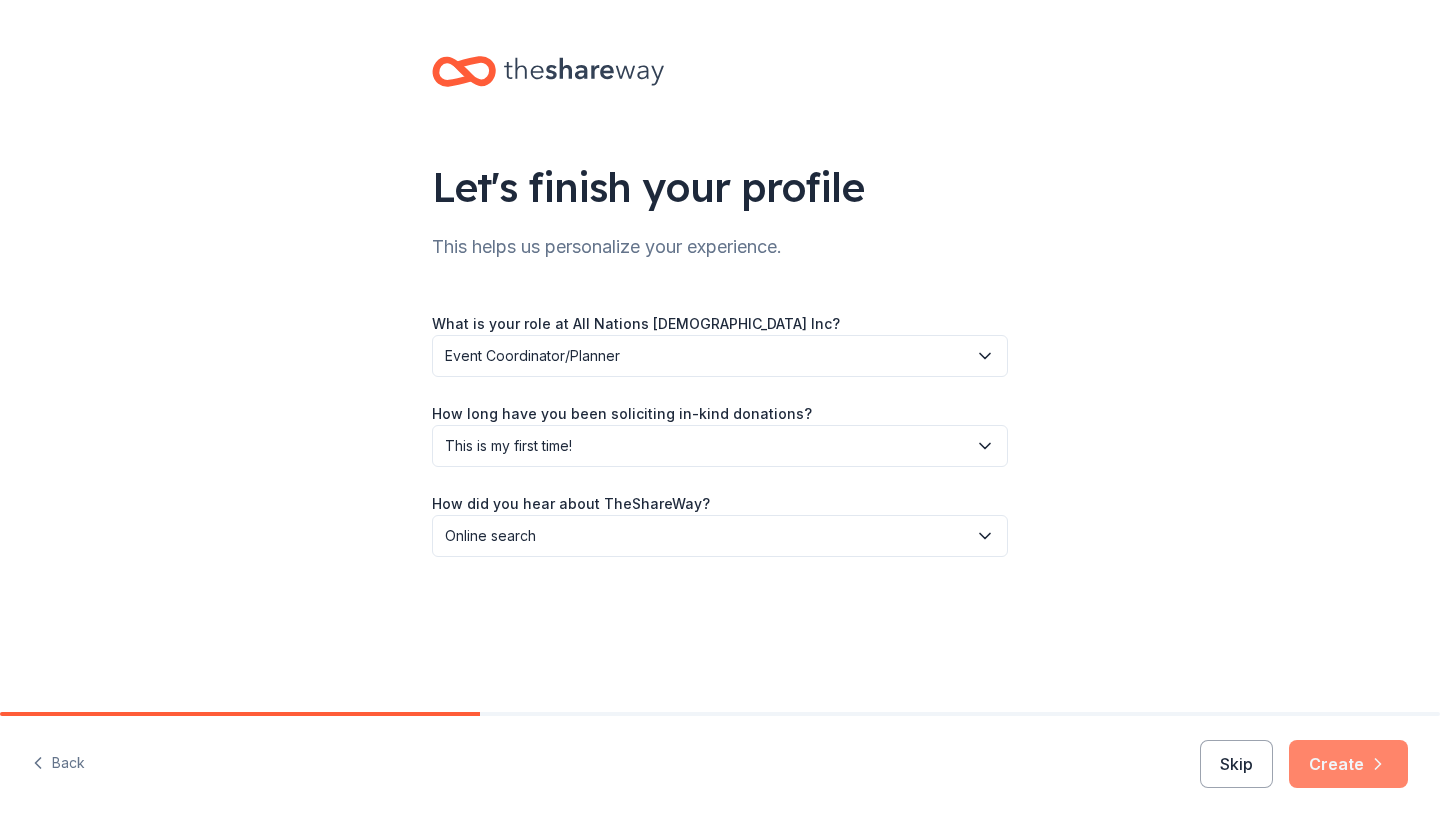 click on "Create" at bounding box center (1348, 764) 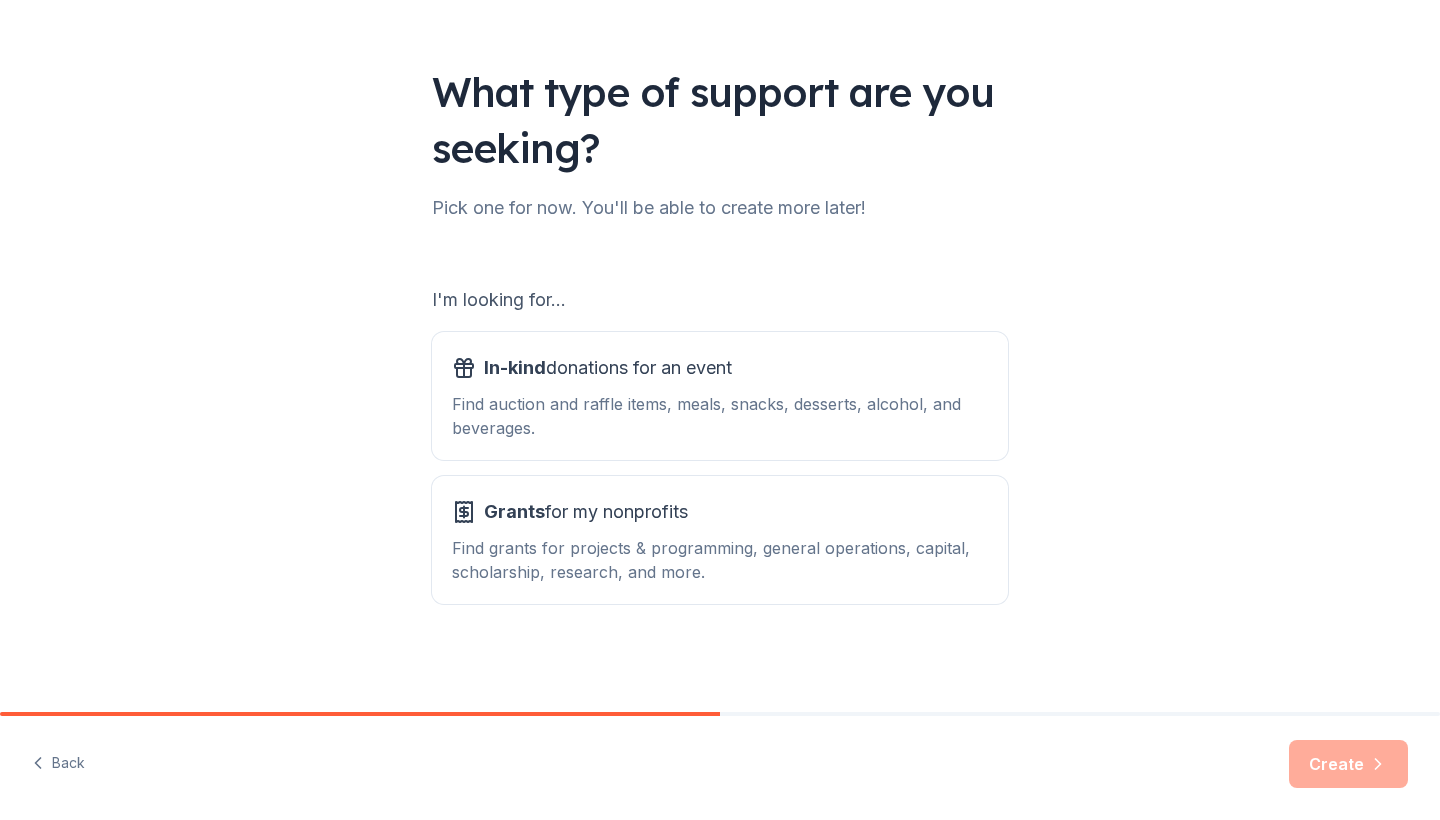 scroll, scrollTop: 95, scrollLeft: 0, axis: vertical 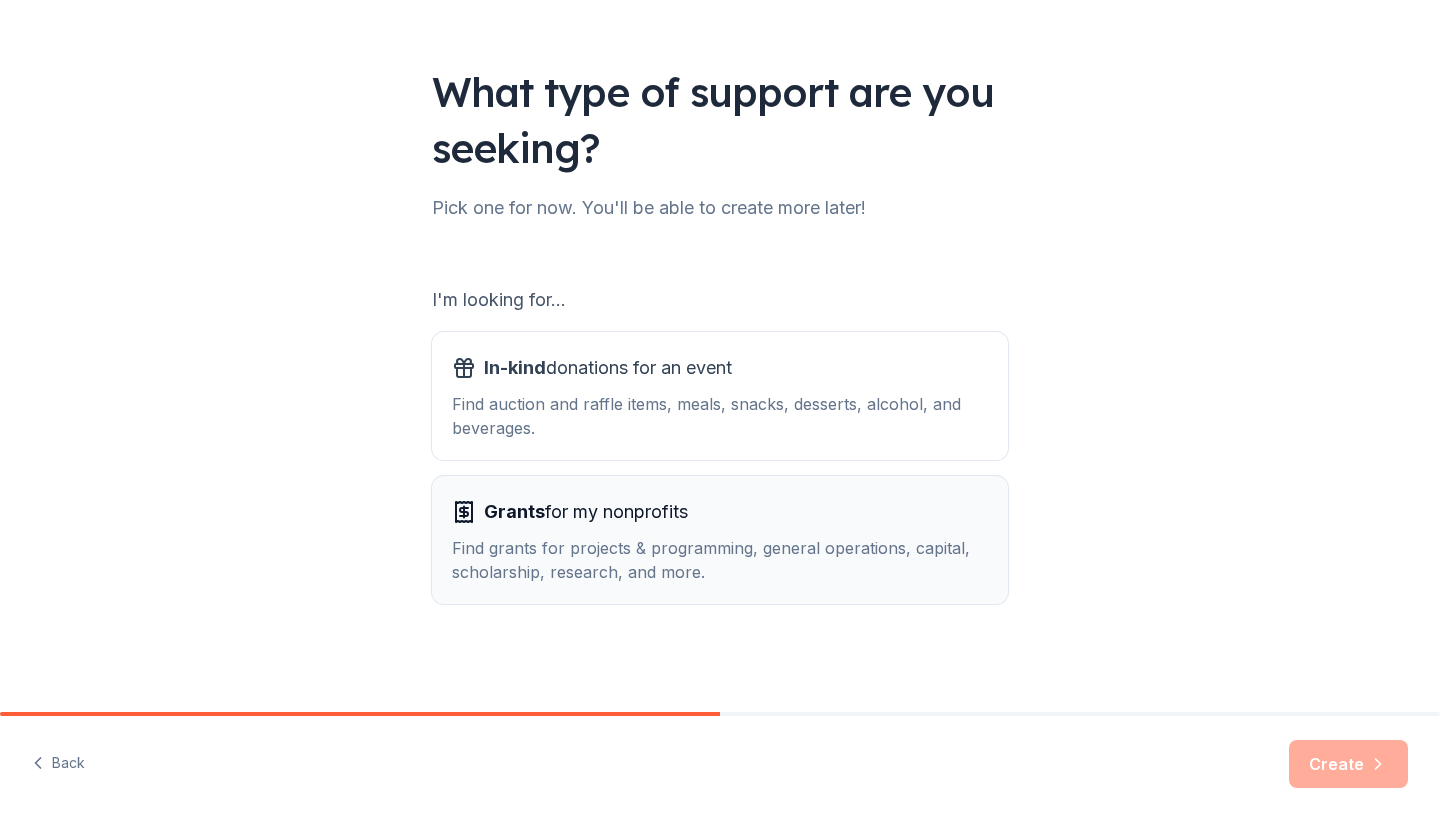 click on "Grants  for my nonprofits" at bounding box center (586, 512) 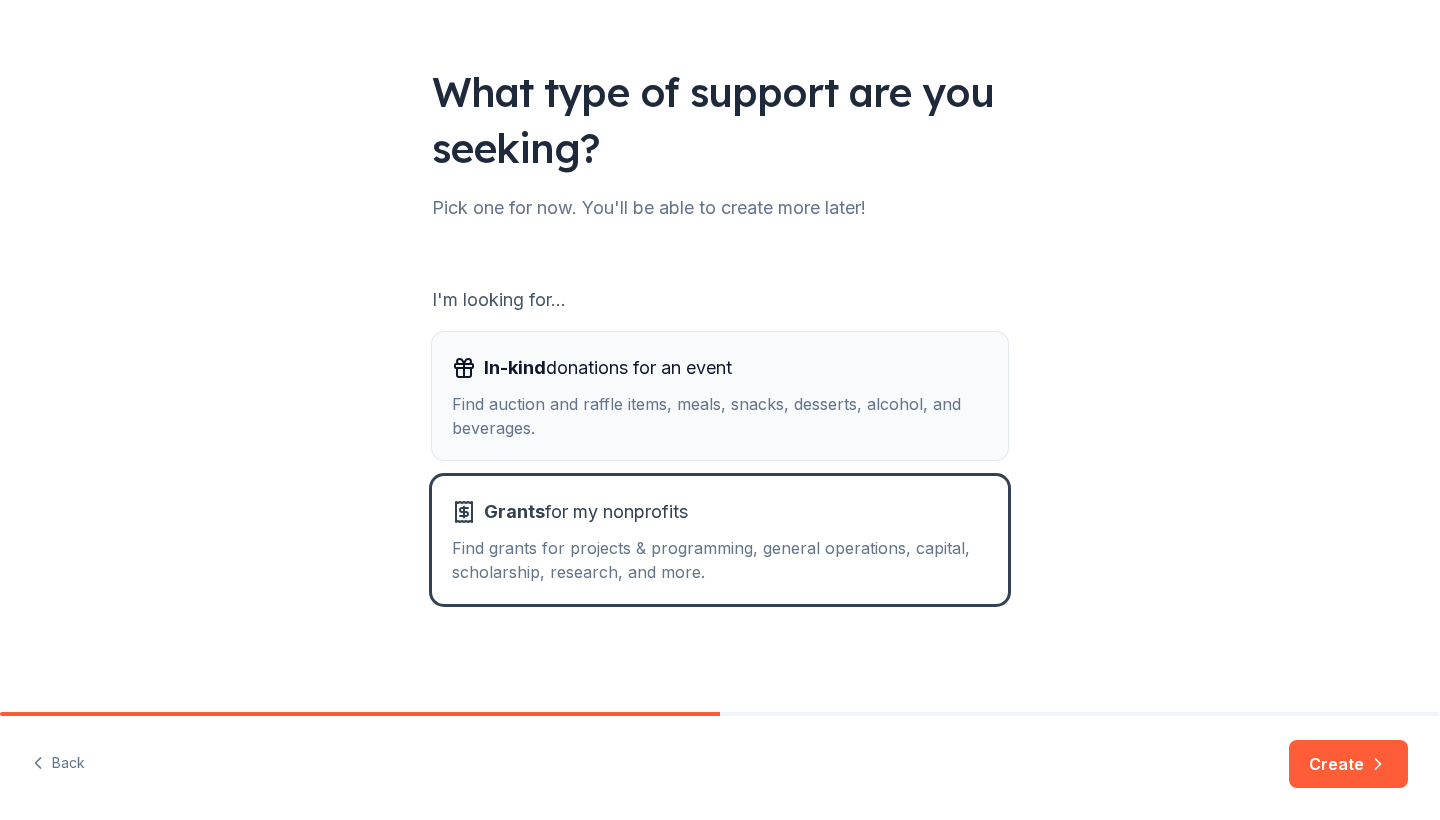 click on "Find auction and raffle items, meals, snacks, desserts, alcohol, and beverages." at bounding box center [720, 416] 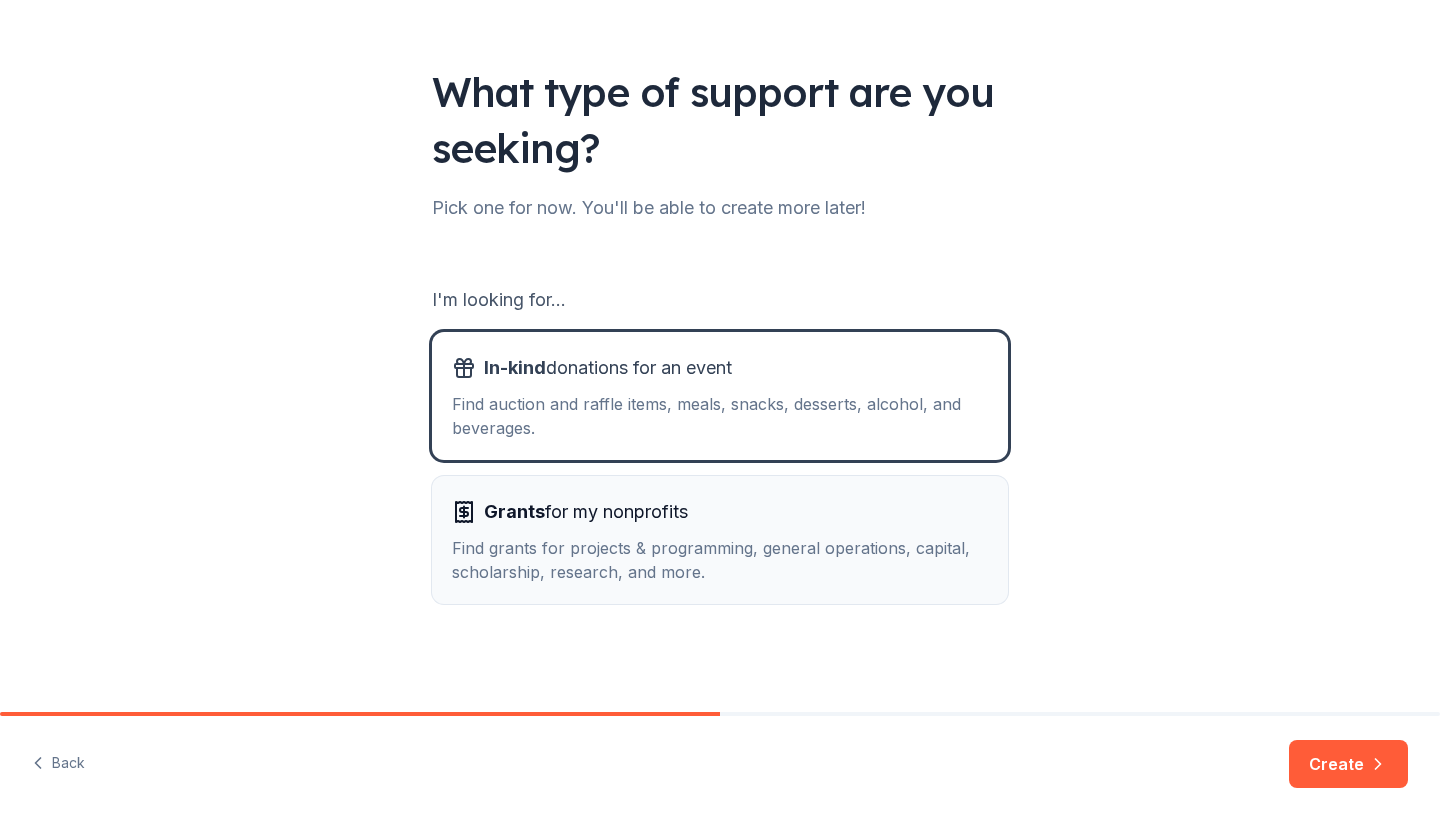 click on "Grants  for my nonprofits" at bounding box center (586, 512) 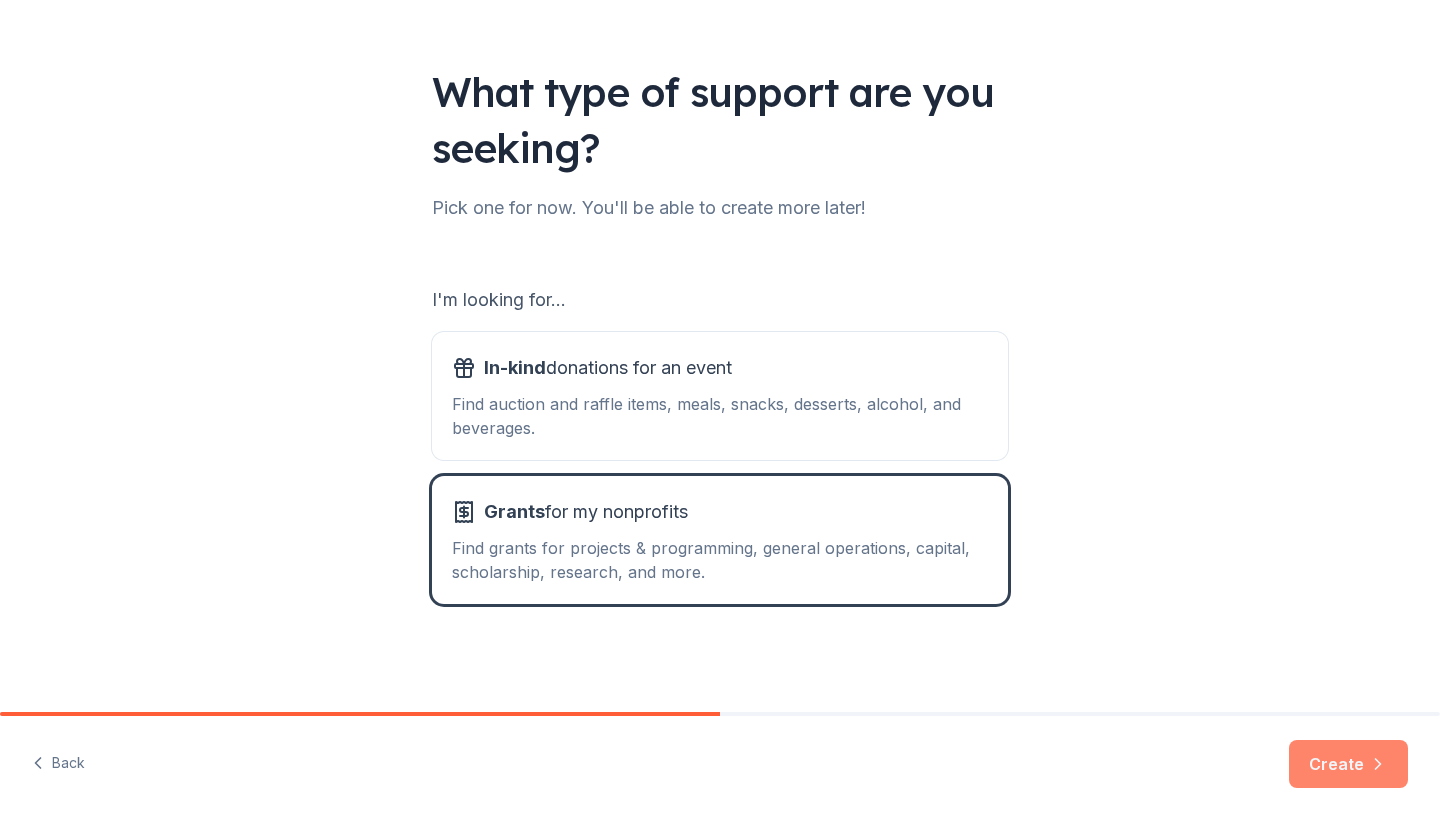 click on "Create" at bounding box center [1348, 764] 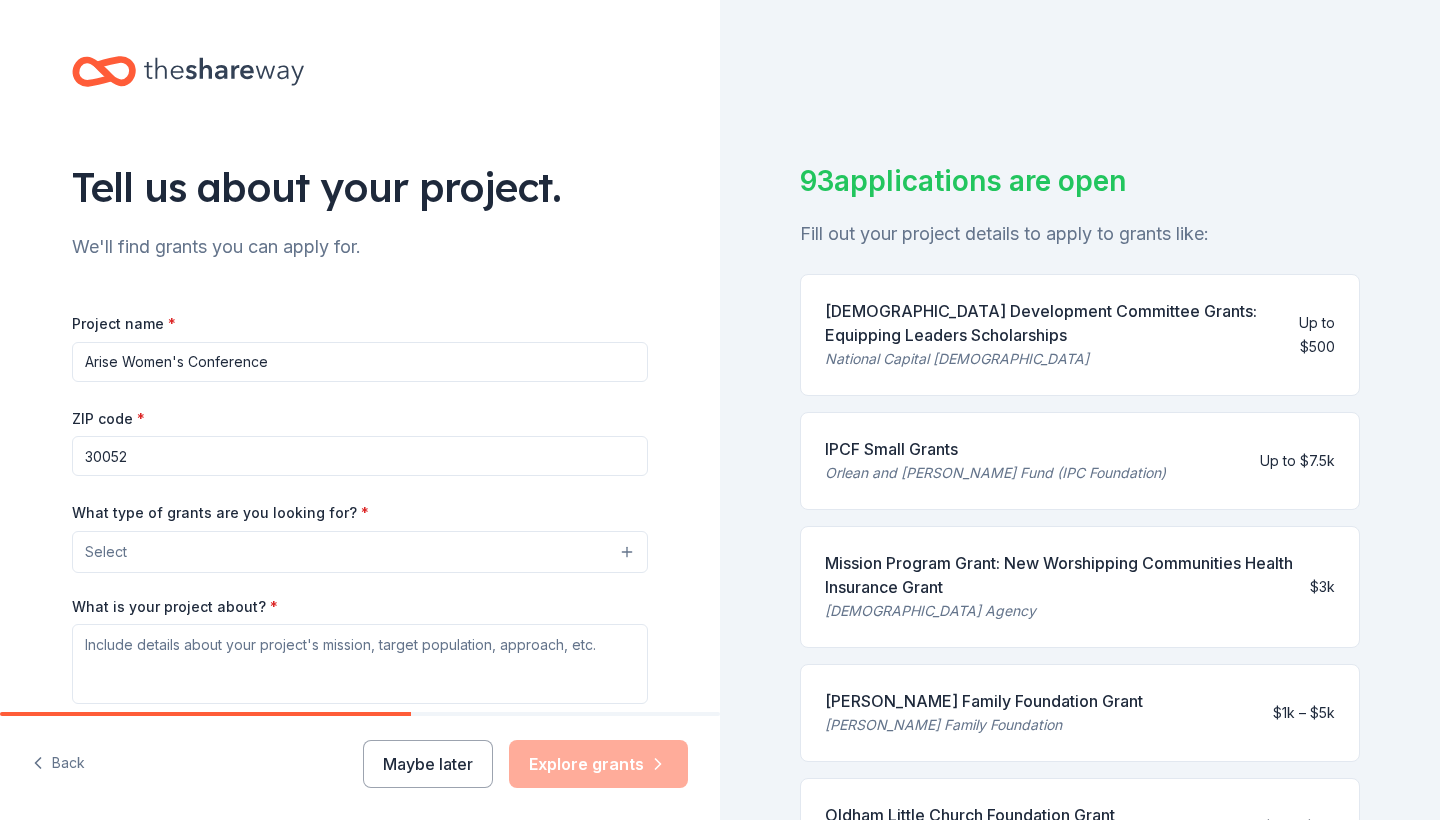 type on "Arise Women's Conference" 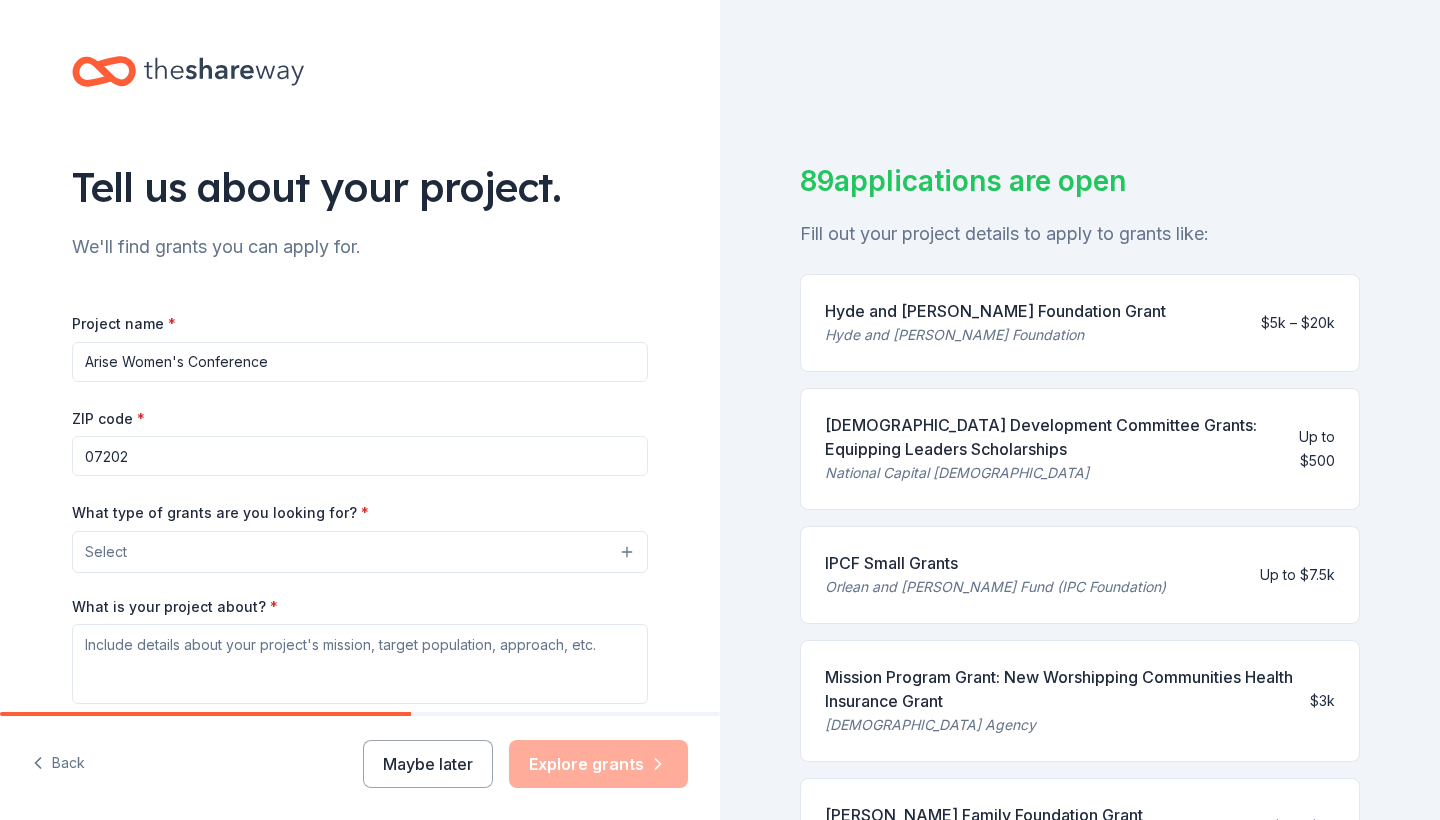 type on "07202" 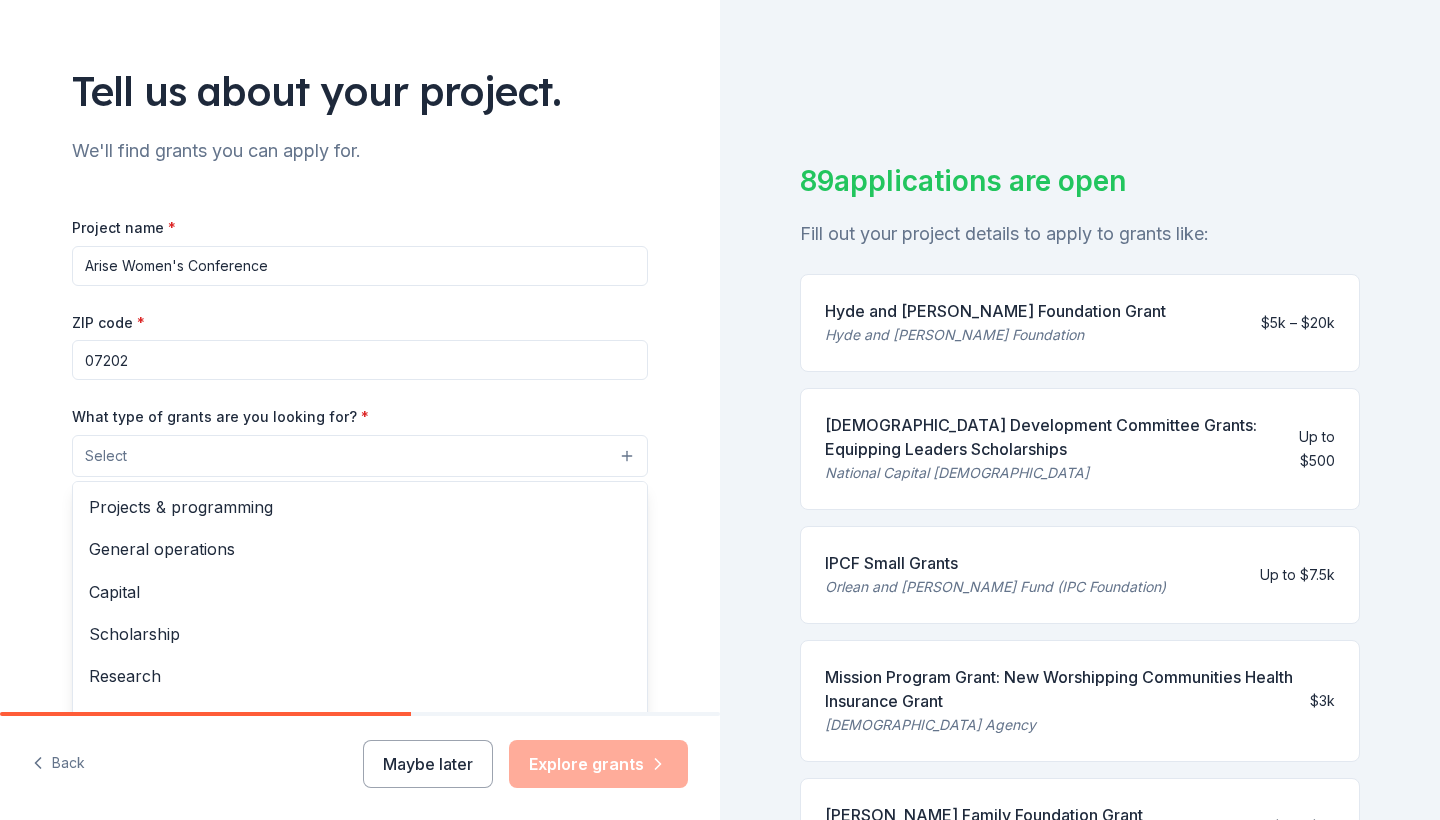 scroll, scrollTop: 123, scrollLeft: 0, axis: vertical 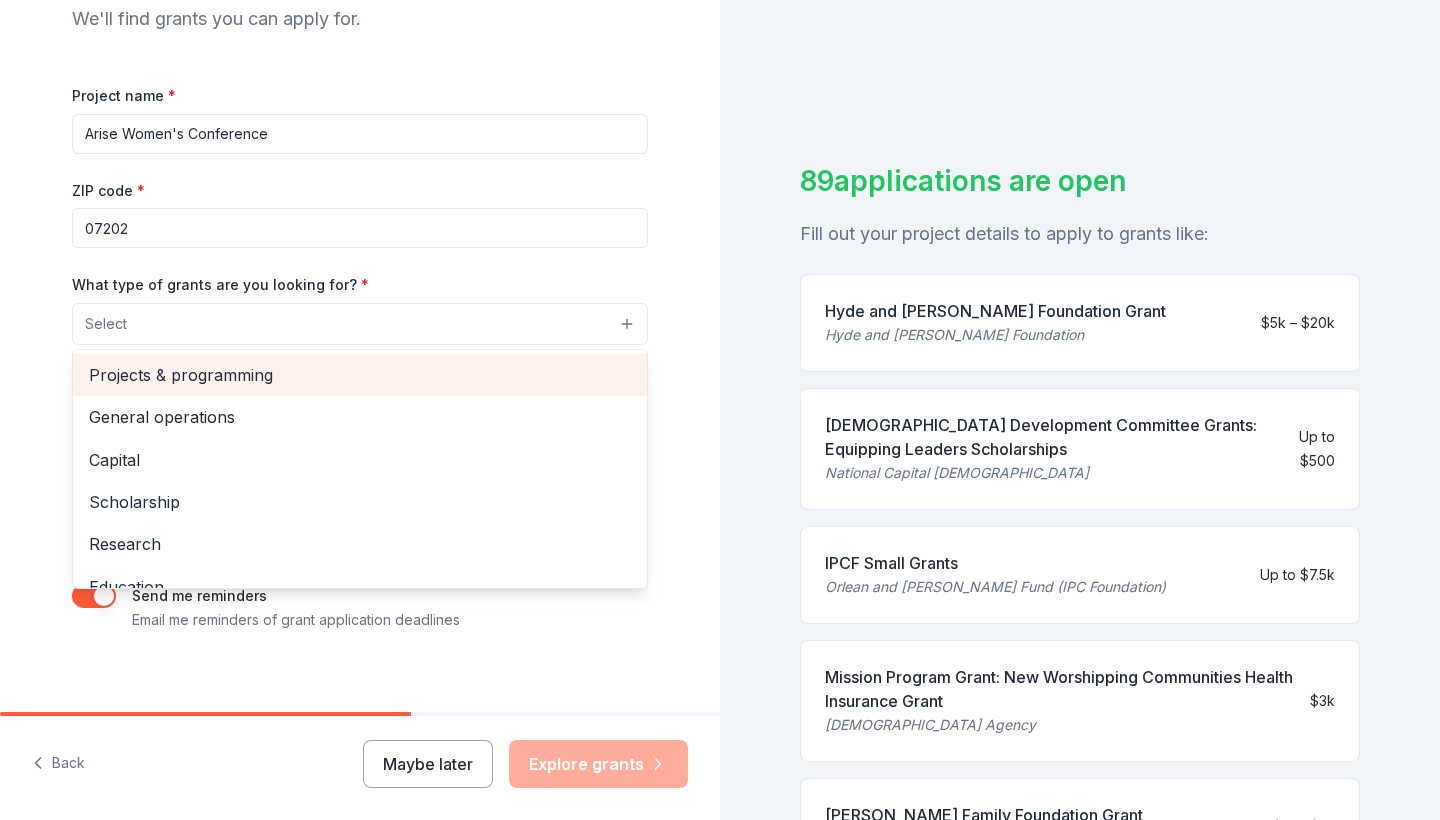 click on "Projects & programming" at bounding box center (360, 375) 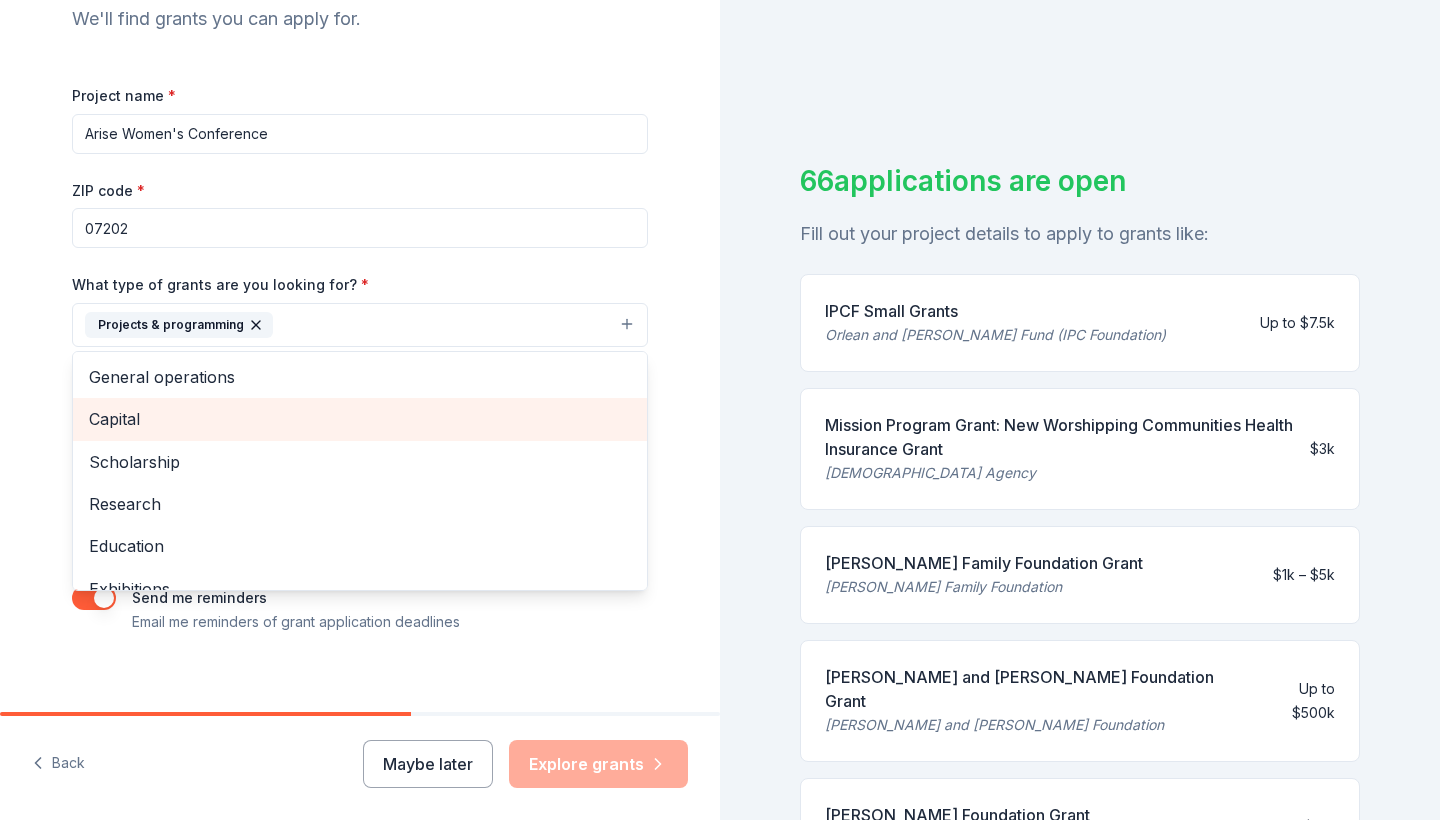 click on "Capital" at bounding box center (360, 419) 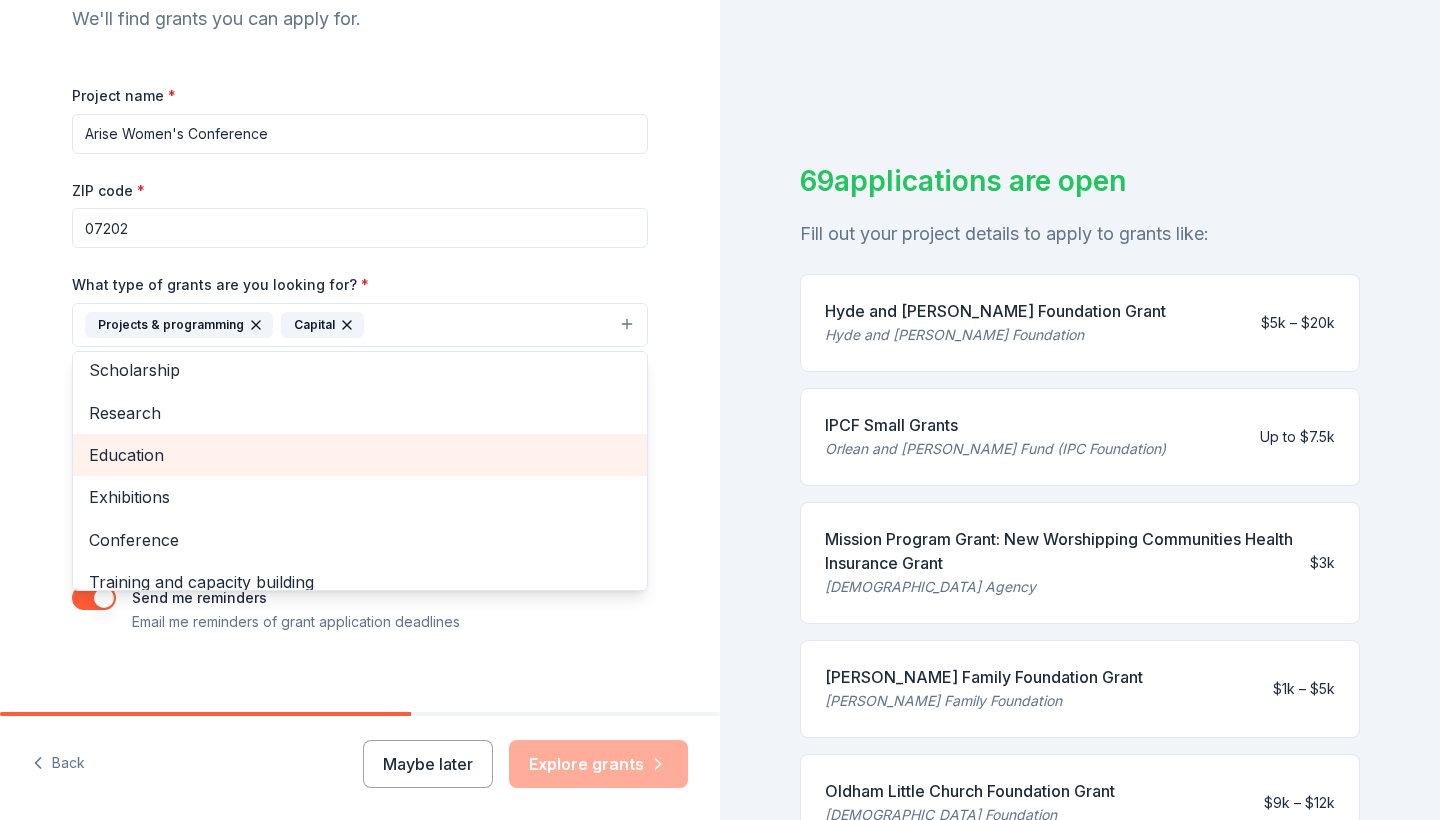 scroll, scrollTop: 58, scrollLeft: 0, axis: vertical 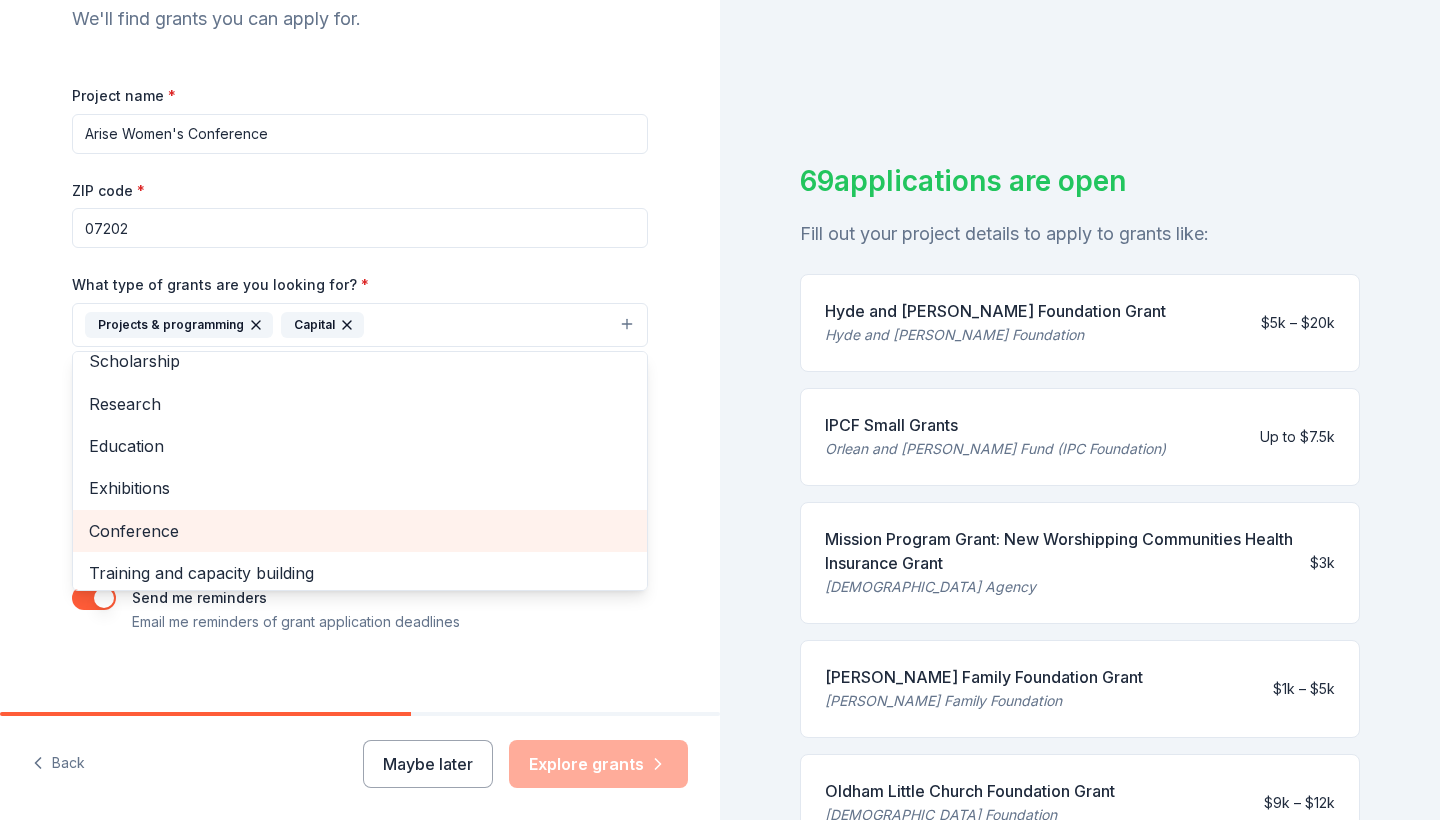 click on "Conference" at bounding box center [360, 531] 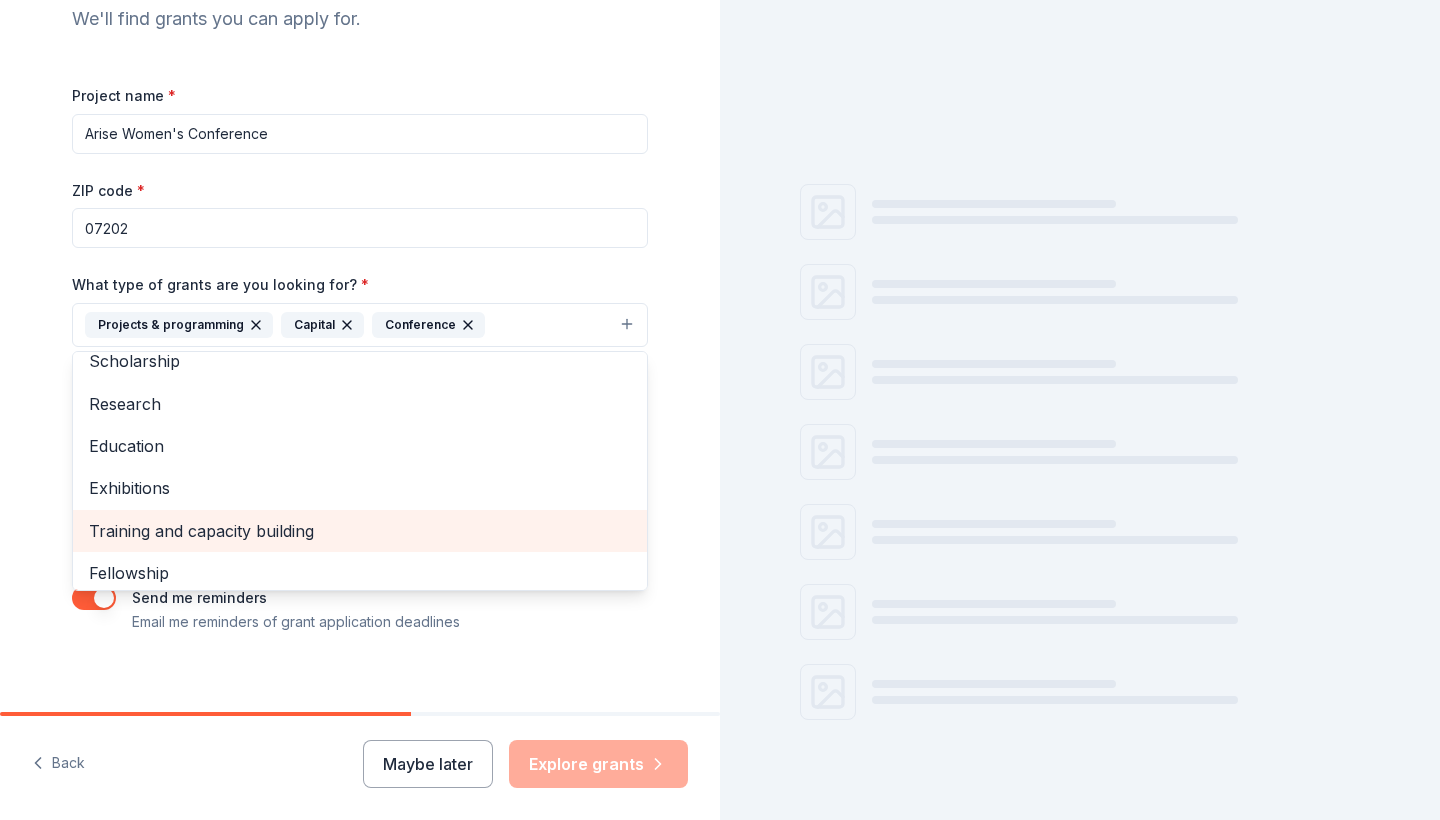 click on "Training and capacity building" at bounding box center [360, 531] 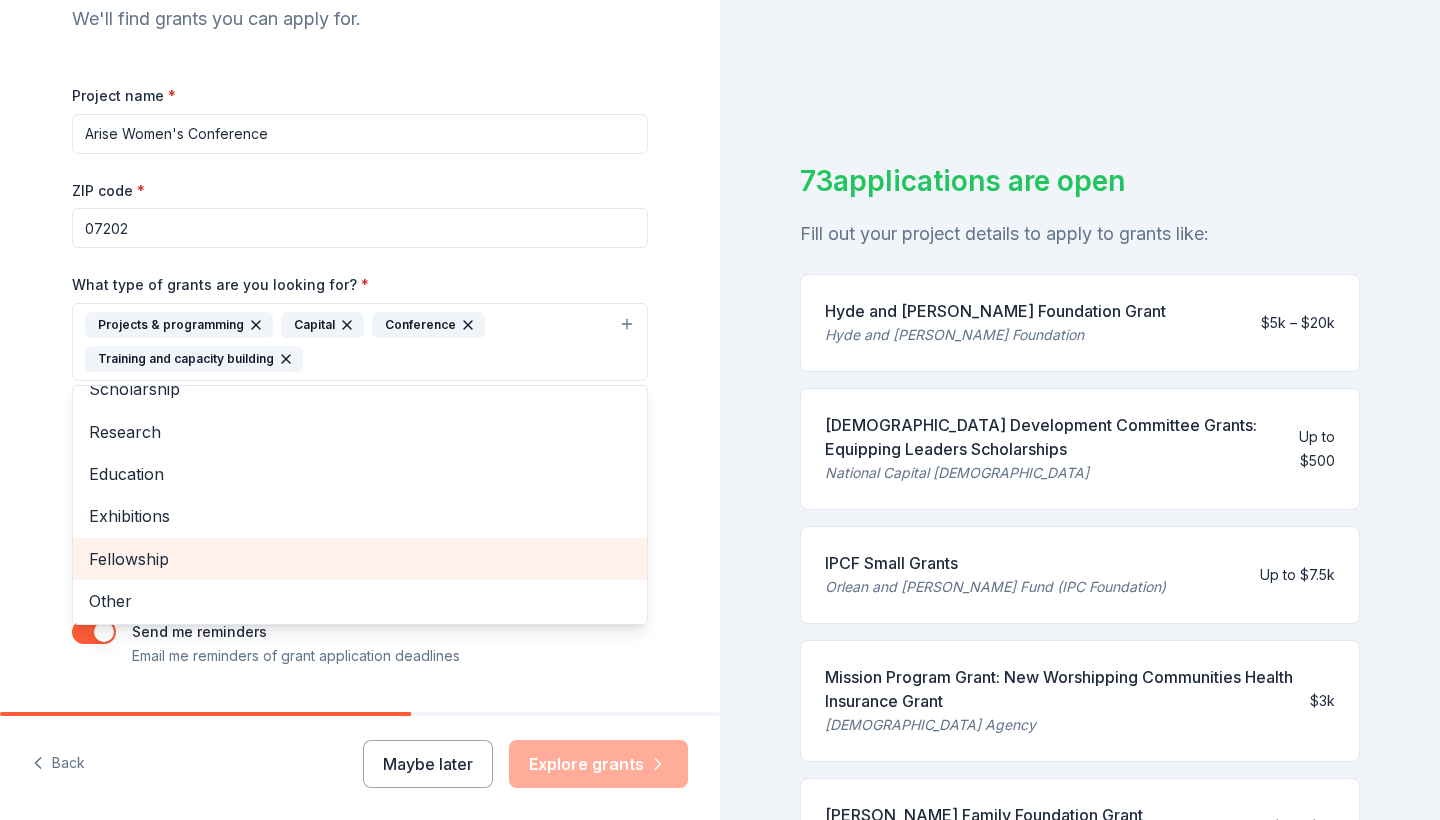 click on "Fellowship" at bounding box center [360, 559] 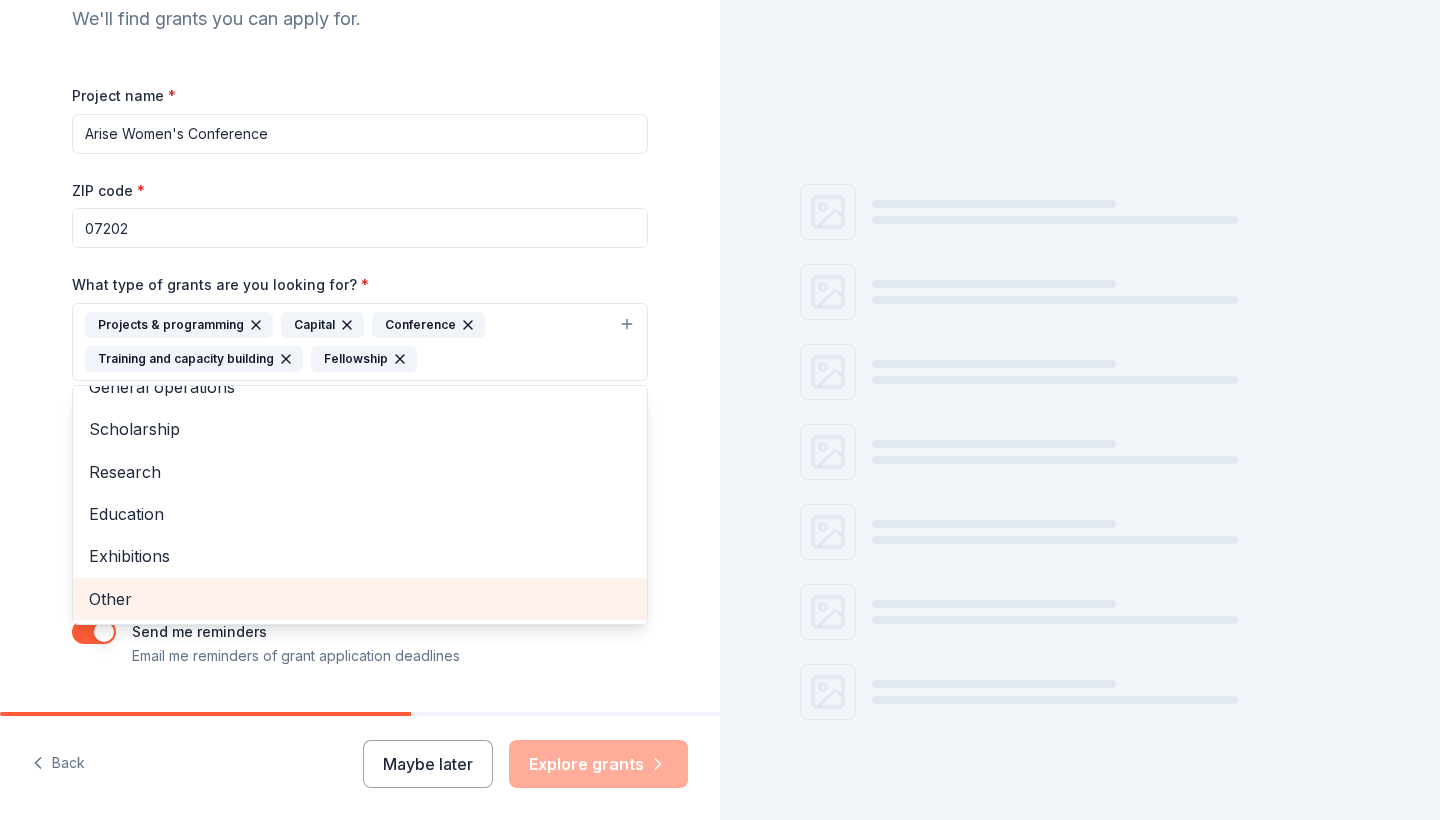 scroll, scrollTop: 22, scrollLeft: 0, axis: vertical 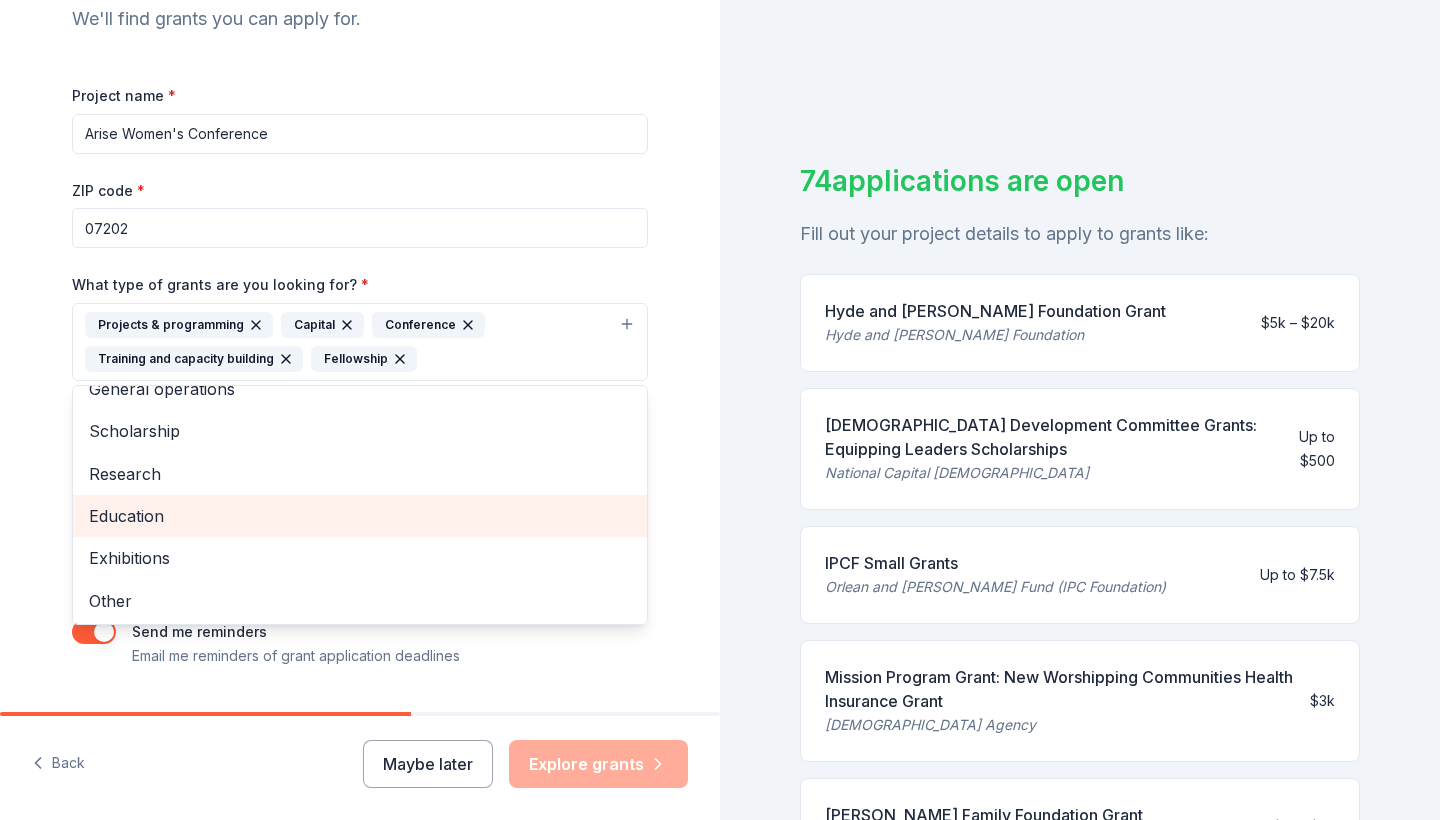 click on "Education" at bounding box center (360, 516) 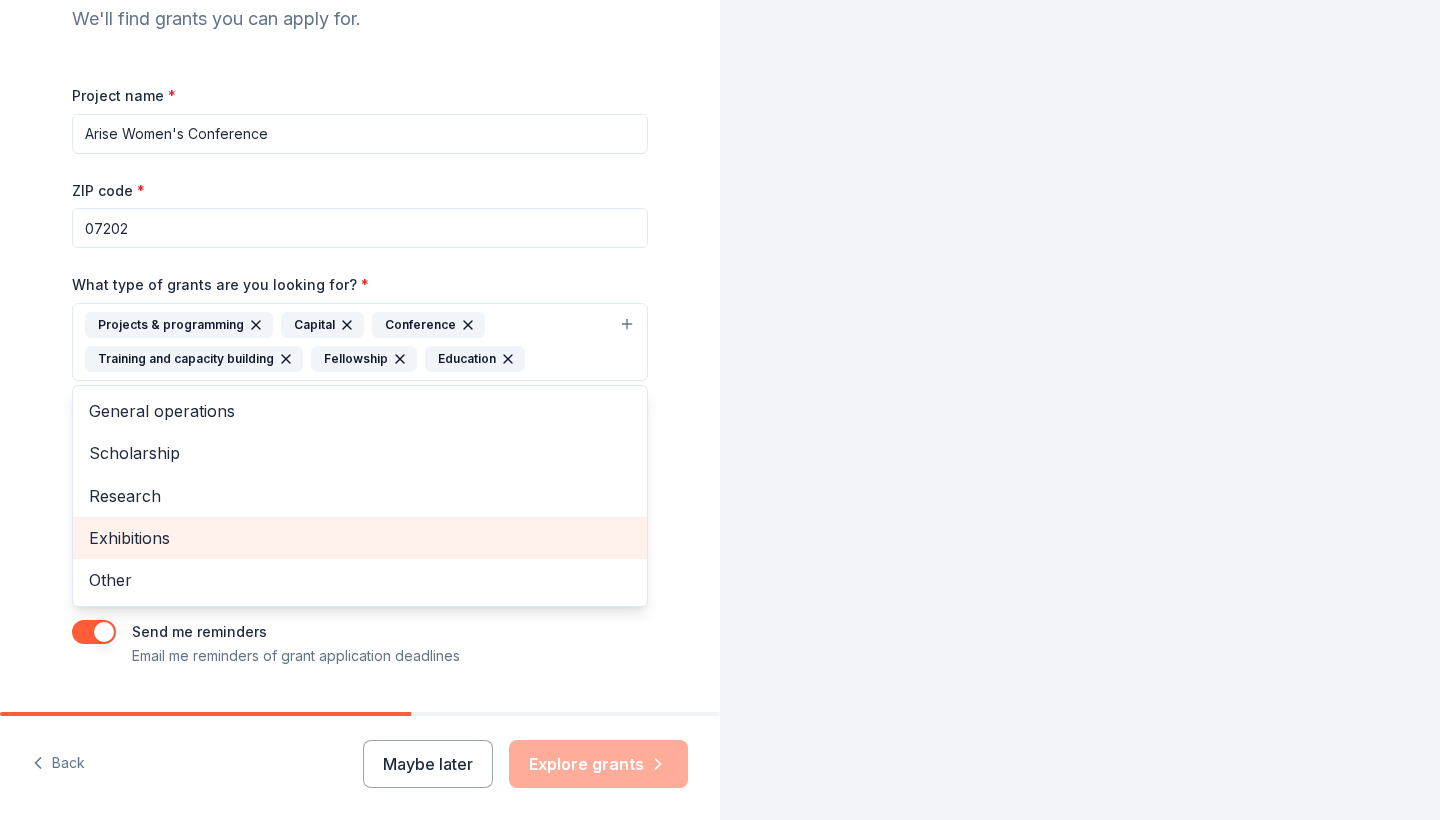 scroll, scrollTop: 0, scrollLeft: 0, axis: both 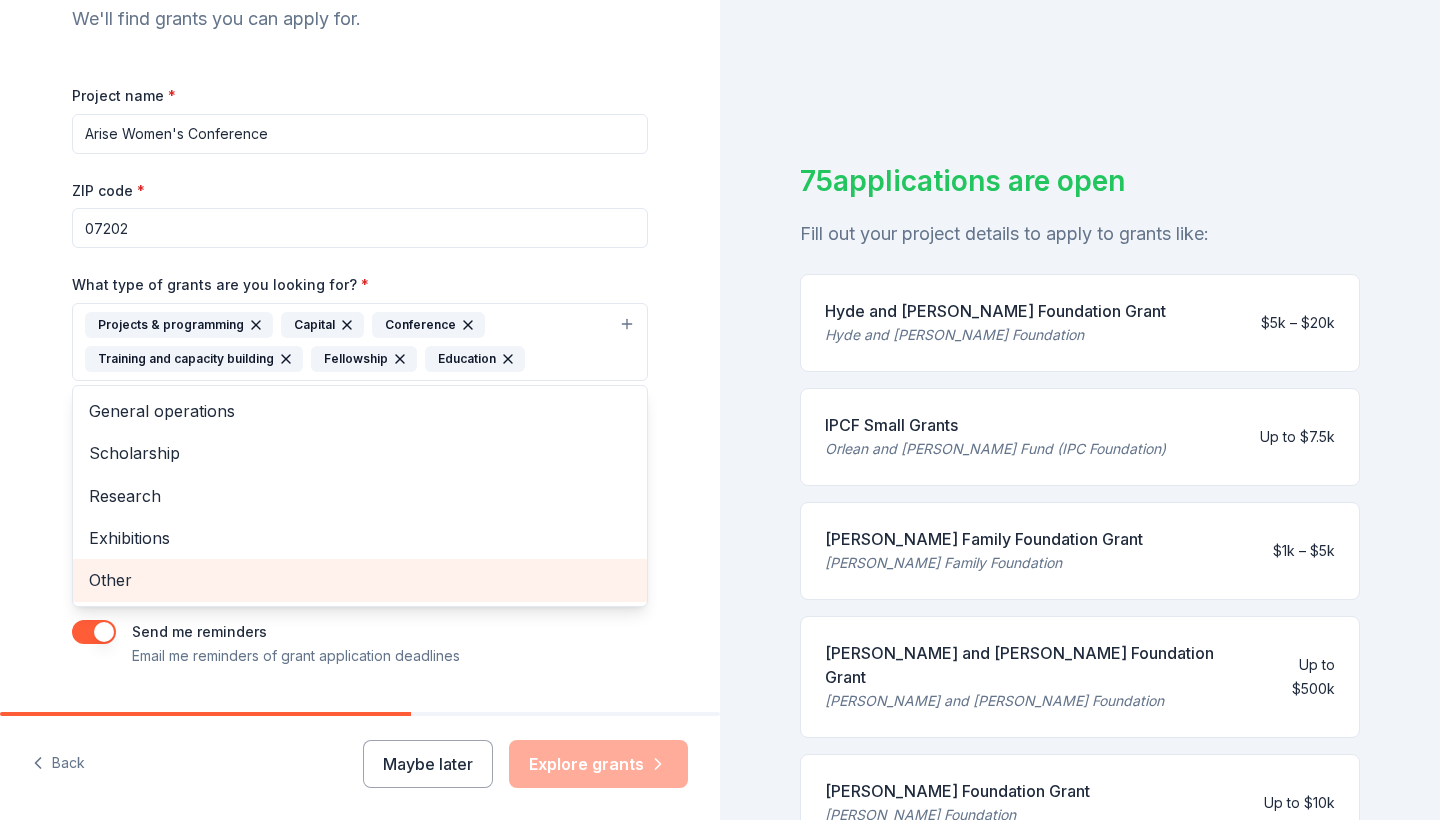 click on "Other" at bounding box center (360, 580) 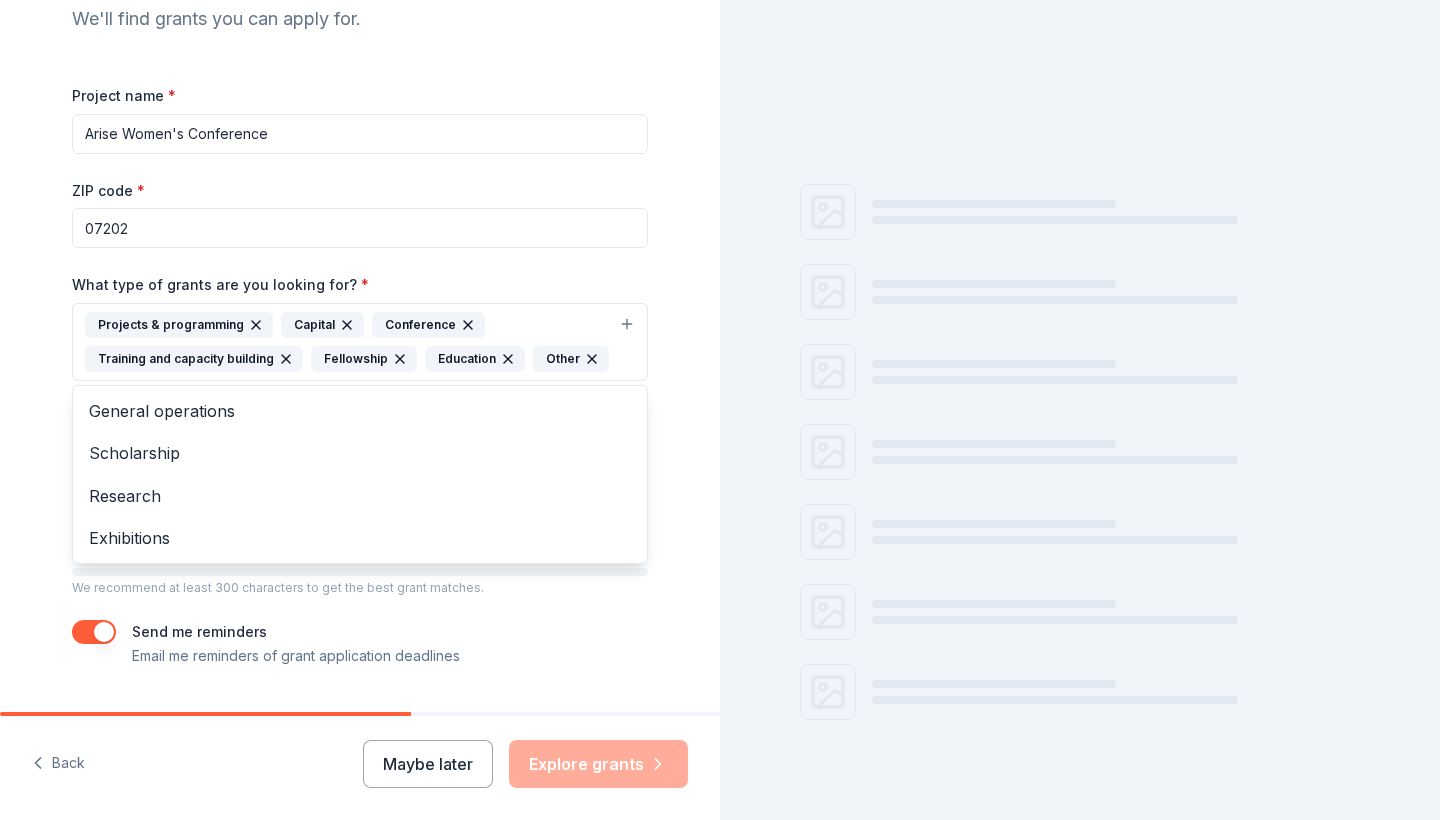 click on "Tell us about your project. We'll find grants you can apply for. Project name * Arise Women's Conference ZIP code * 07202 What type of grants are you looking for? * Projects & programming Capital Conference Training and capacity building Fellowship Education Other General operations Scholarship Research Exhibitions What is your project about? * We use this to match you to relevant grant opportunities.   See examples We recommend at least 300 characters to get the best grant matches. Send me reminders Email me reminders of grant application deadlines" at bounding box center [360, 268] 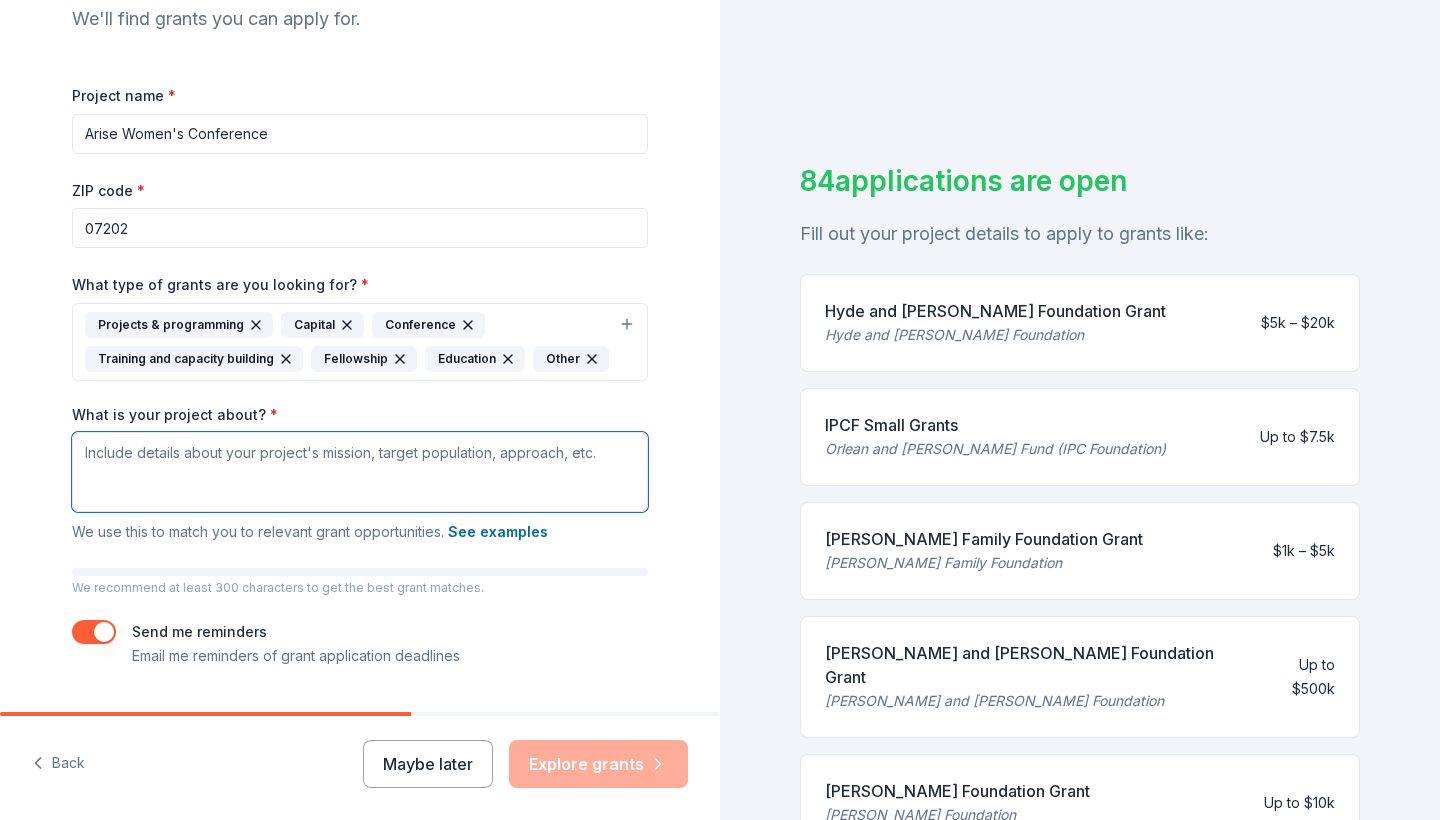 click on "What is your project about? *" at bounding box center (360, 472) 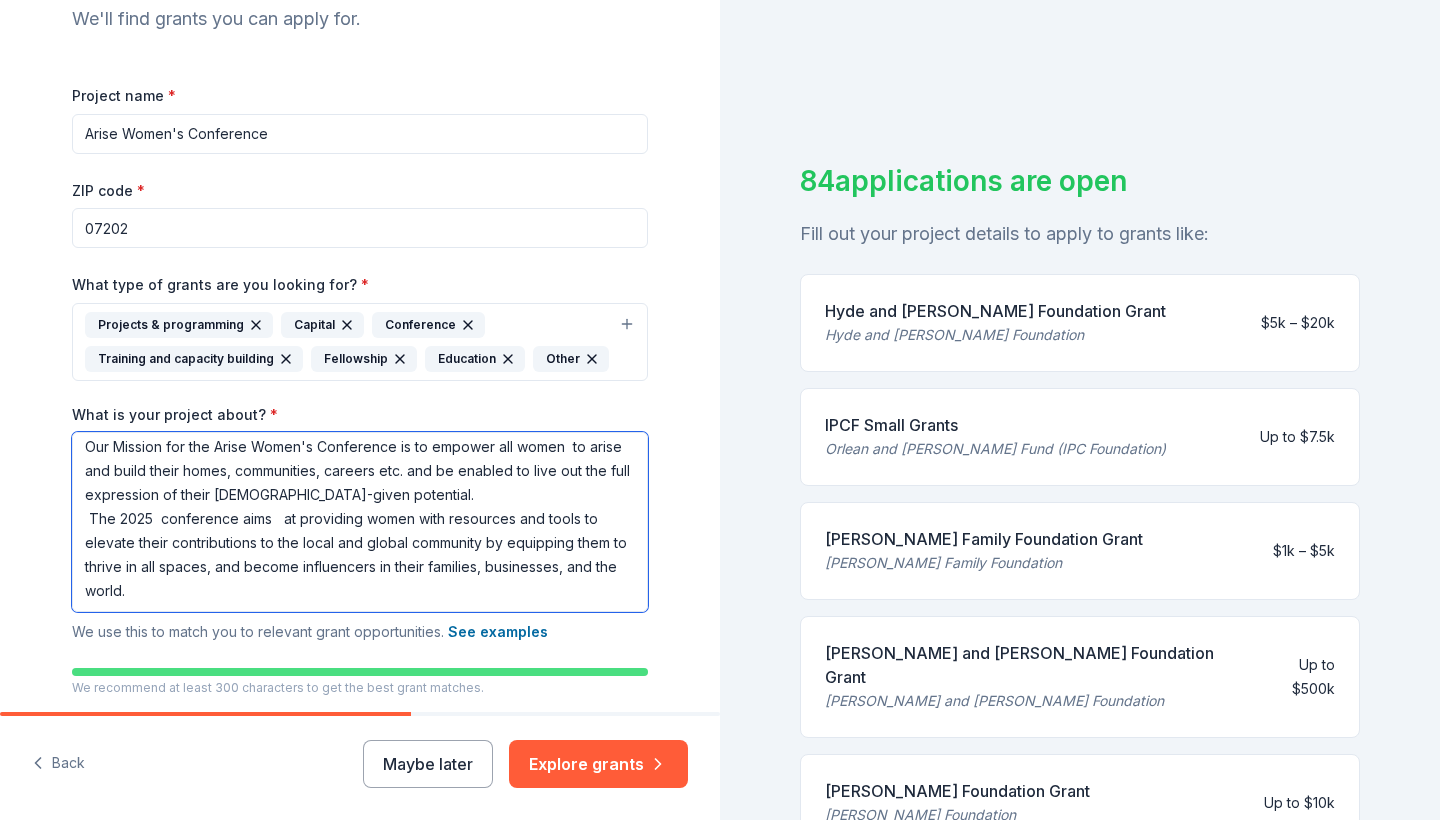 scroll, scrollTop: 30, scrollLeft: 0, axis: vertical 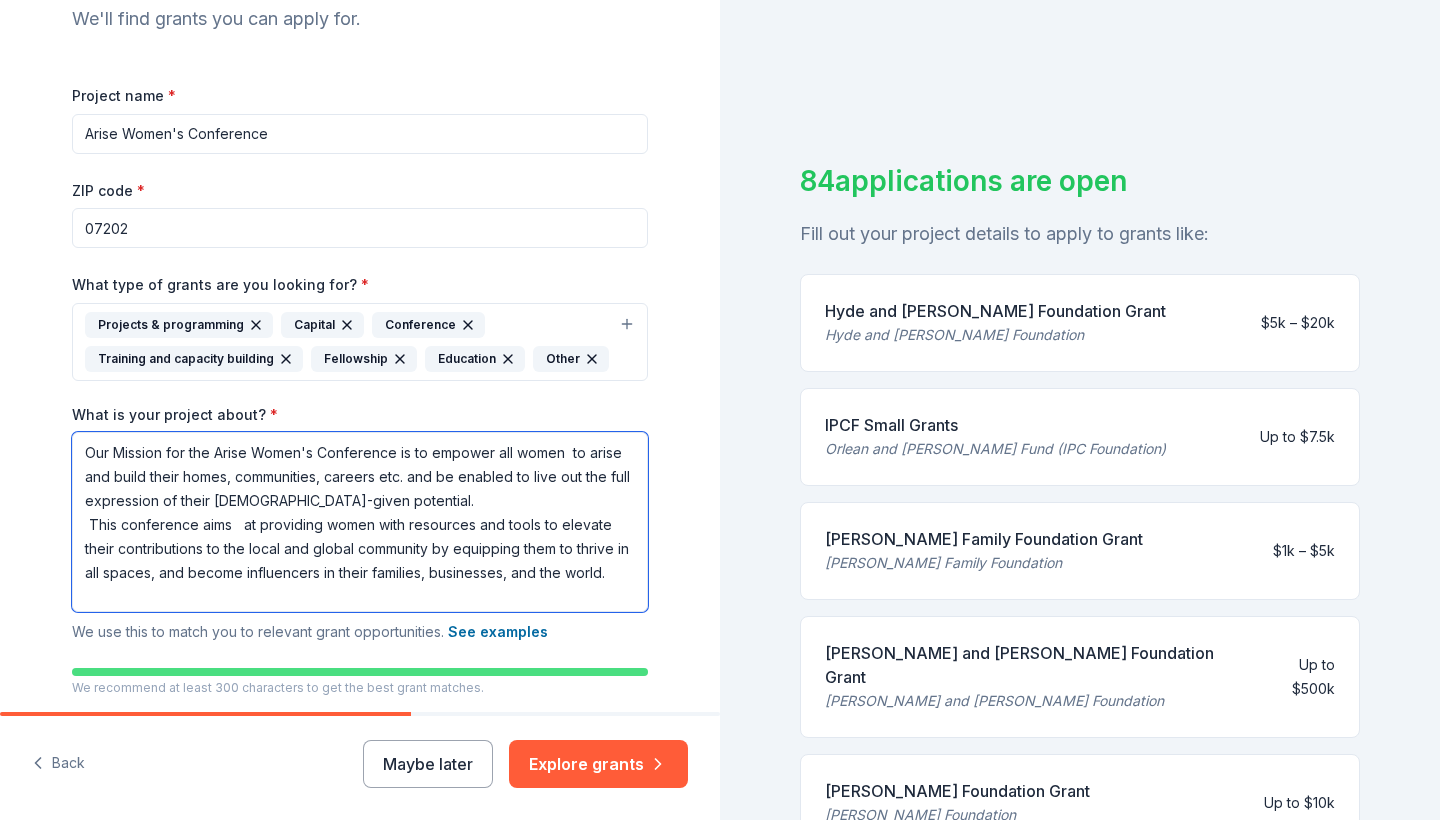 click on "Our Mission for the Arise Women's Conference is to empower all women  to arise and build their homes, communities, careers etc. and be enabled to live out the full expression of their God-given potential.
This conference aims   at providing women with resources and tools to elevate their contributions to the local and global community by equipping them to thrive in all spaces, and become influencers in their families, businesses, and the world." at bounding box center [360, 522] 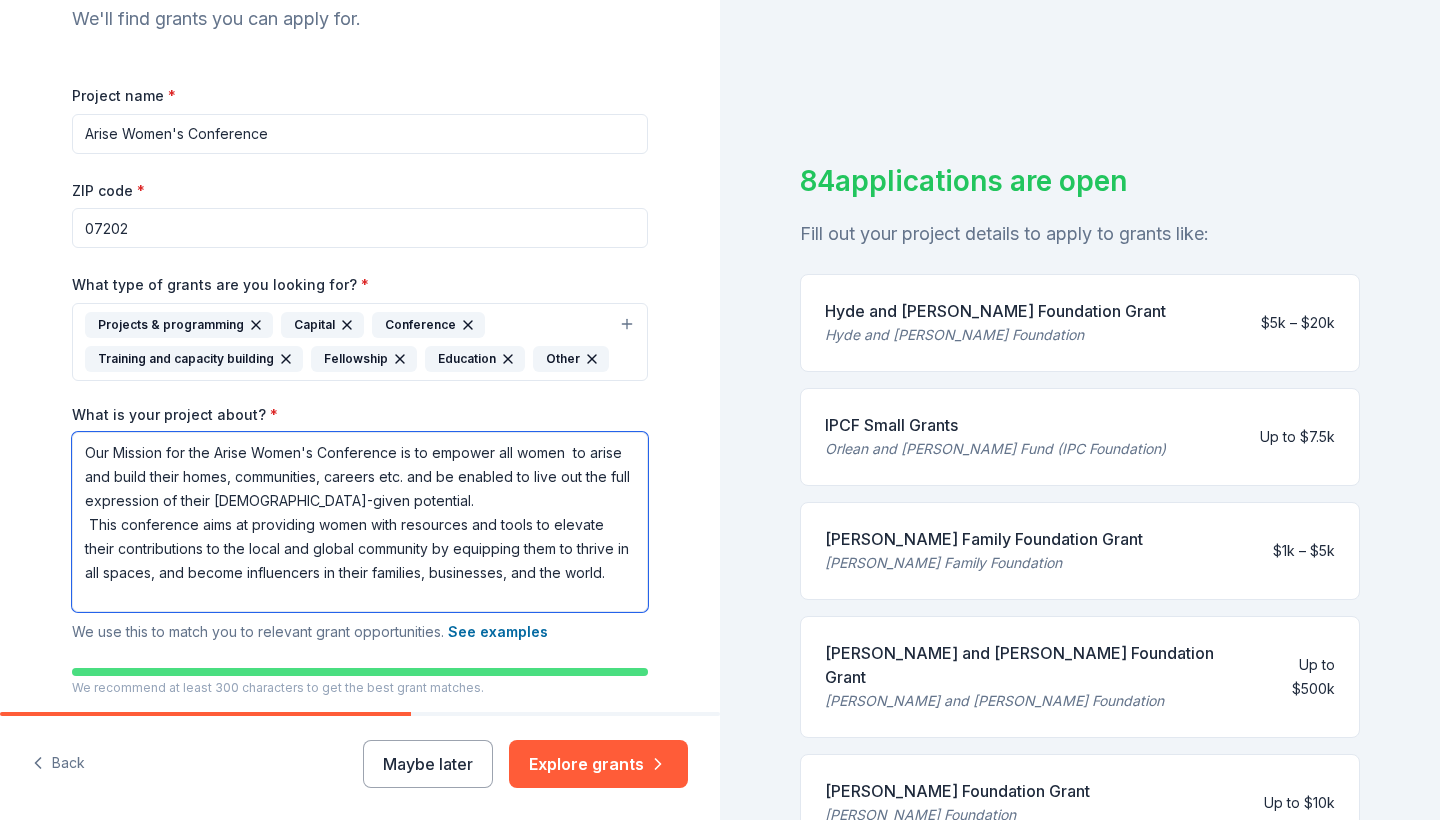 click on "Our Mission for the Arise Women's Conference is to empower all women  to arise and build their homes, communities, careers etc. and be enabled to live out the full expression of their God-given potential.
This conference aims at providing women with resources and tools to elevate their contributions to the local and global community by equipping them to thrive in all spaces, and become influencers in their families, businesses, and the world." at bounding box center [360, 522] 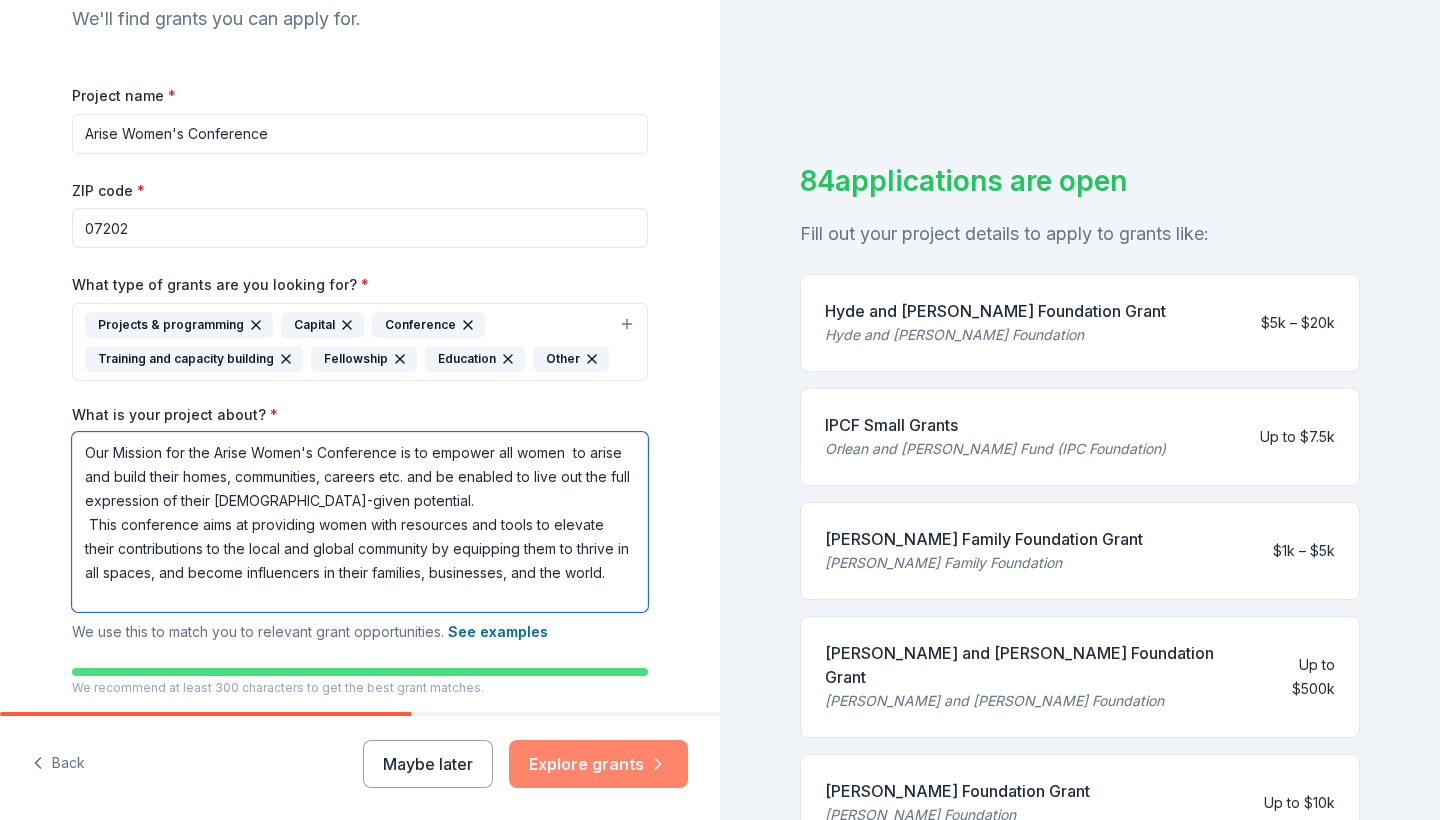 type on "Our Mission for the Arise Women's Conference is to empower all women  to arise and build their homes, communities, careers etc. and be enabled to live out the full expression of their God-given potential.
This conference aims at providing women with resources and tools to elevate their contributions to the local and global community by equipping them to thrive in all spaces, and become influencers in their families, businesses, and the world." 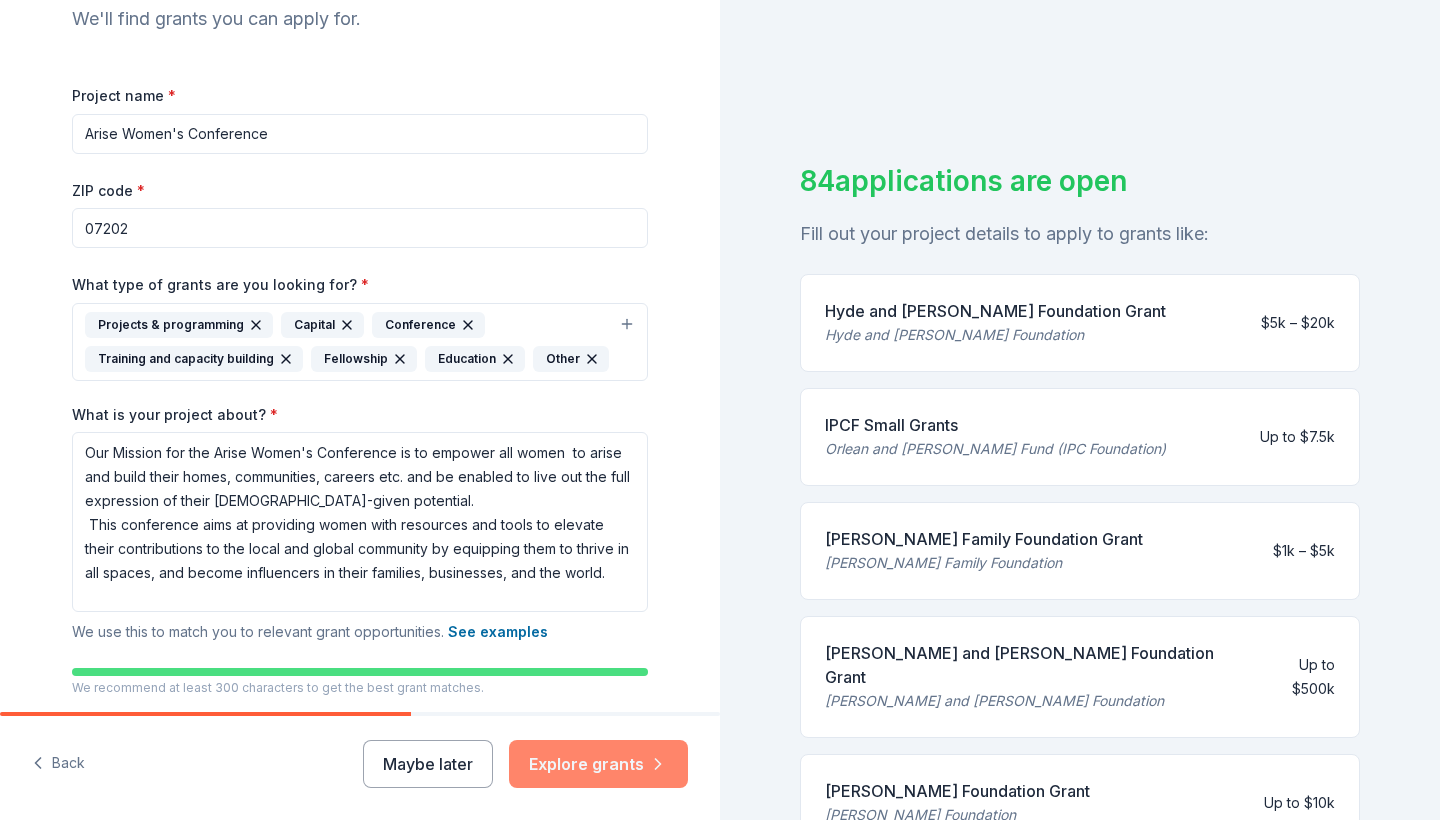 click on "Explore grants" at bounding box center (598, 764) 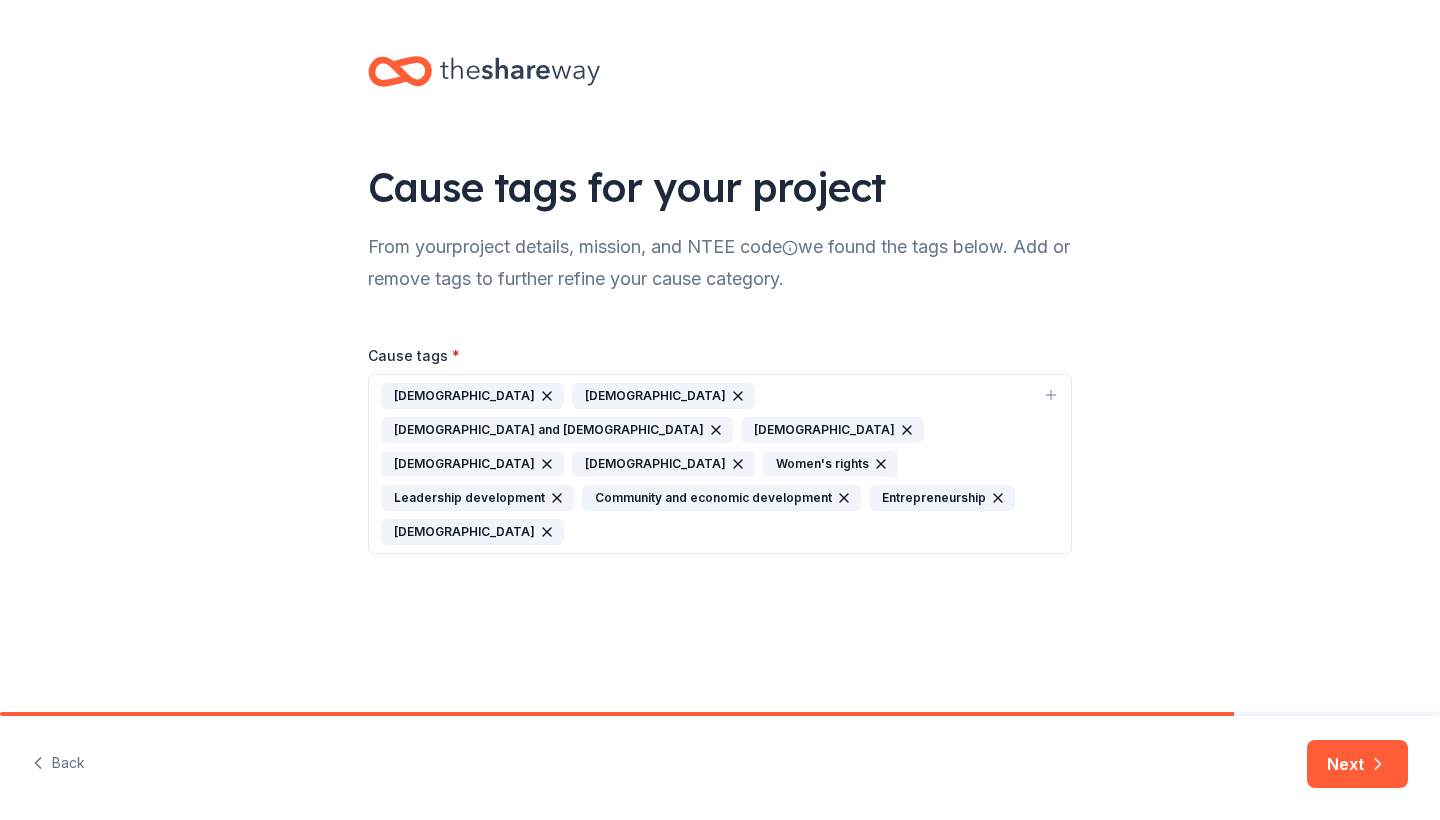 click 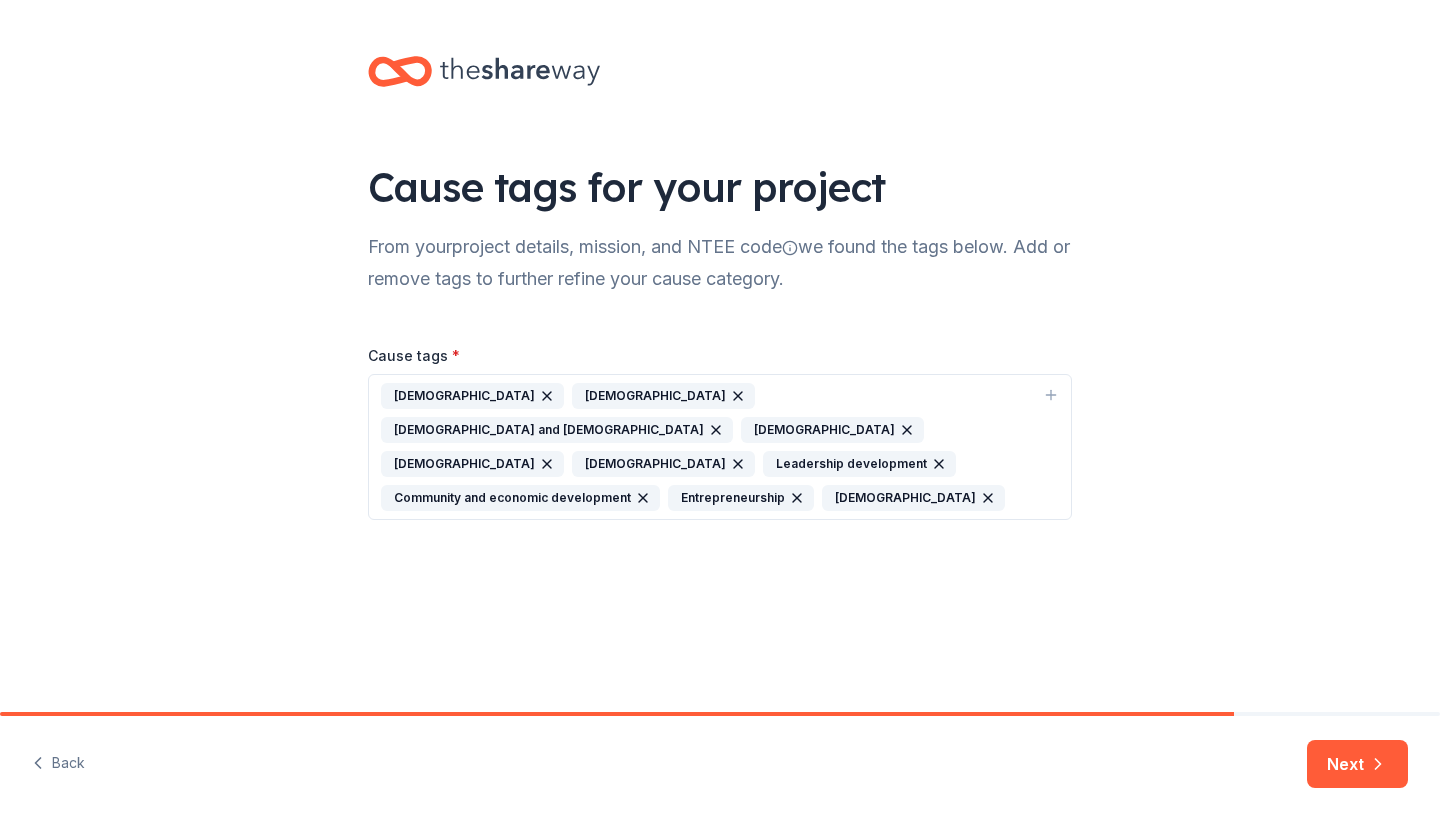 click 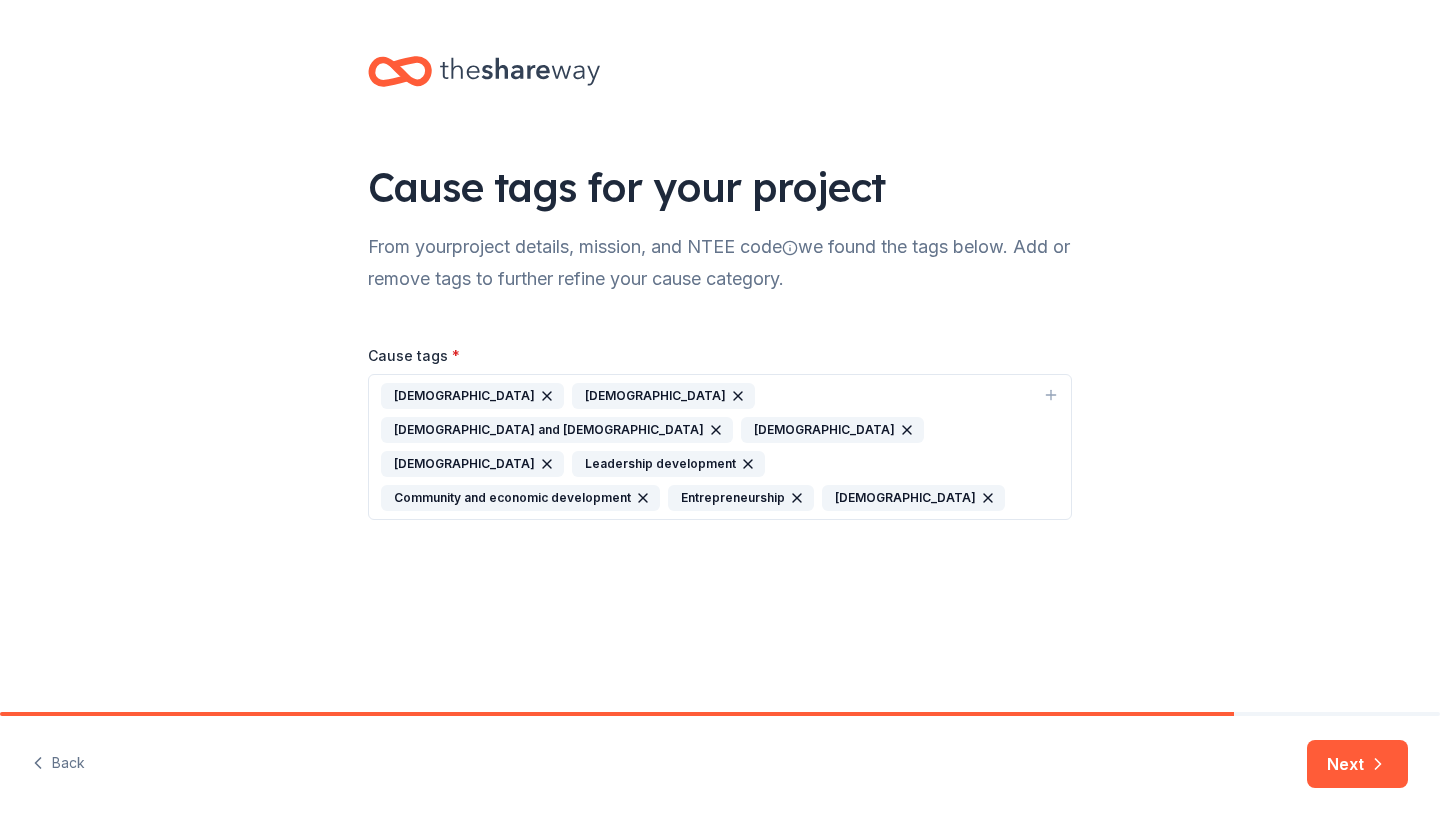 click 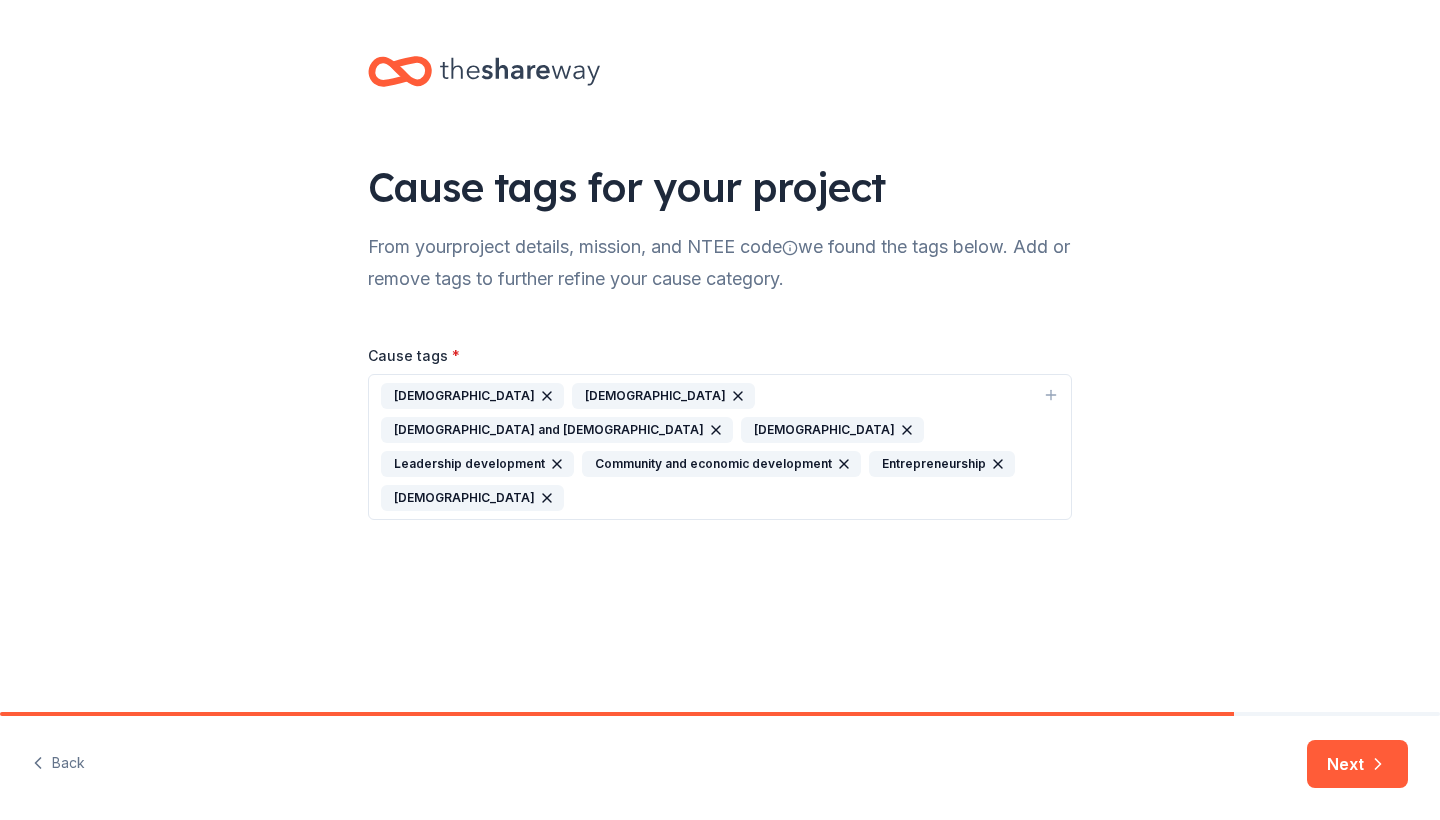 click 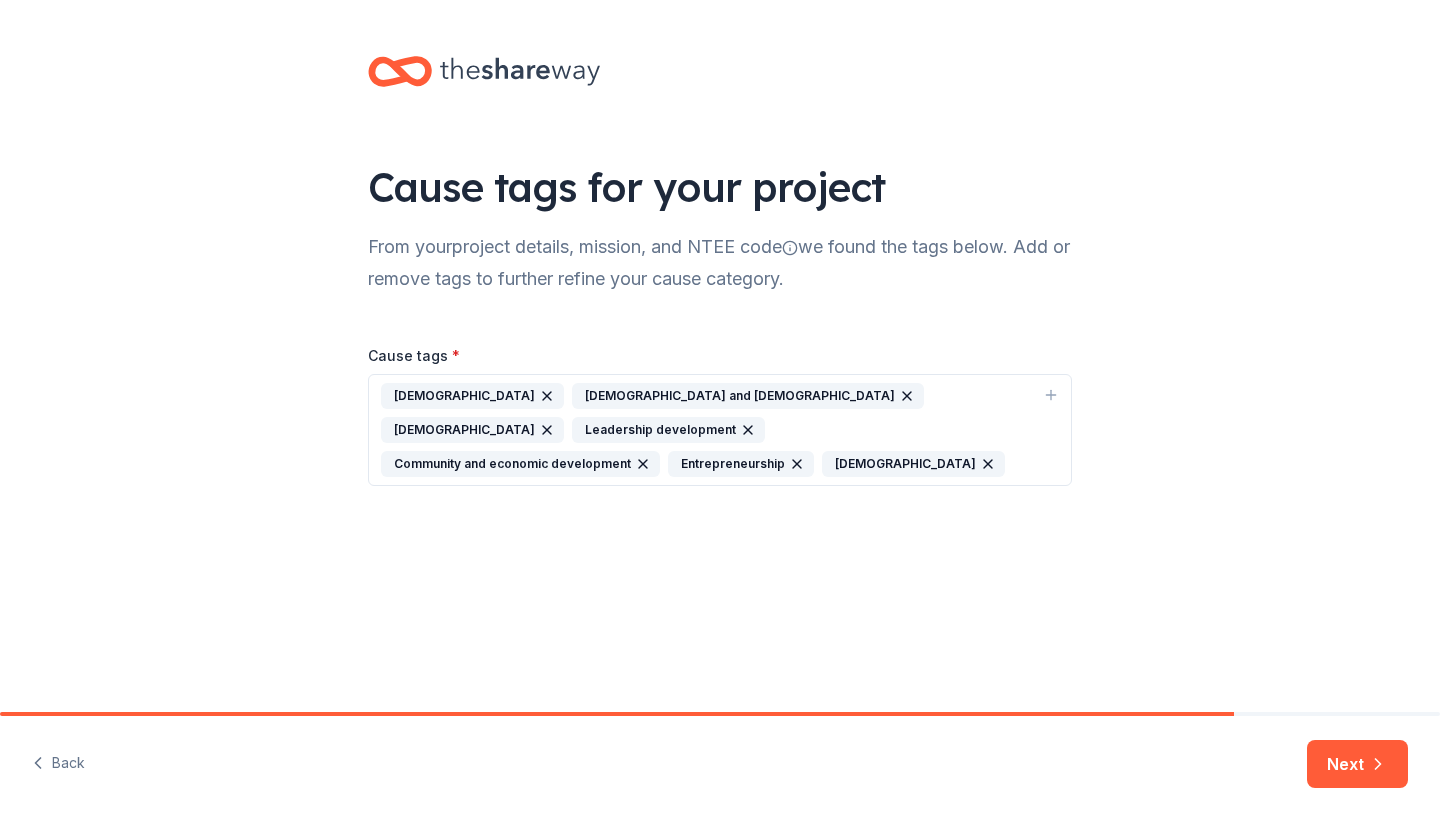 click 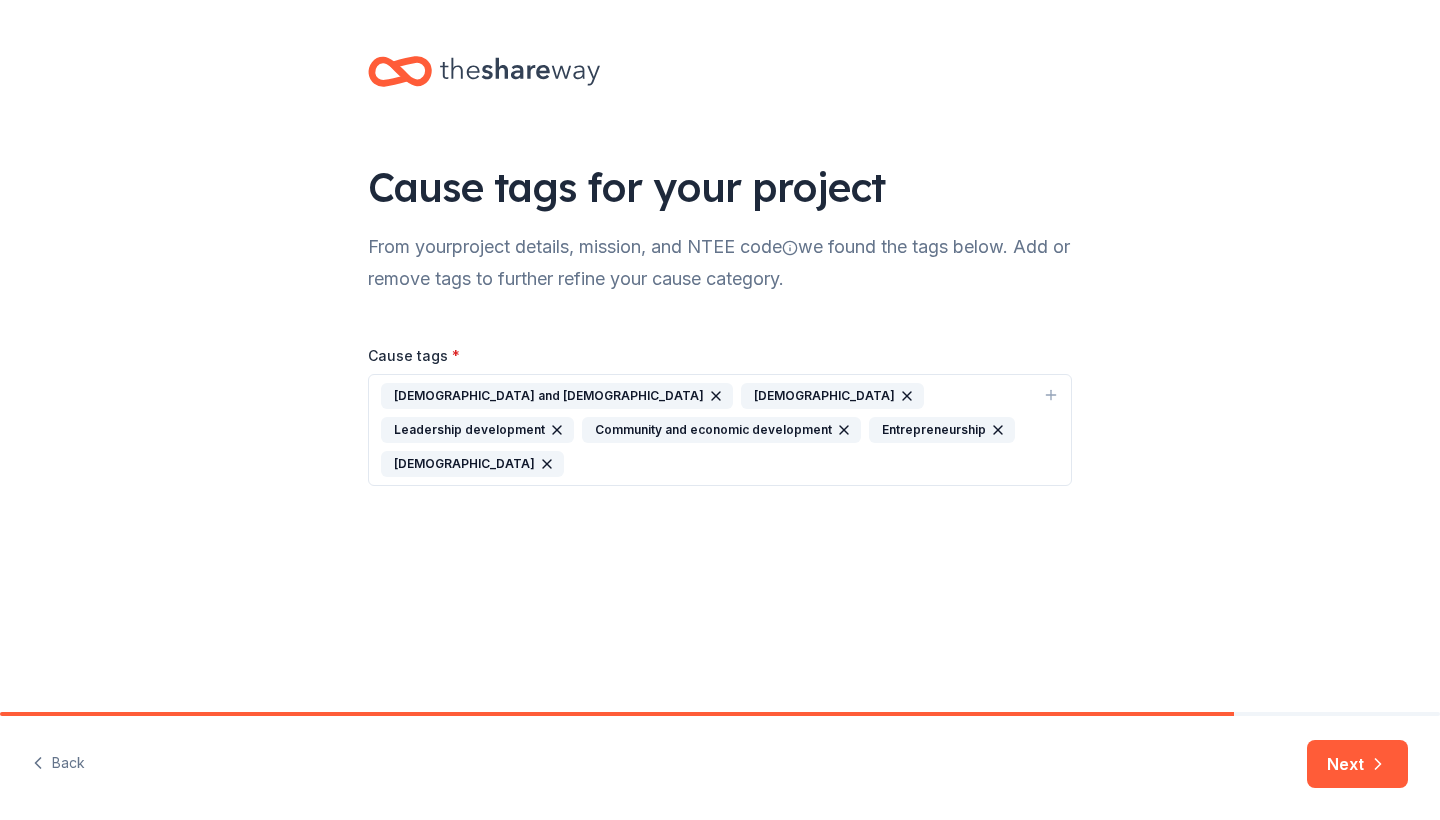 click 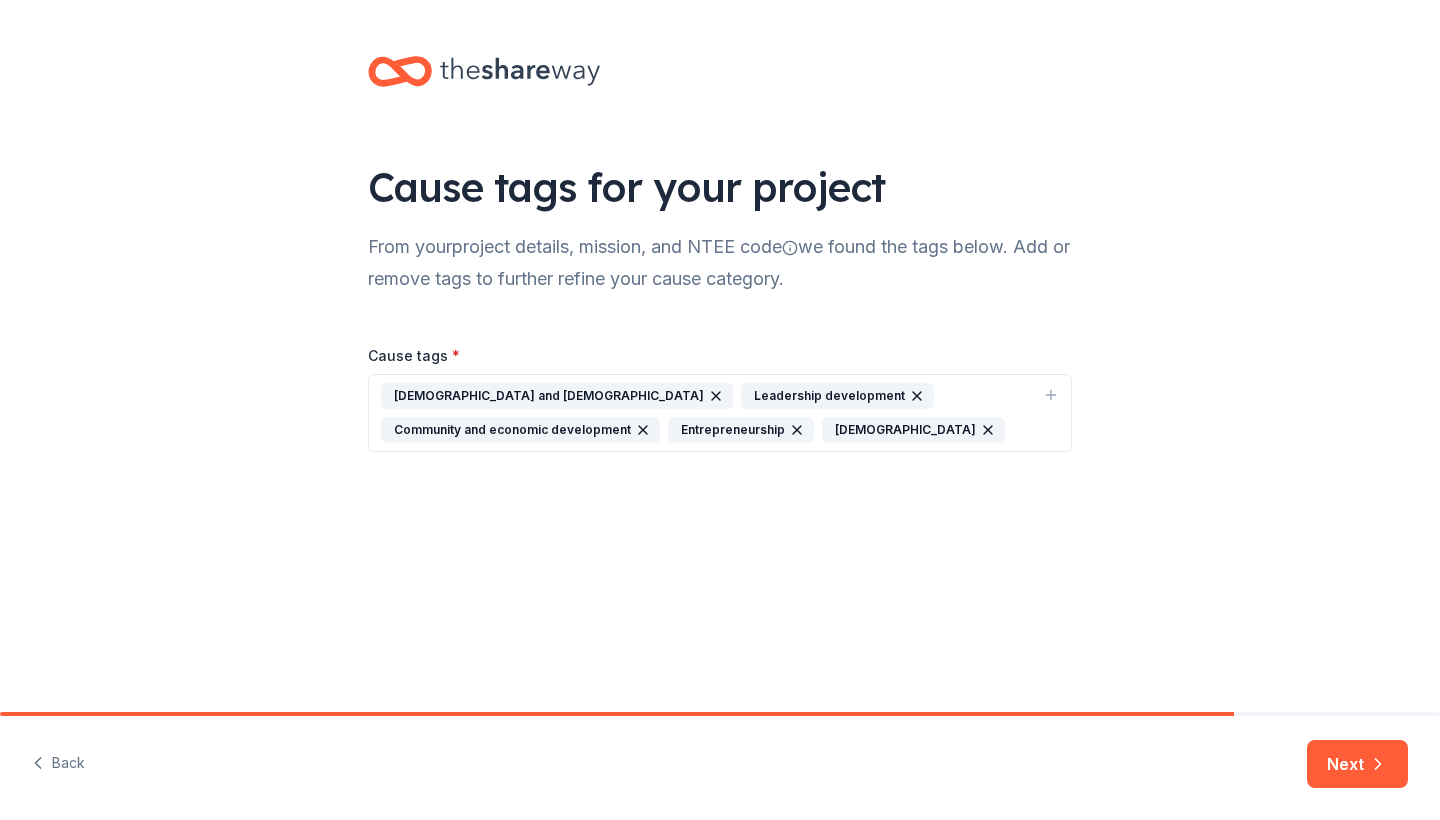 click 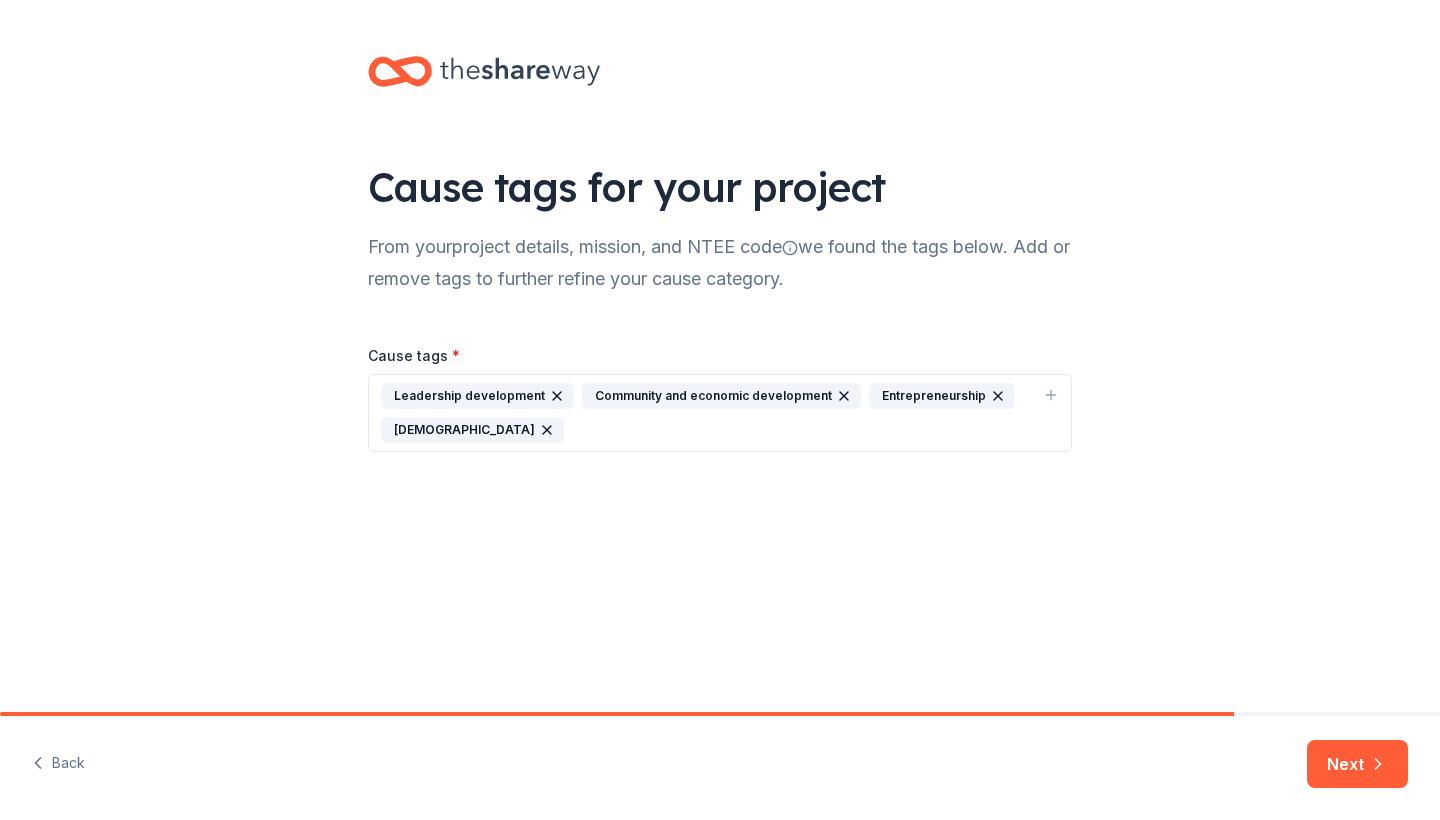 click on "Leadership development Community and economic development Entrepreneurship Christianity" at bounding box center (720, 413) 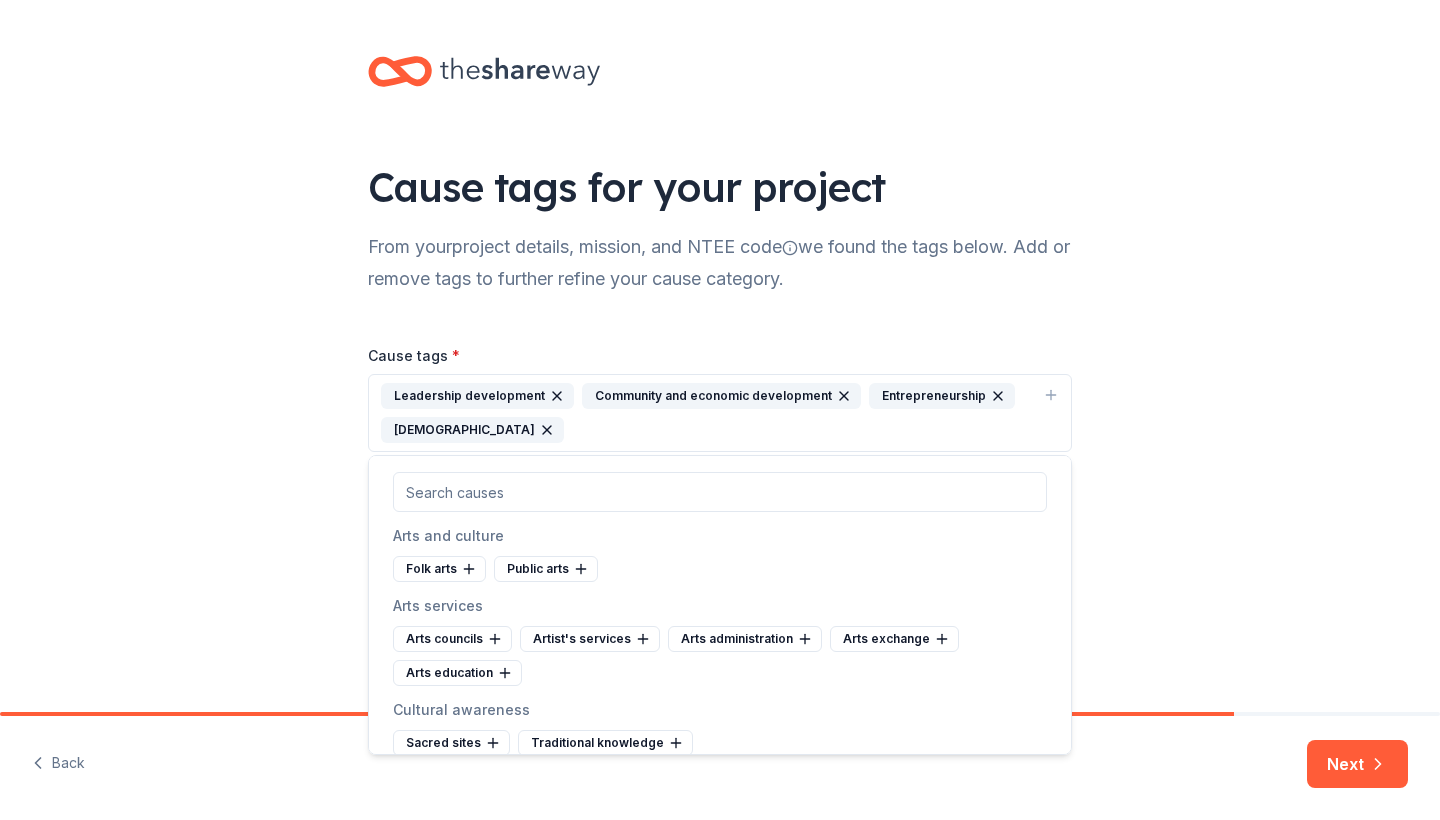 click on "Leadership development Community and economic development Entrepreneurship Christianity" at bounding box center [708, 413] 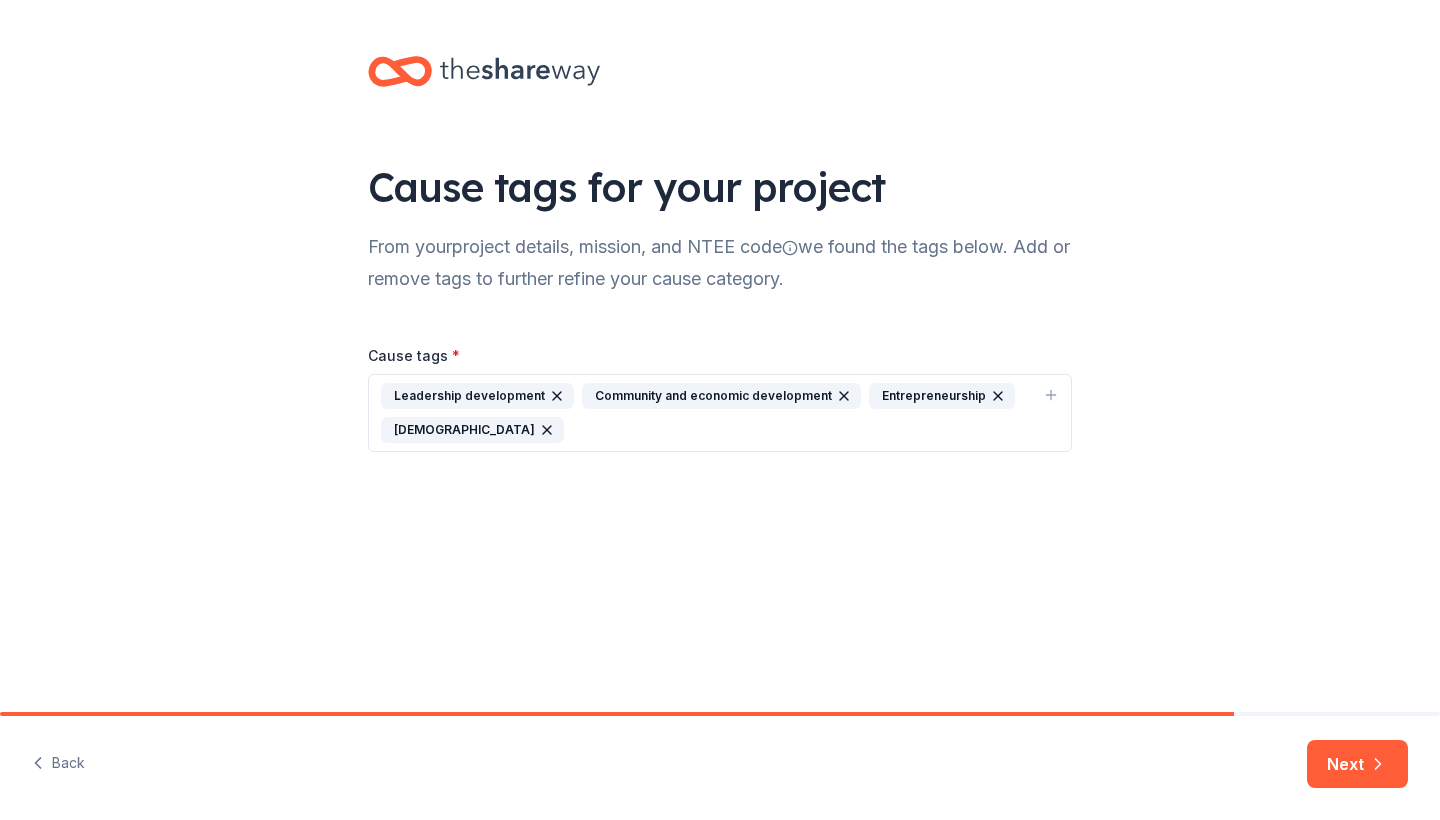 click on "Leadership development Community and economic development Entrepreneurship Christianity" at bounding box center [708, 413] 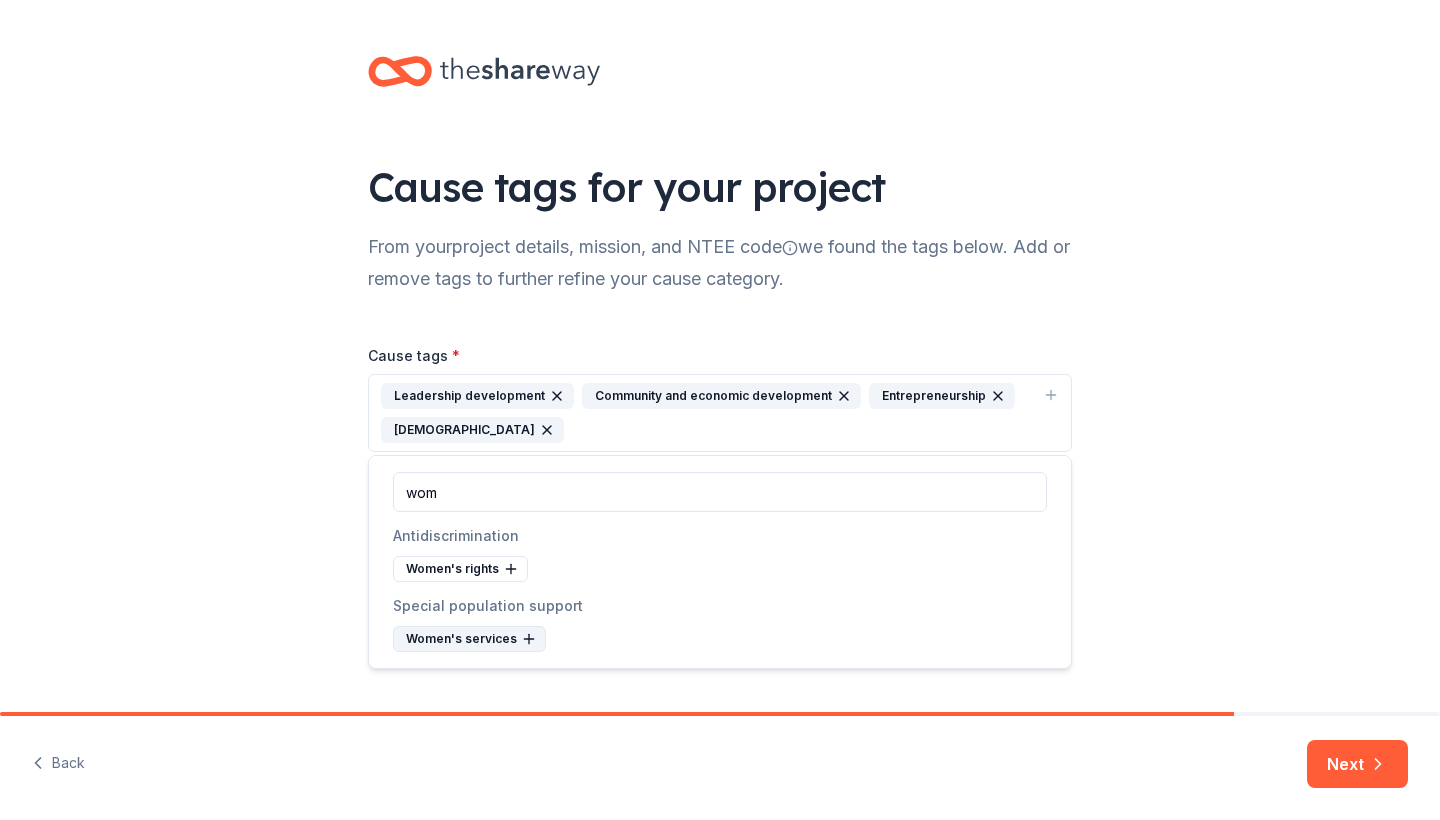 click on "Women's services" at bounding box center [469, 639] 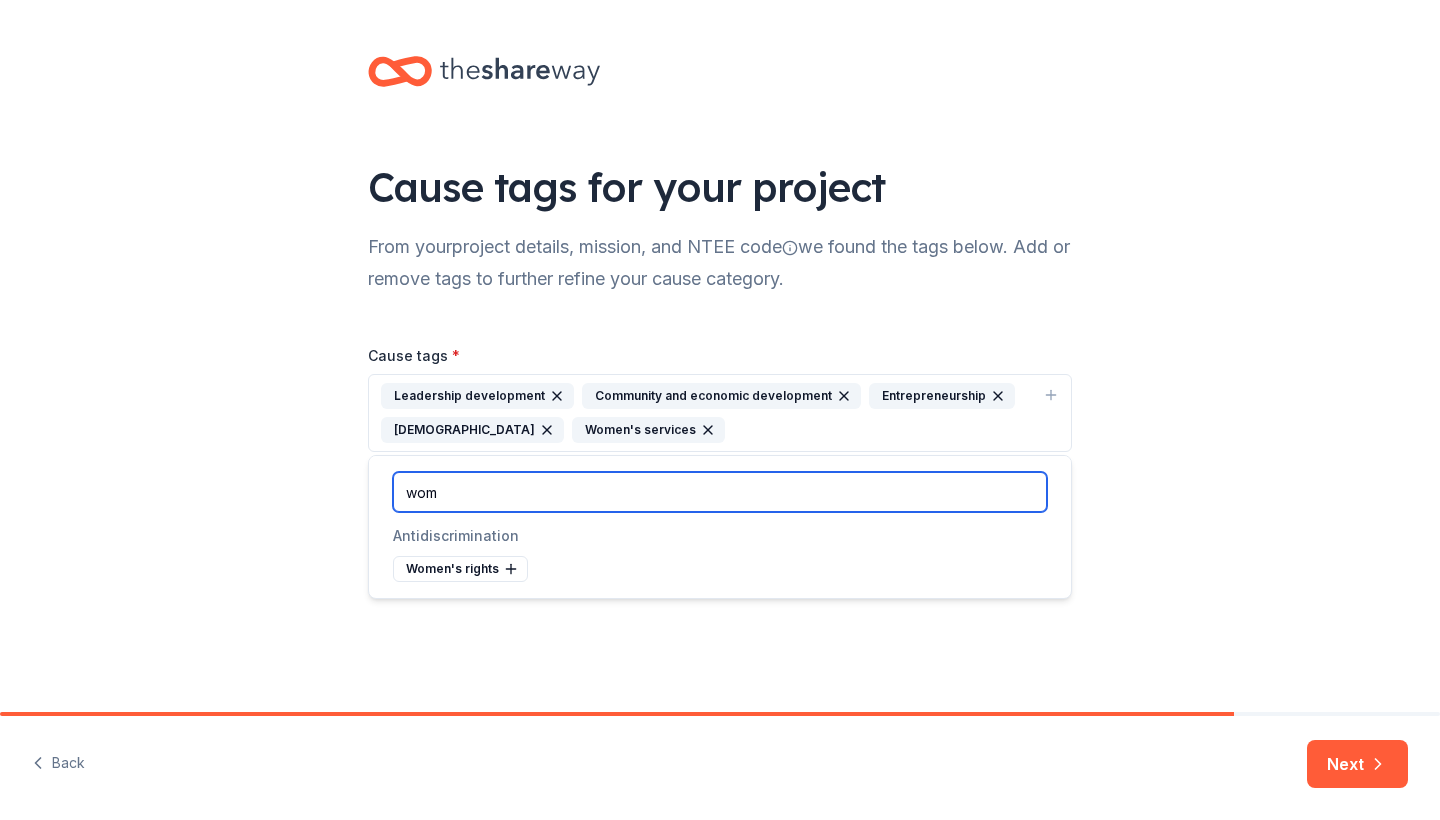 click on "wom" at bounding box center (720, 492) 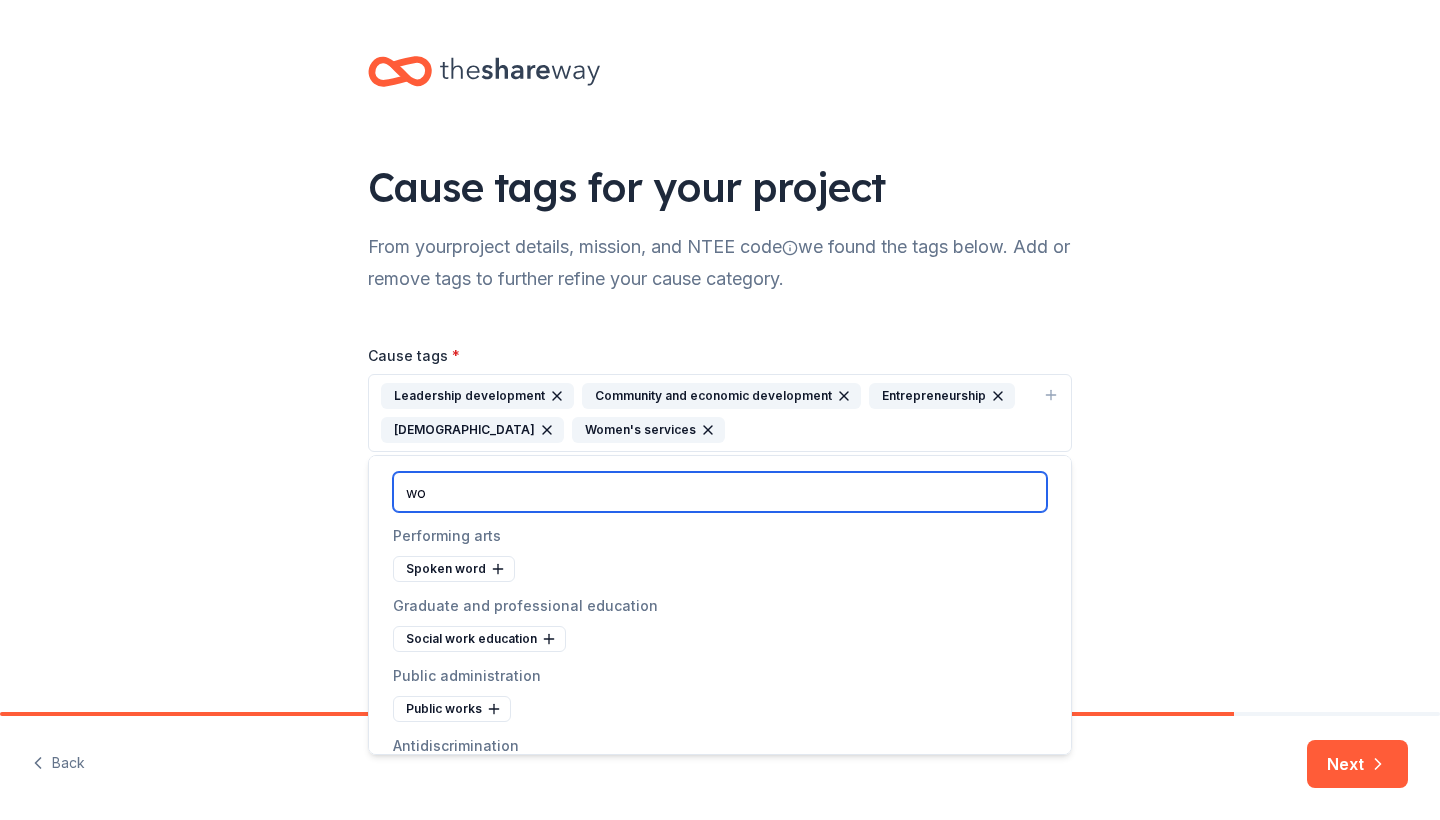 type on "w" 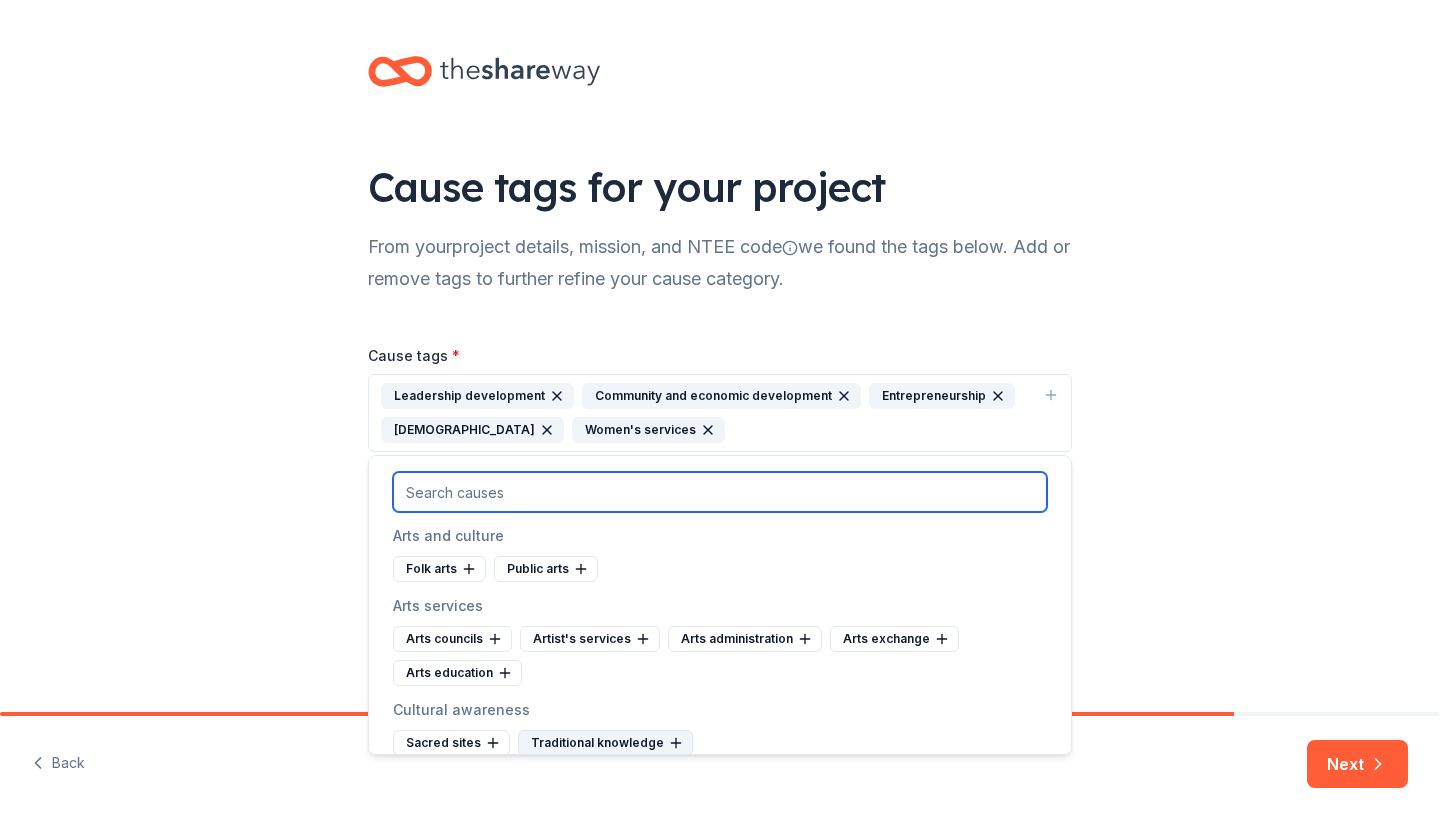 type 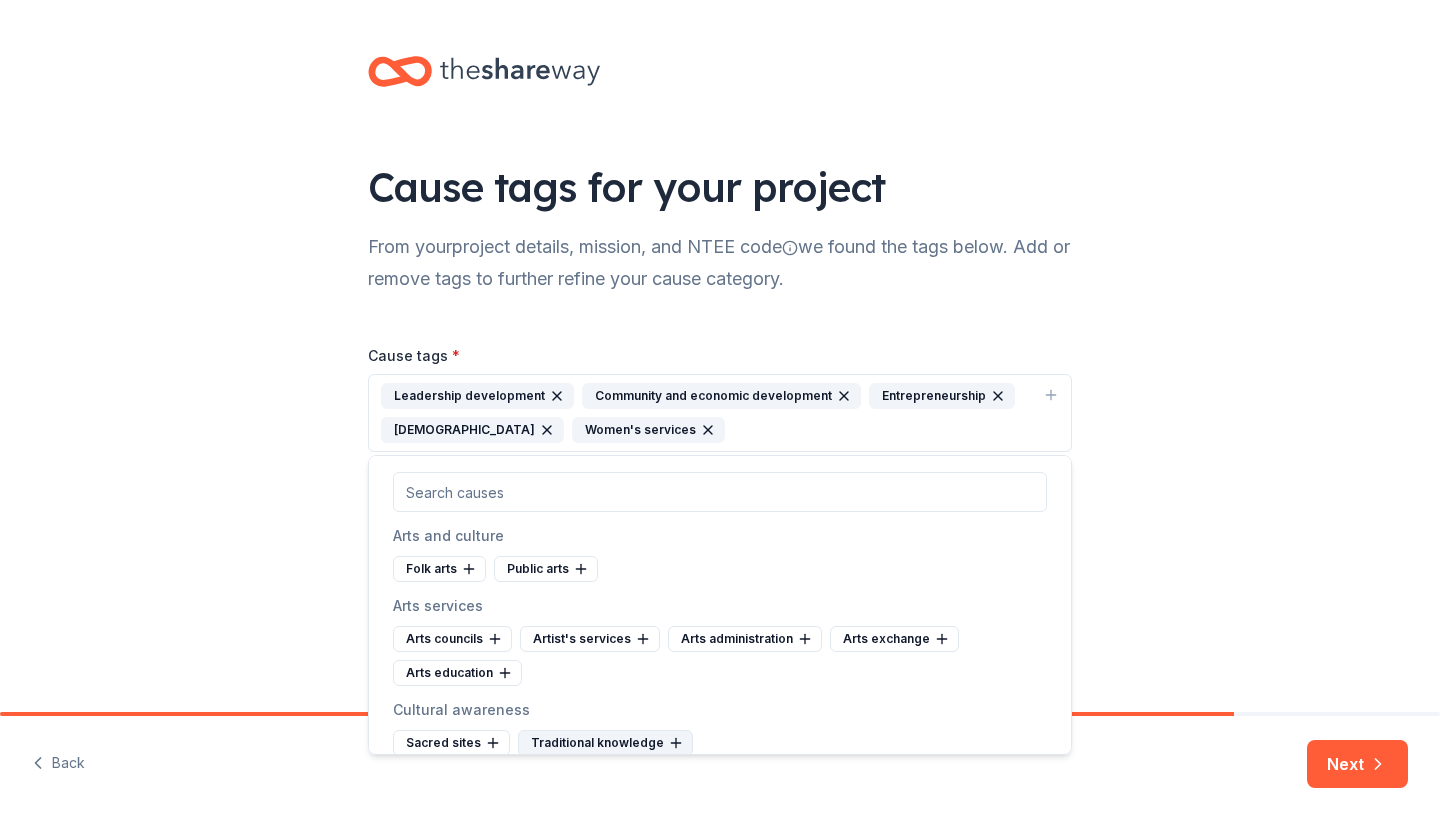 click on "Traditional knowledge" at bounding box center [605, 743] 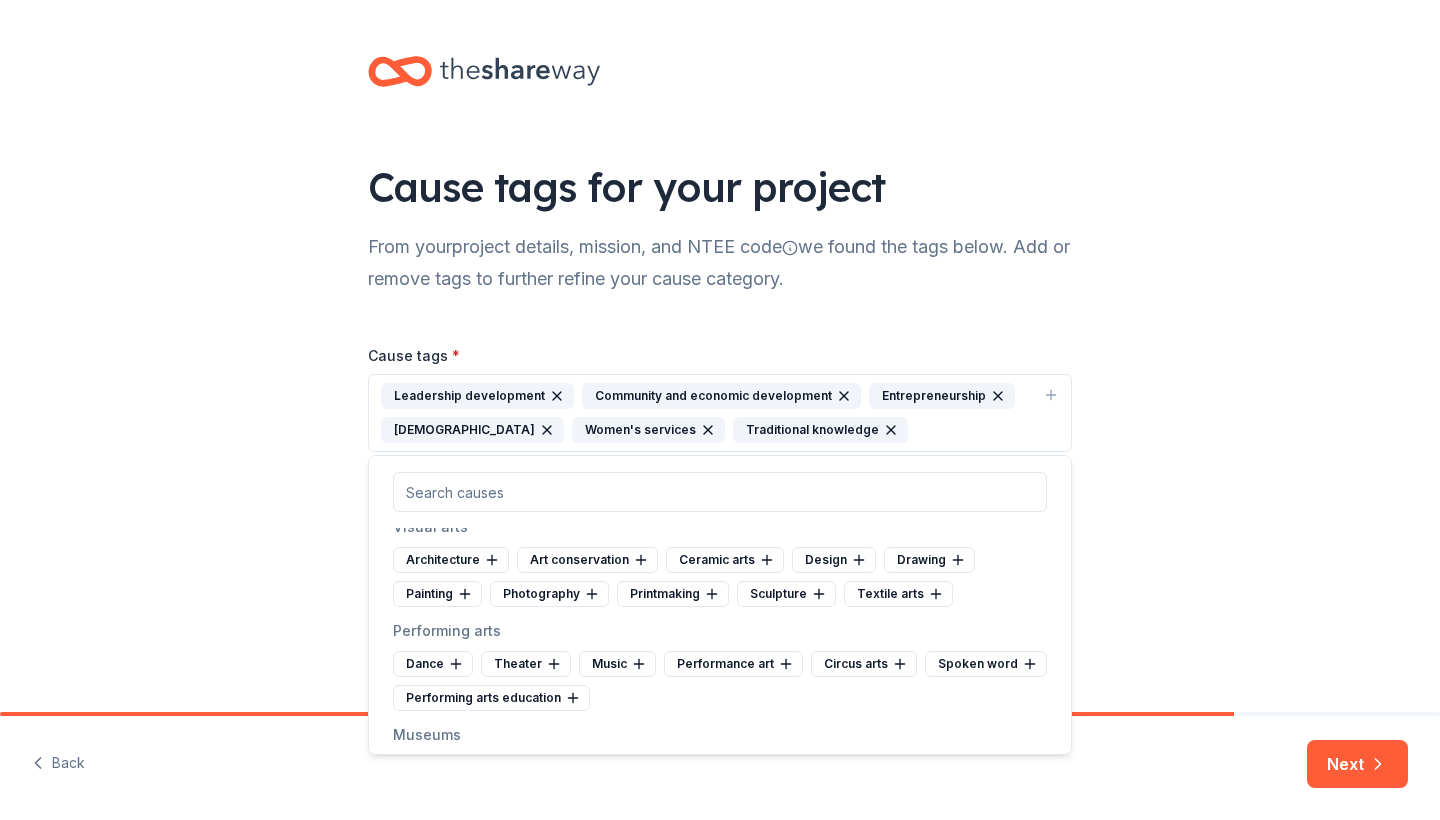 scroll, scrollTop: 260, scrollLeft: 0, axis: vertical 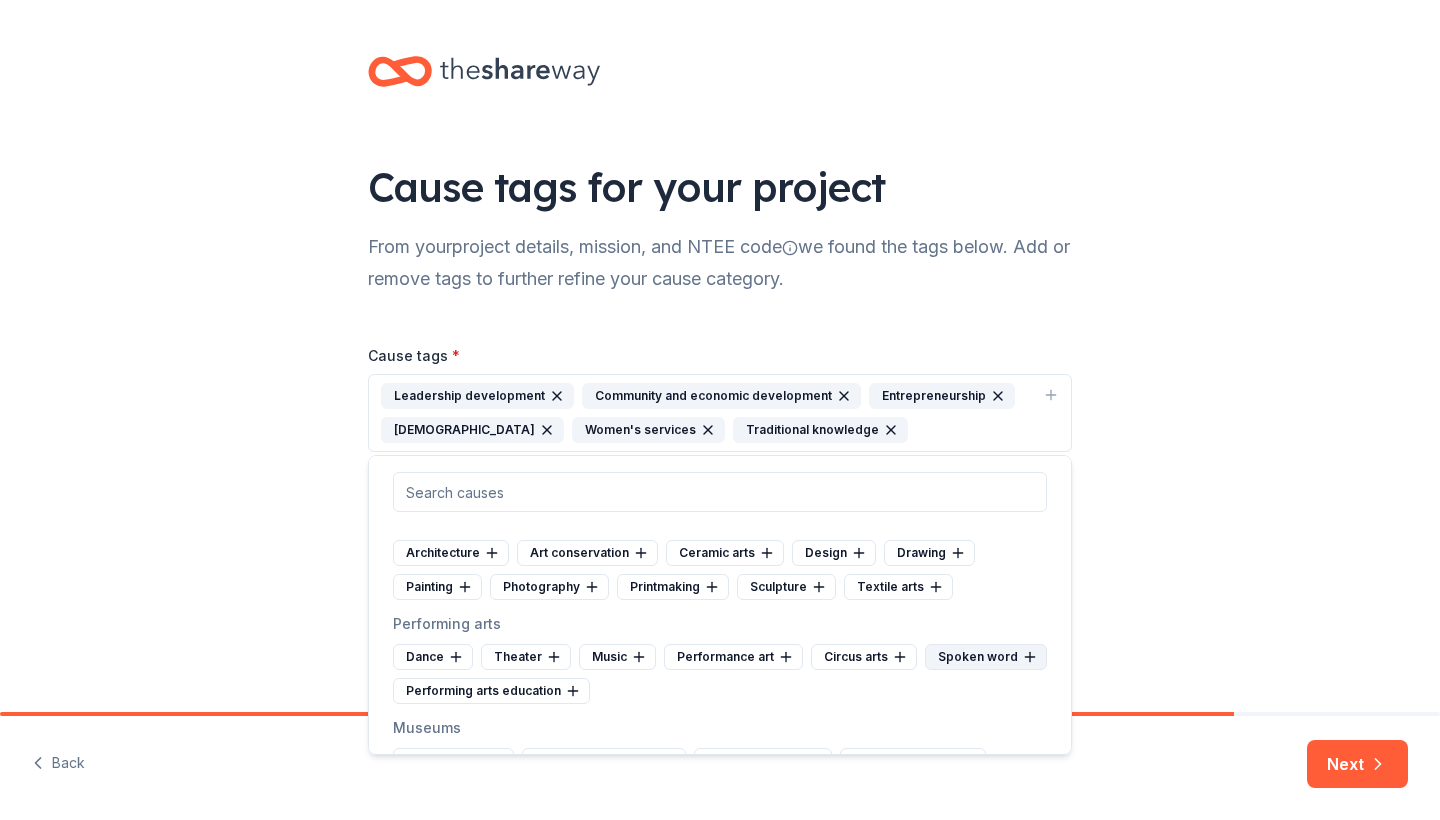 click on "Spoken word" at bounding box center (986, 657) 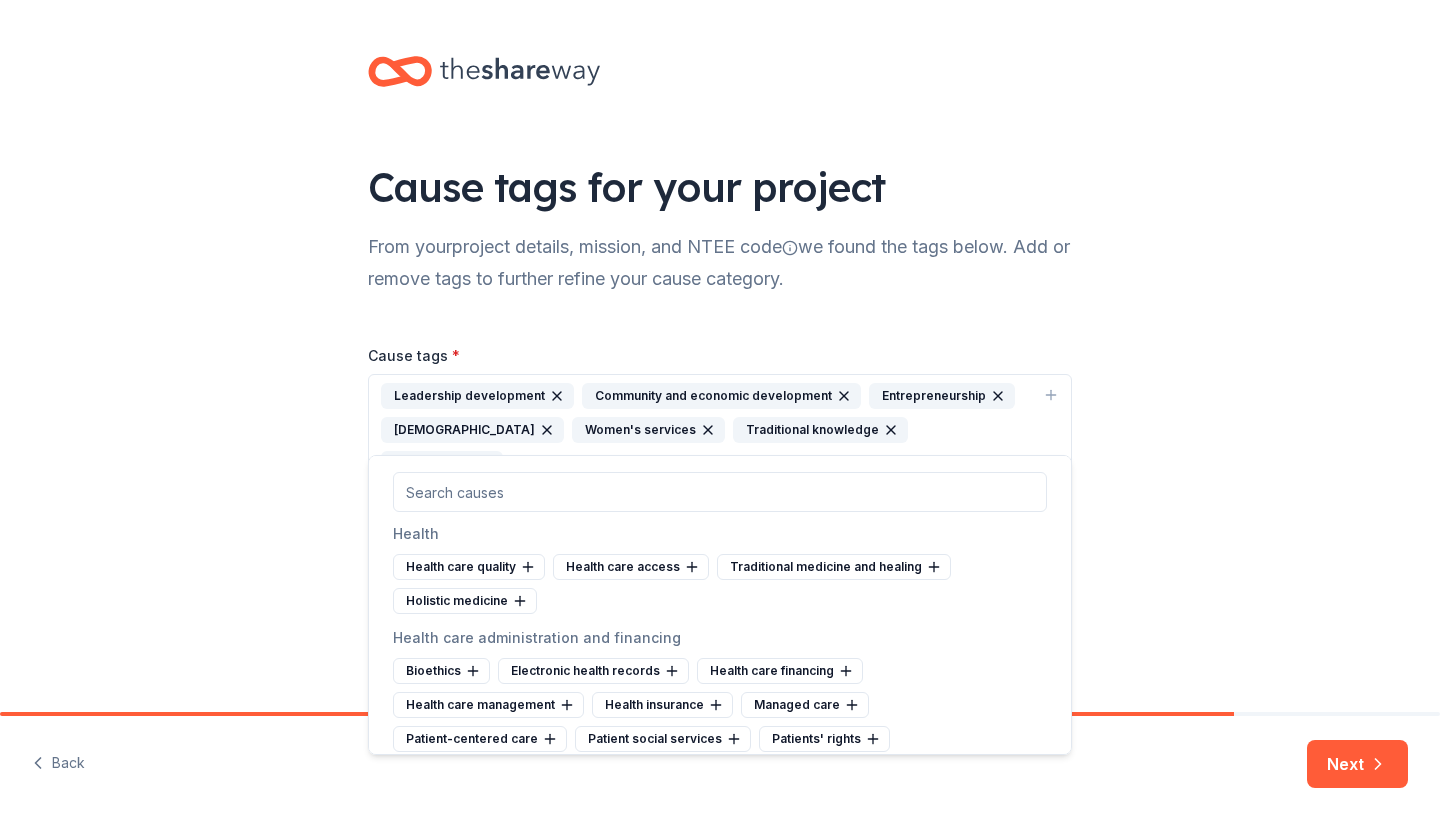 scroll, scrollTop: 2055, scrollLeft: 0, axis: vertical 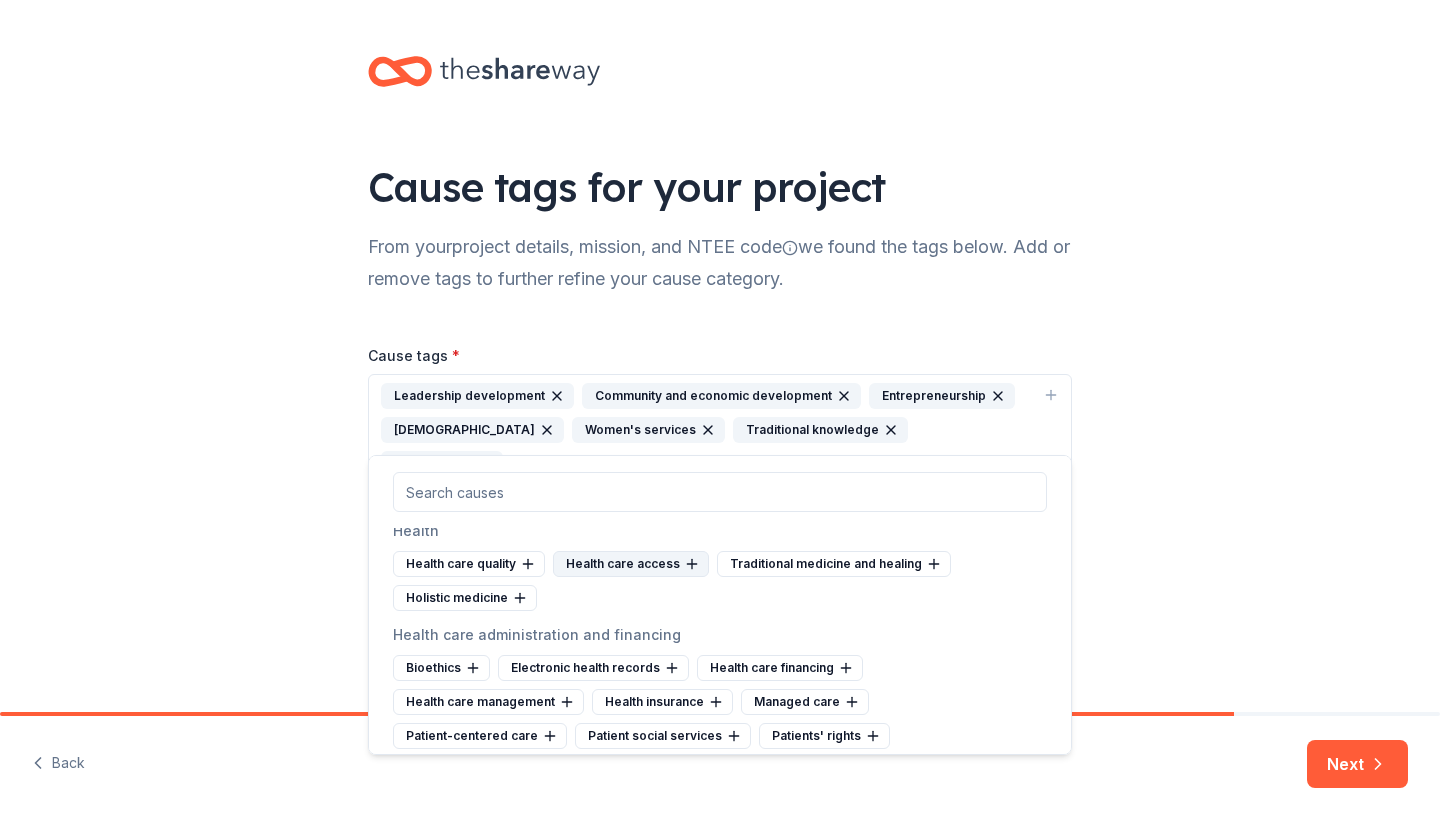 click on "Health care access" at bounding box center (631, 564) 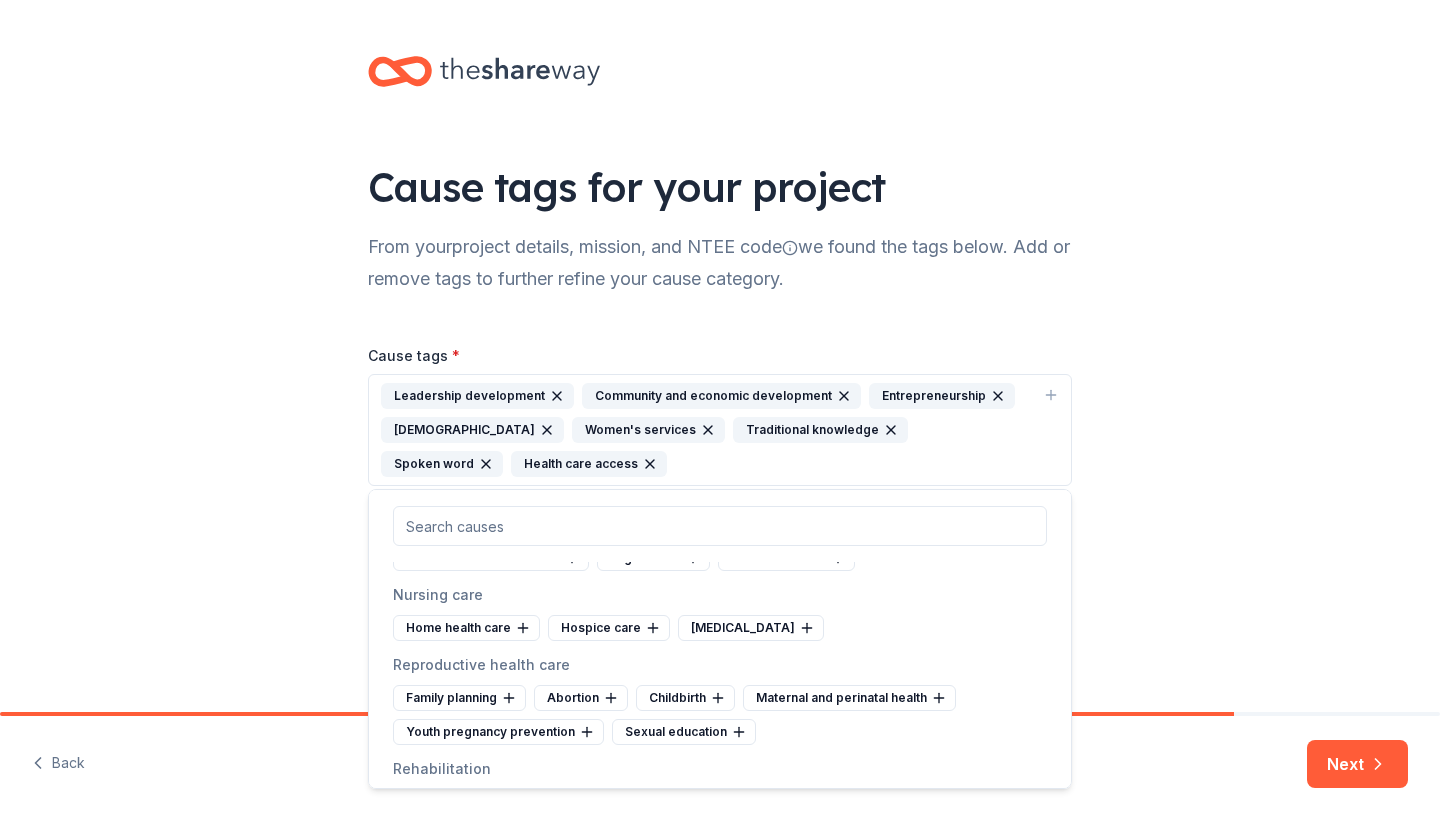 scroll, scrollTop: 2444, scrollLeft: 0, axis: vertical 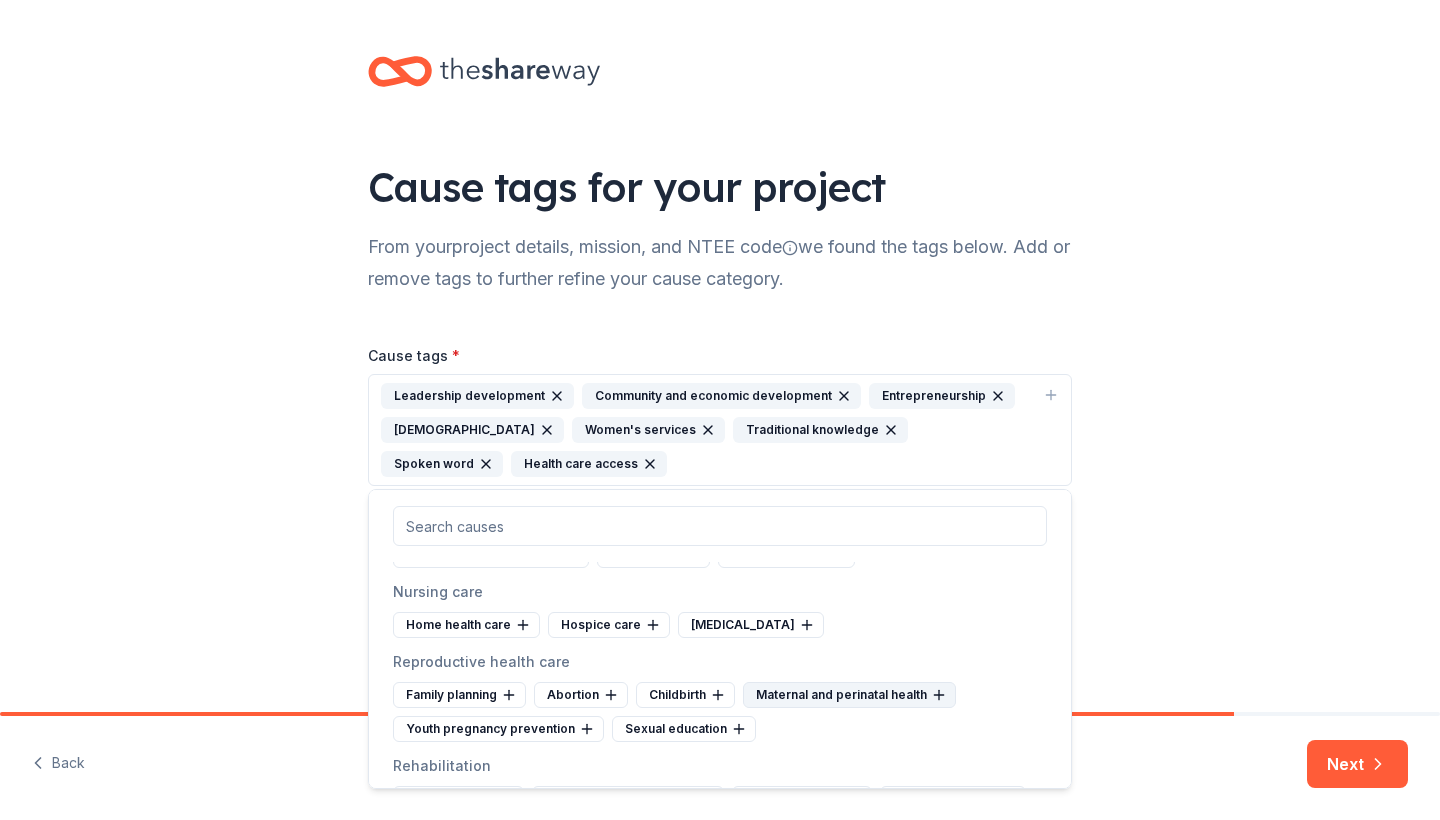 click on "Maternal and perinatal health" at bounding box center (849, 695) 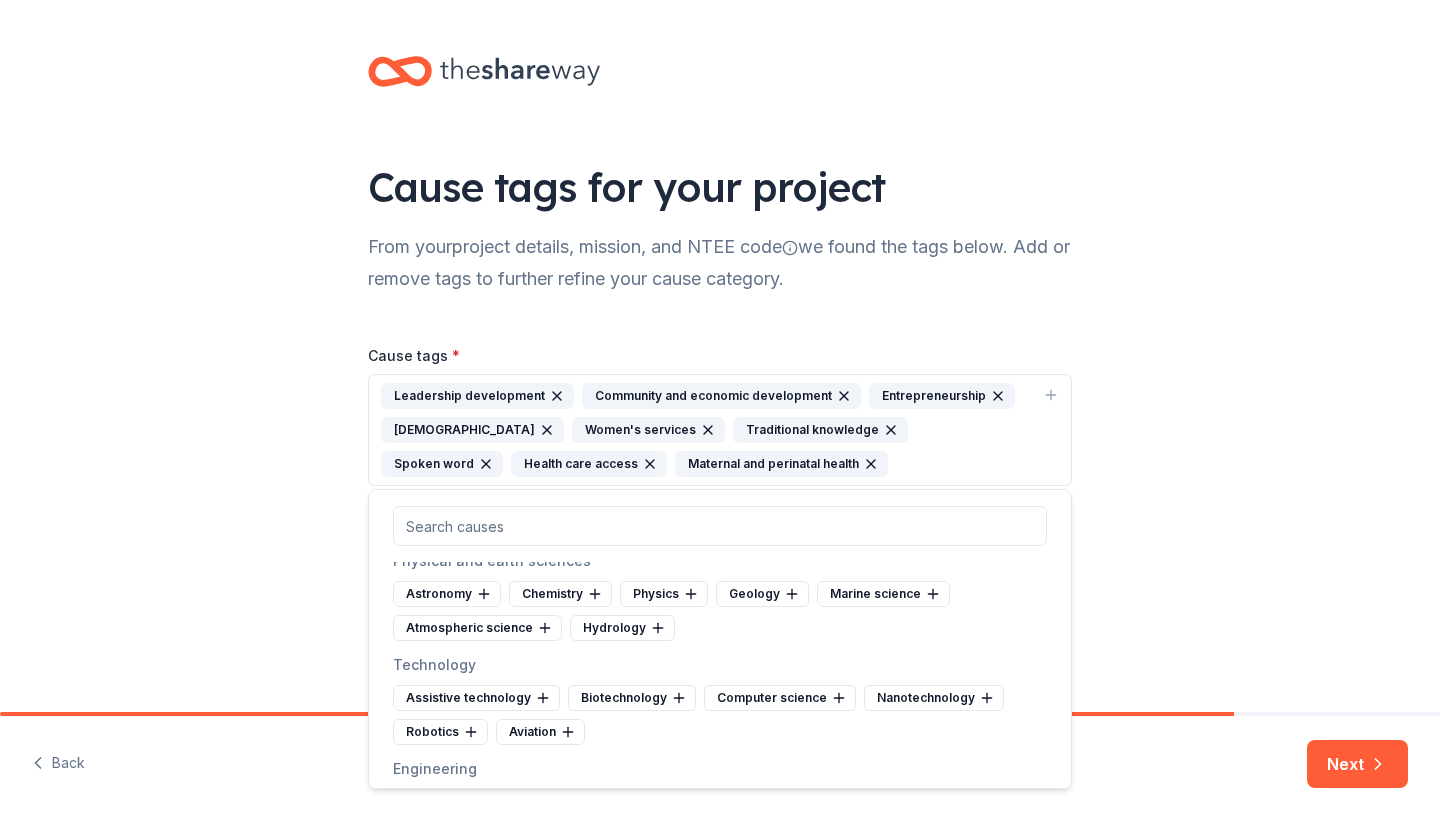 scroll, scrollTop: 3620, scrollLeft: 0, axis: vertical 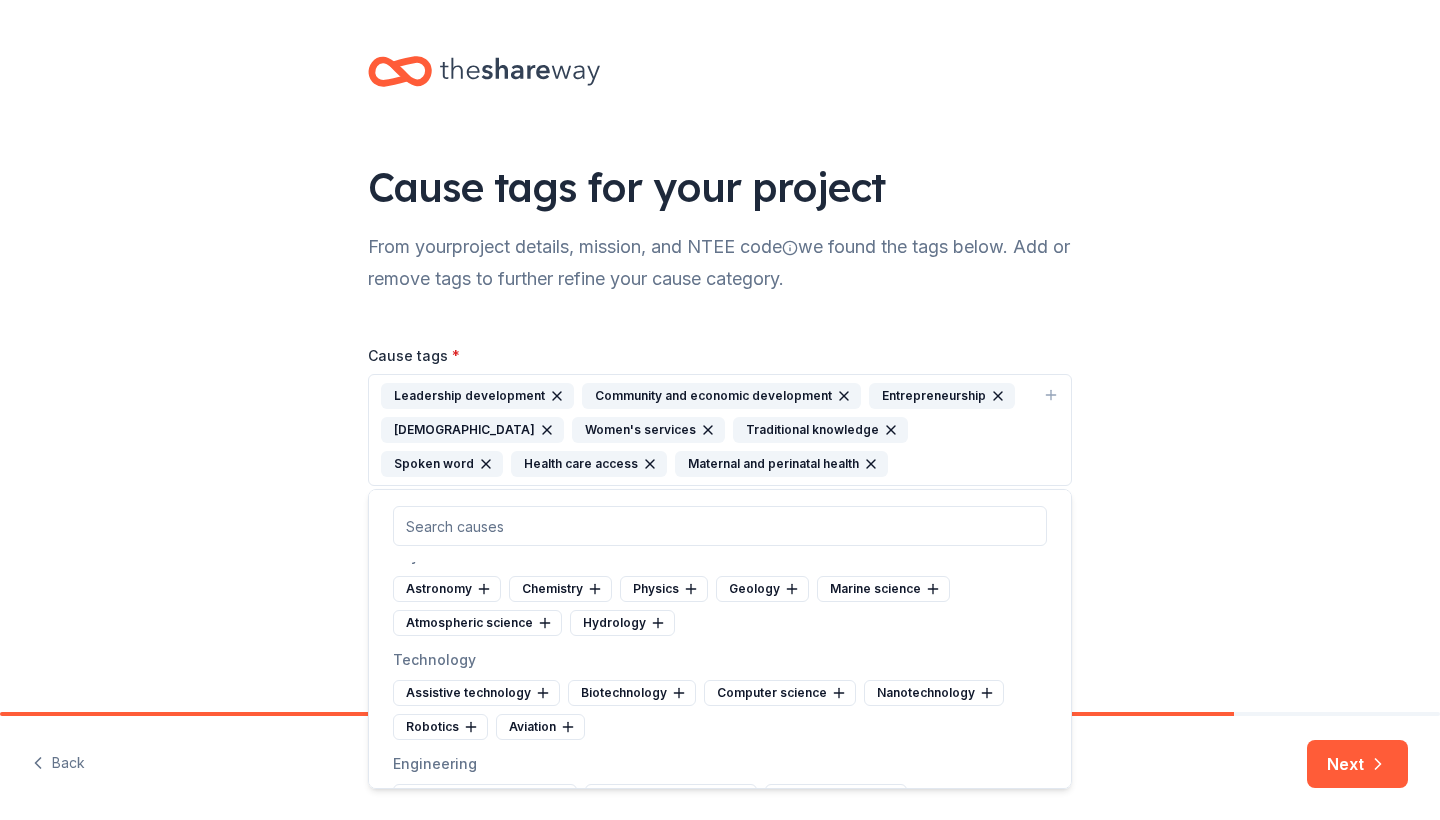 click on "Cause tags for your project From your  project details, mission, and NTEE code   we found the tags below. Add or remove tags to further refine your cause category. Cause tags * Leadership development Community and economic development Entrepreneurship Christianity Women's services Traditional knowledge Spoken word Health care access Maternal and perinatal health Add more specific tags related to   "Maternal and perinatal health" : Prenatal care Infant care" at bounding box center [720, 330] 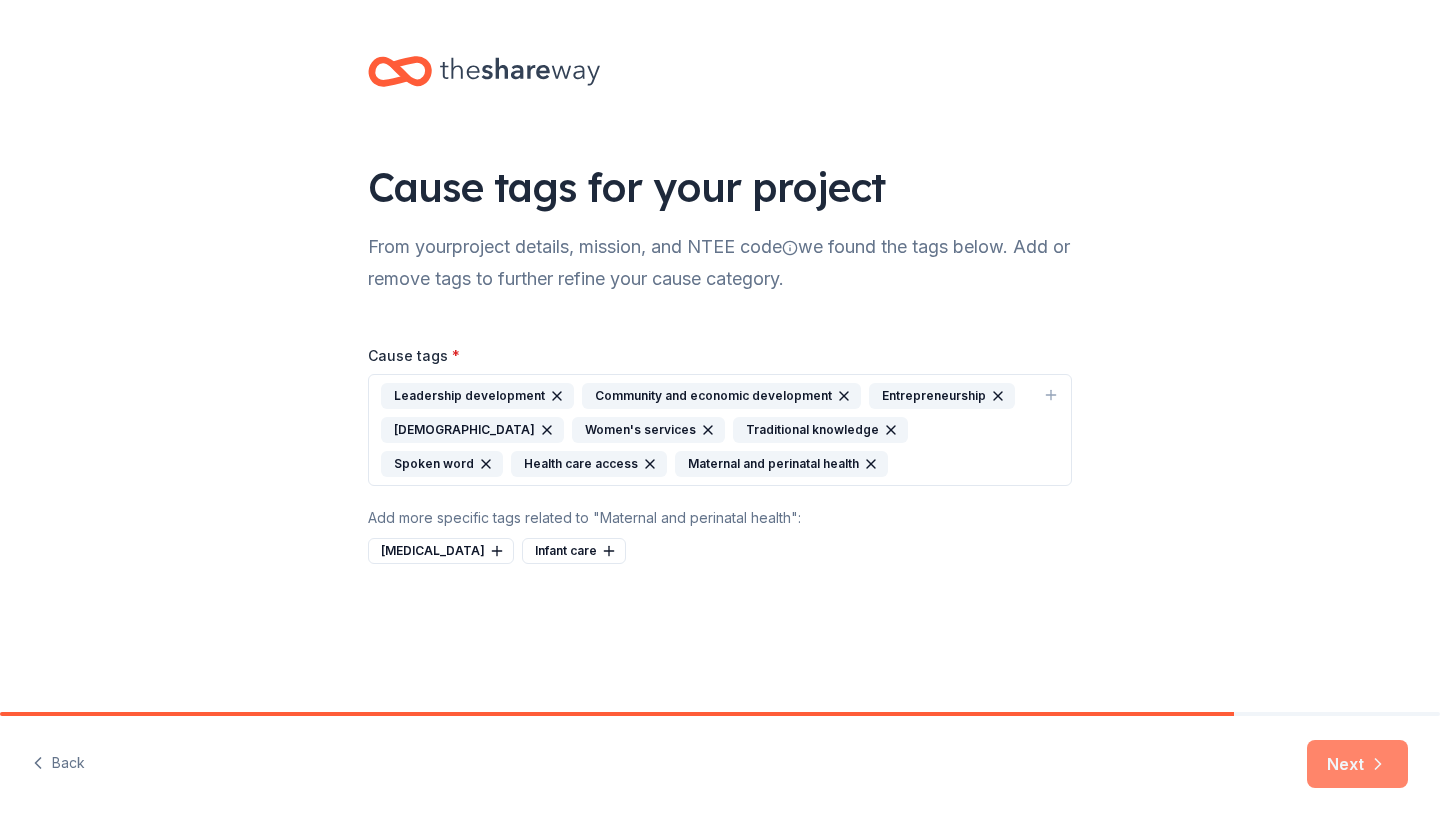 click on "Next" at bounding box center (1357, 764) 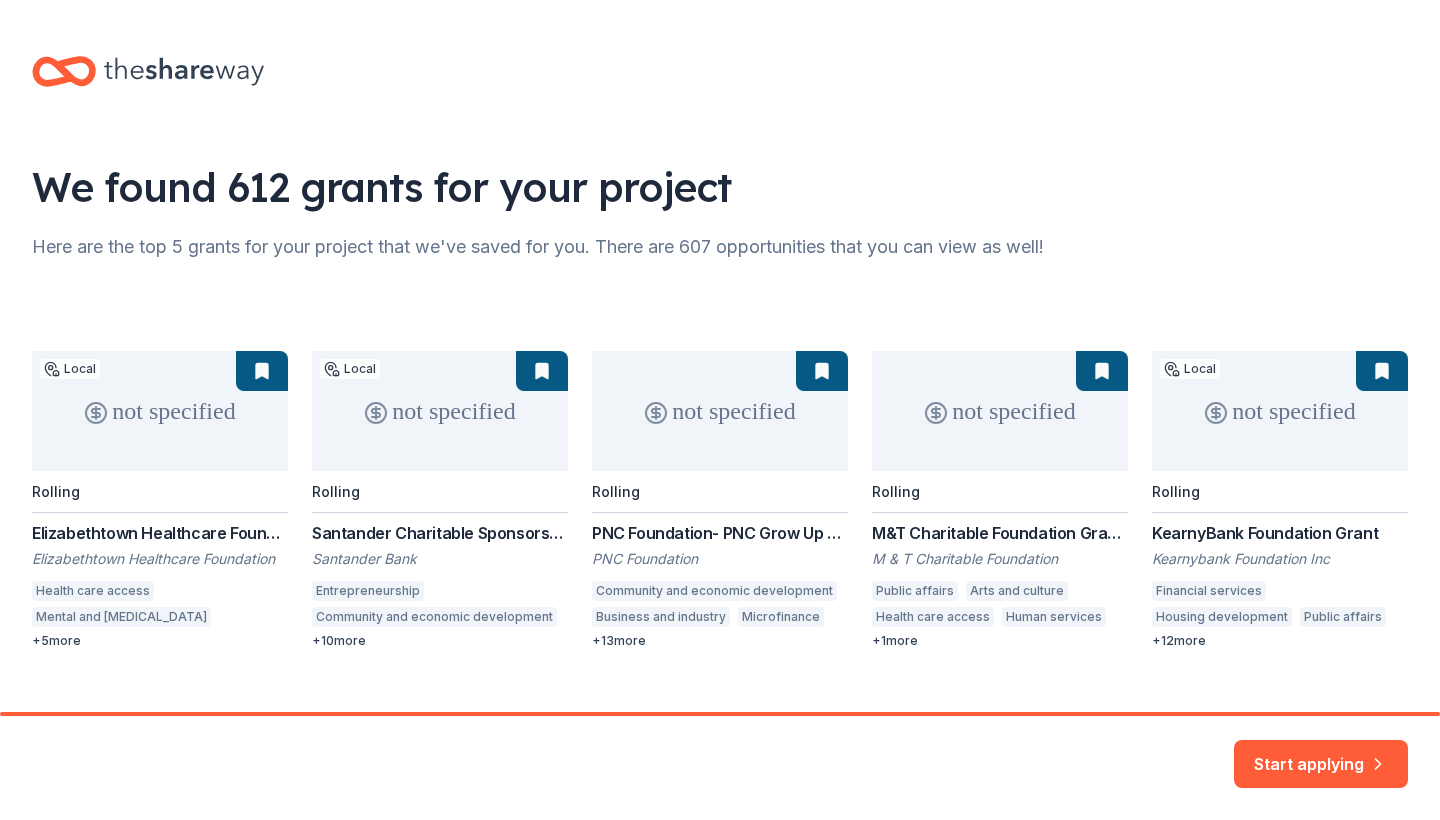 click on "not specified Local Rolling Elizabethtown Healthcare Foundation Grant Elizabethtown Healthcare Foundation Health care access Mental and behavioral disorders Nursing care Pediatrics Kidney diseases Senior services Community health care +  5  more not specified Local Rolling Santander Charitable Sponsorship Program Santander Bank Entrepreneurship Community and economic development Business and industry Ethnic and racial minority rights Human rights Employment Financial services Disaster relief Environment College preparation Education services Human services +  10  more not specified Rolling PNC Foundation- PNC Grow Up Great PNC Foundation Community and economic development Business and industry Microfinance Housing development Home ownership Employment Early childhood education Educational management Arts education Human services Arts and culture Health care access Equal opportunity in education STEM education Parent-teacher involvement Basic and emergency aid +  13  more not specified Rolling Public affairs 1" at bounding box center [720, 500] 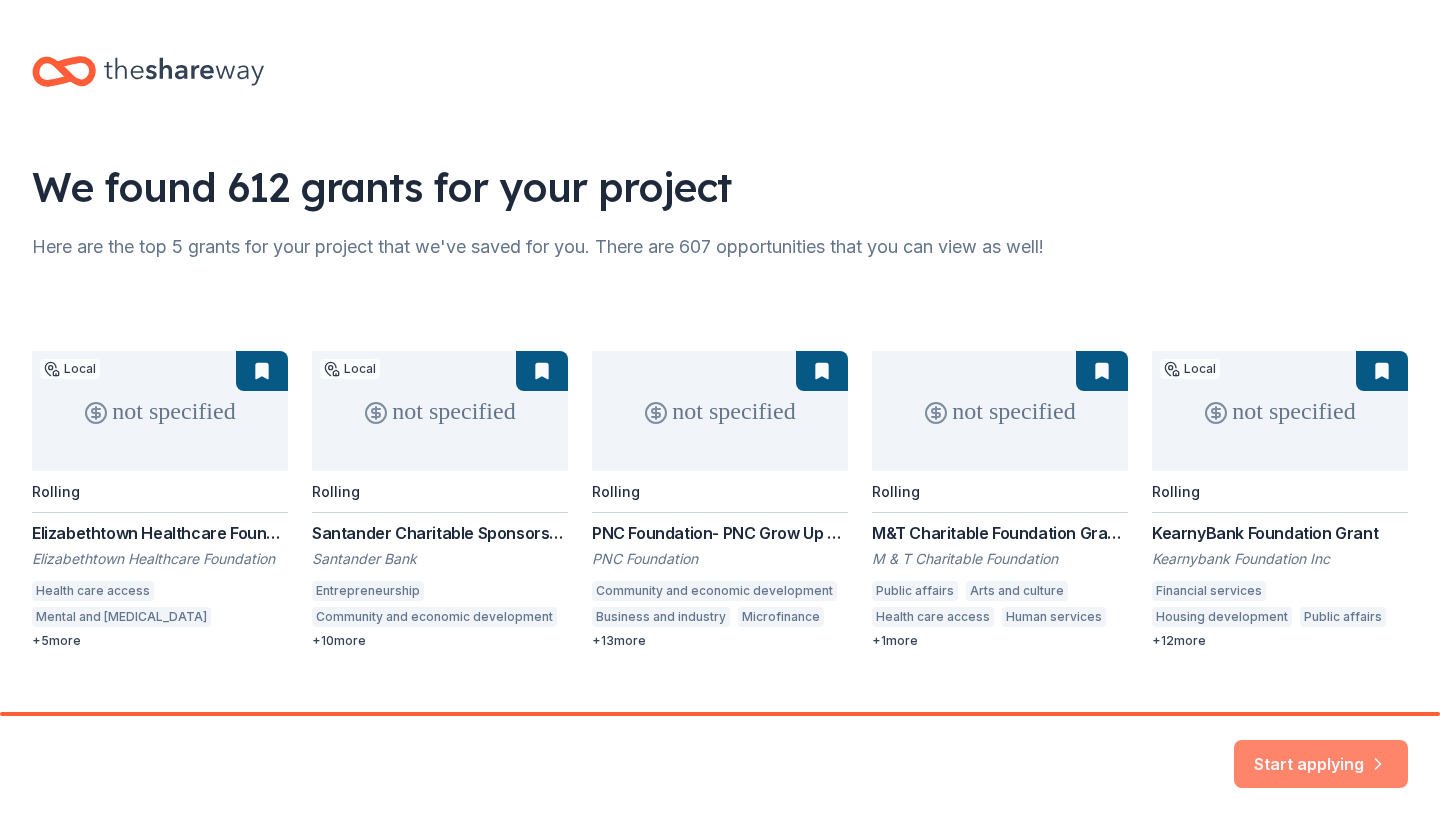 click on "Start applying" at bounding box center (1321, 752) 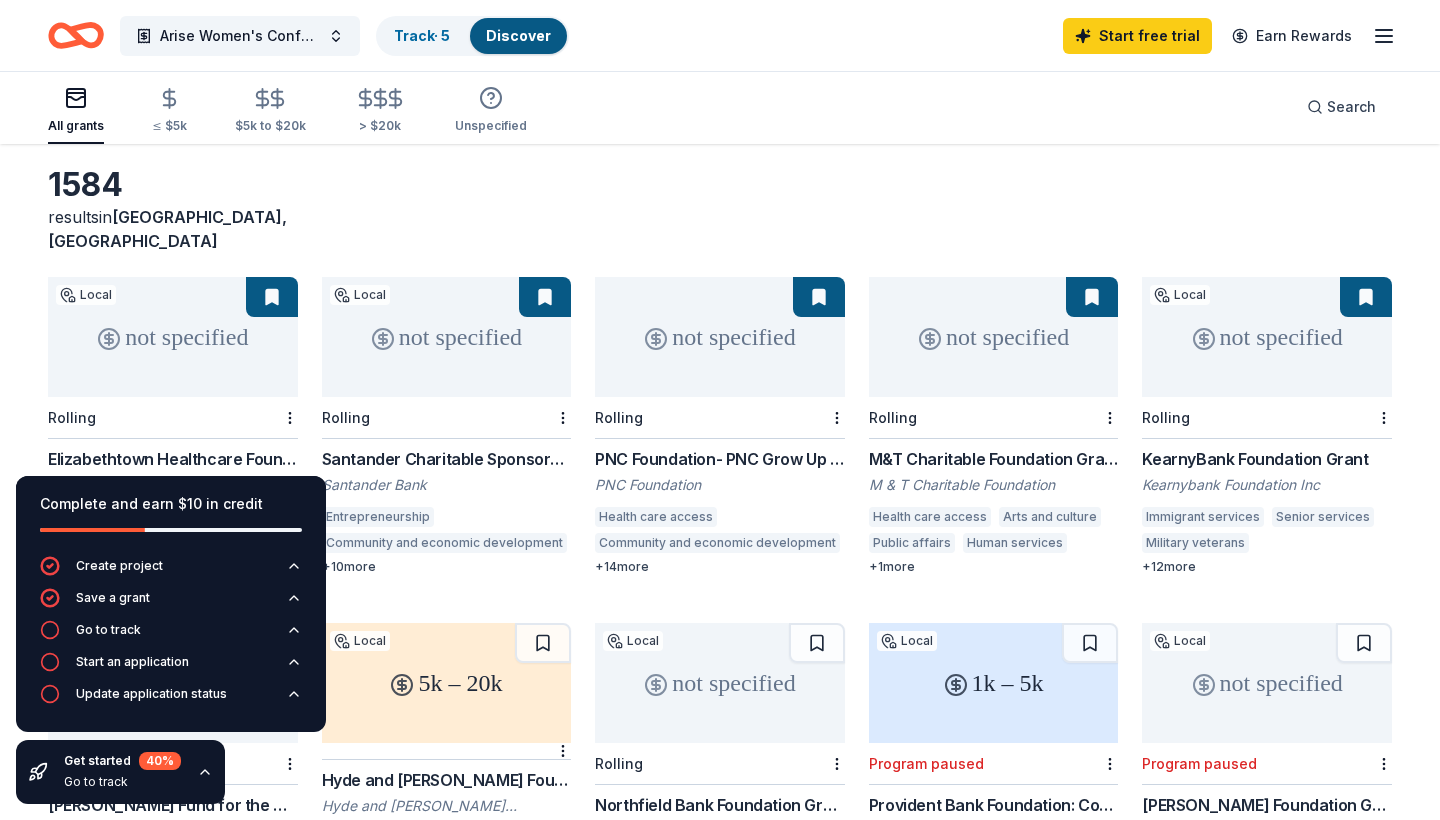 scroll, scrollTop: 83, scrollLeft: 0, axis: vertical 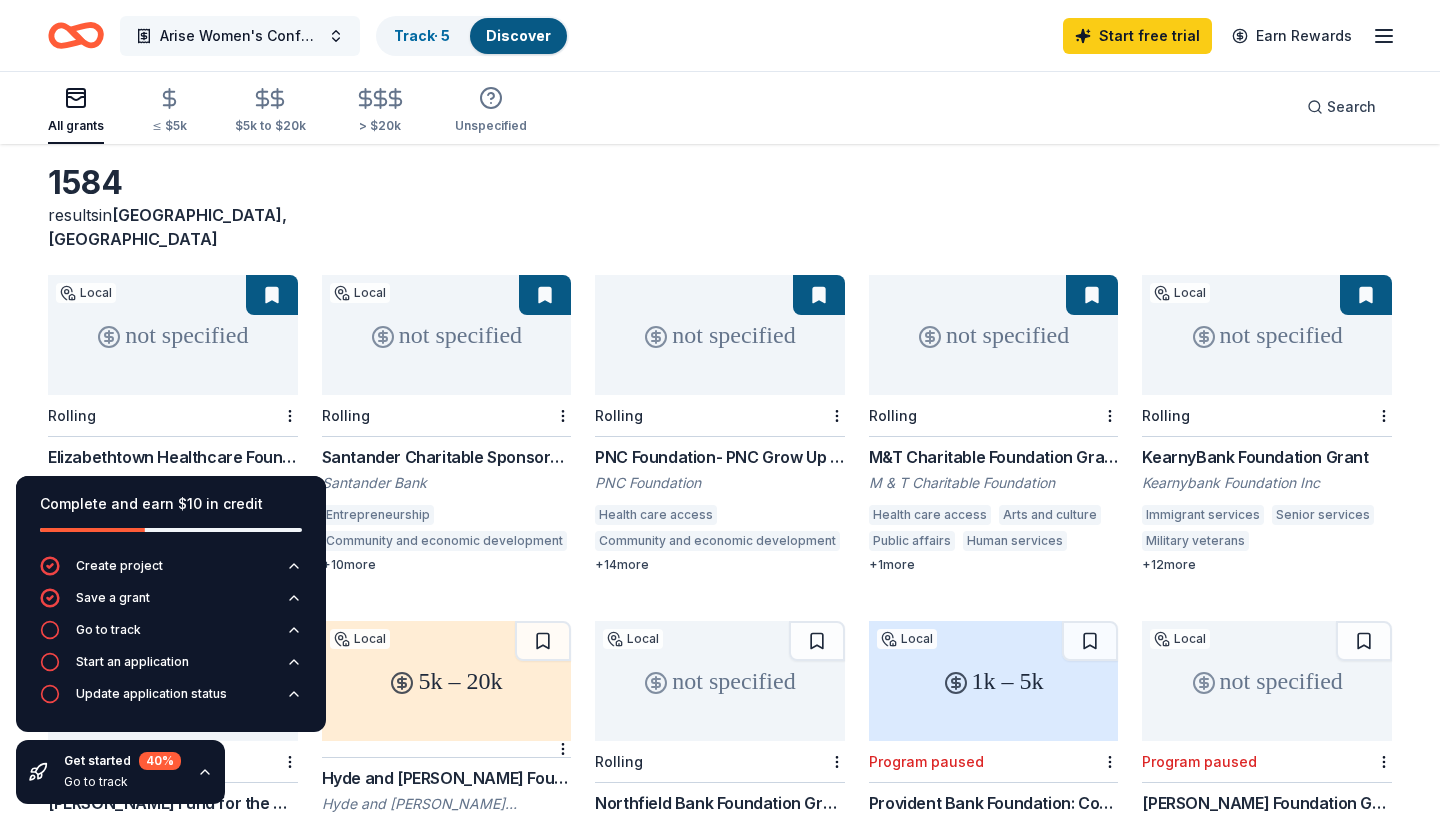 click on "Arise Women's Conference" at bounding box center [240, 36] 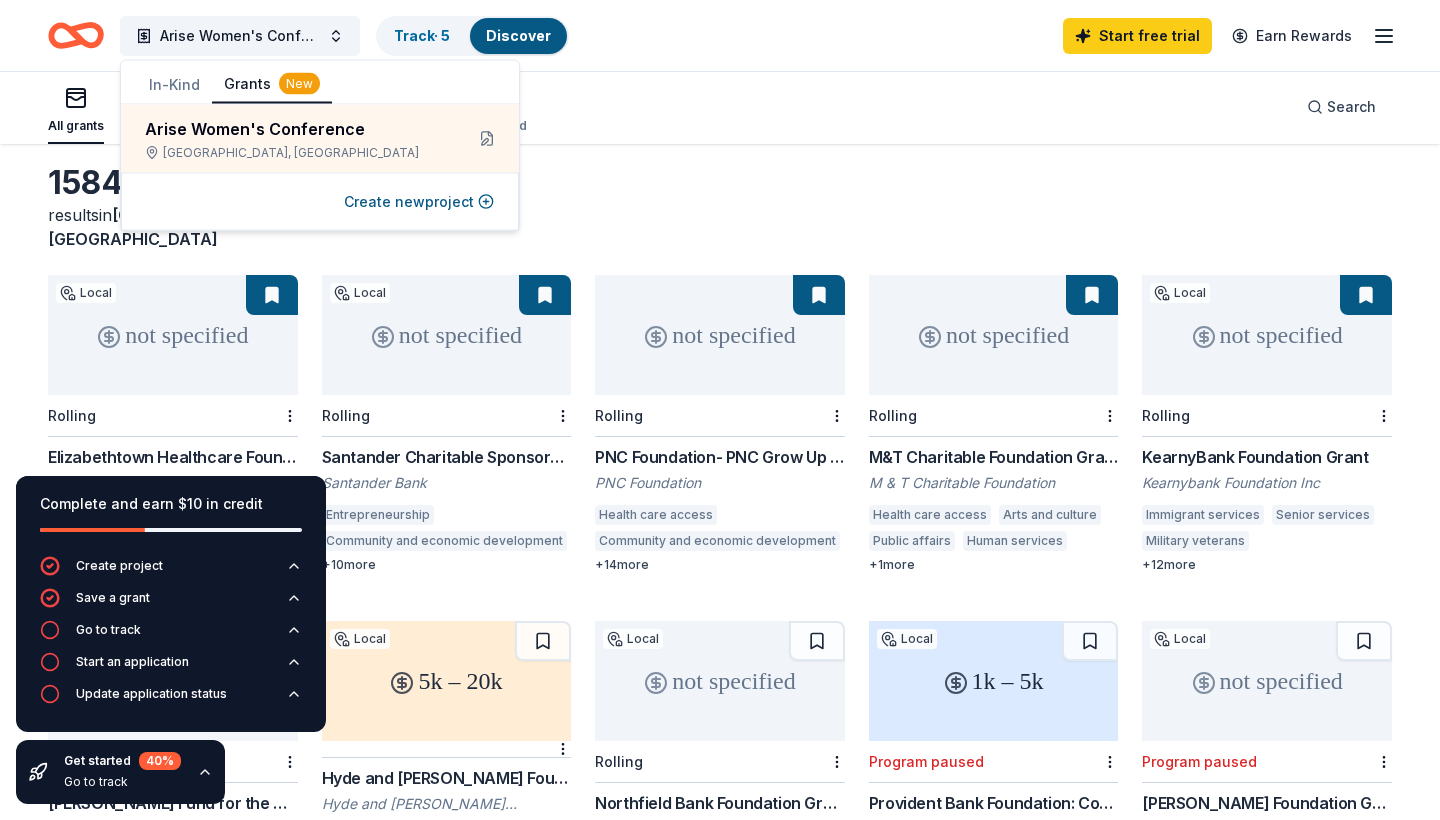 click on "Create new  project" at bounding box center (320, 202) 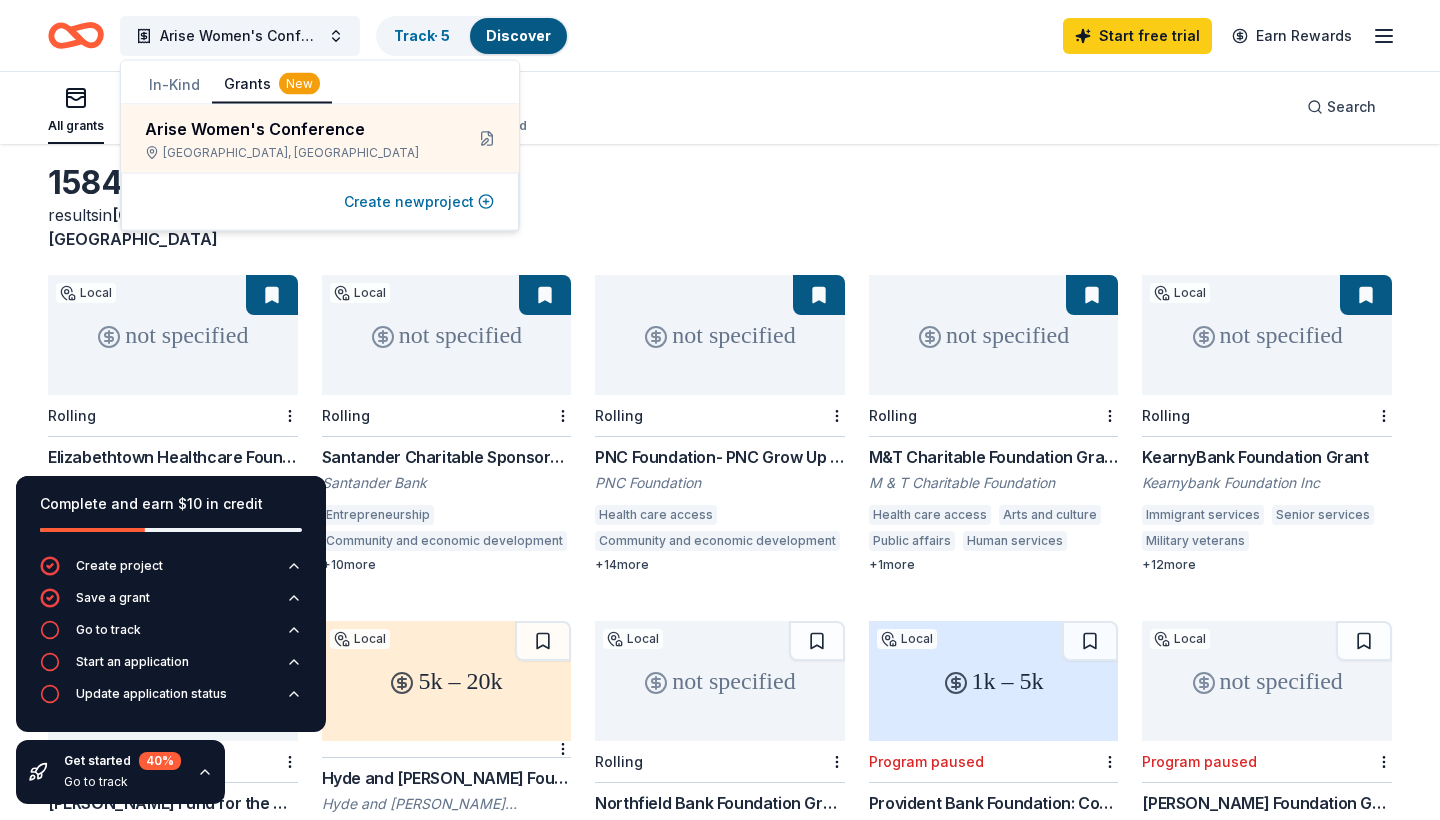 click on "Create new  project" at bounding box center (419, 202) 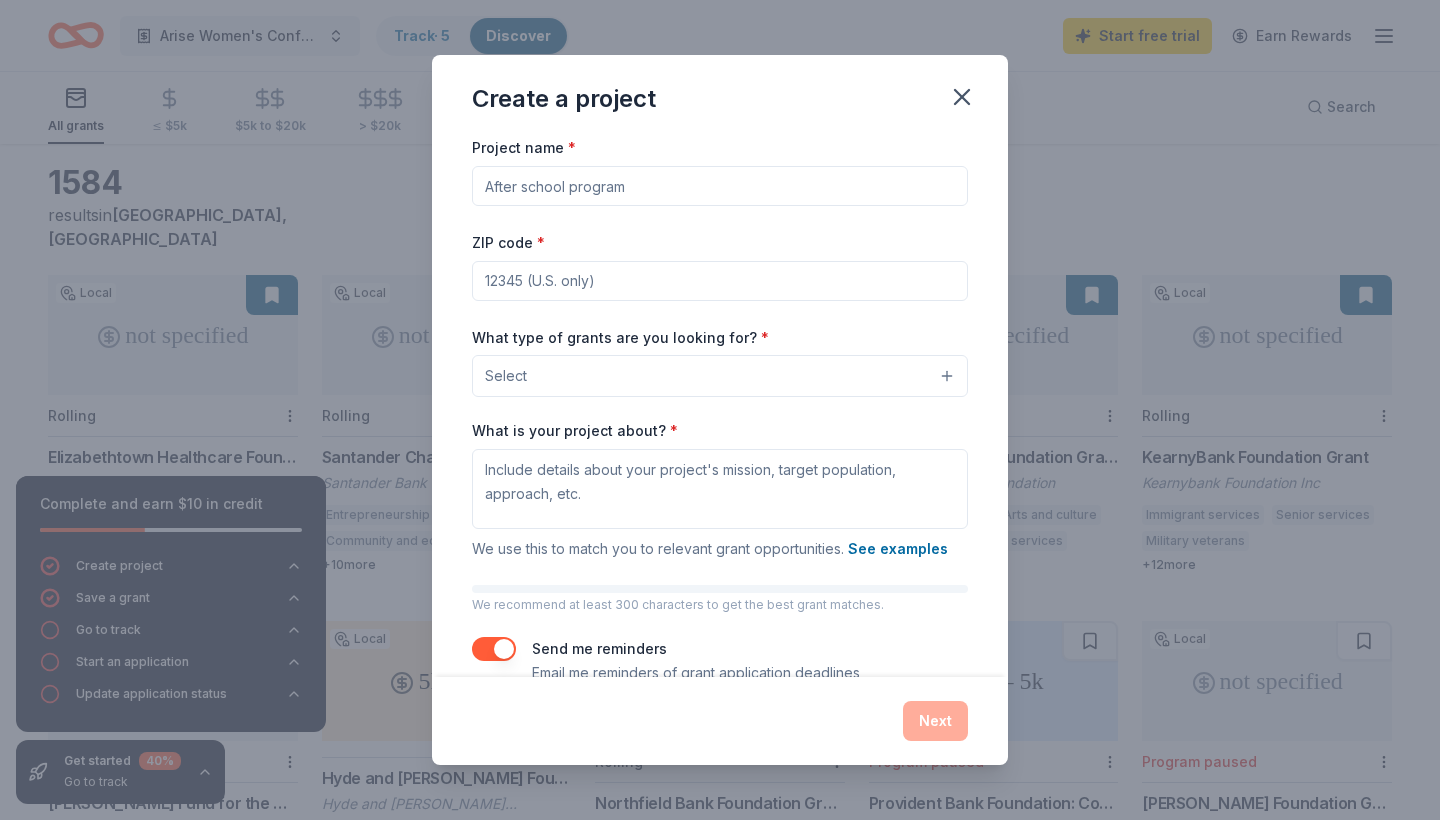 click on "Project name *" at bounding box center (720, 186) 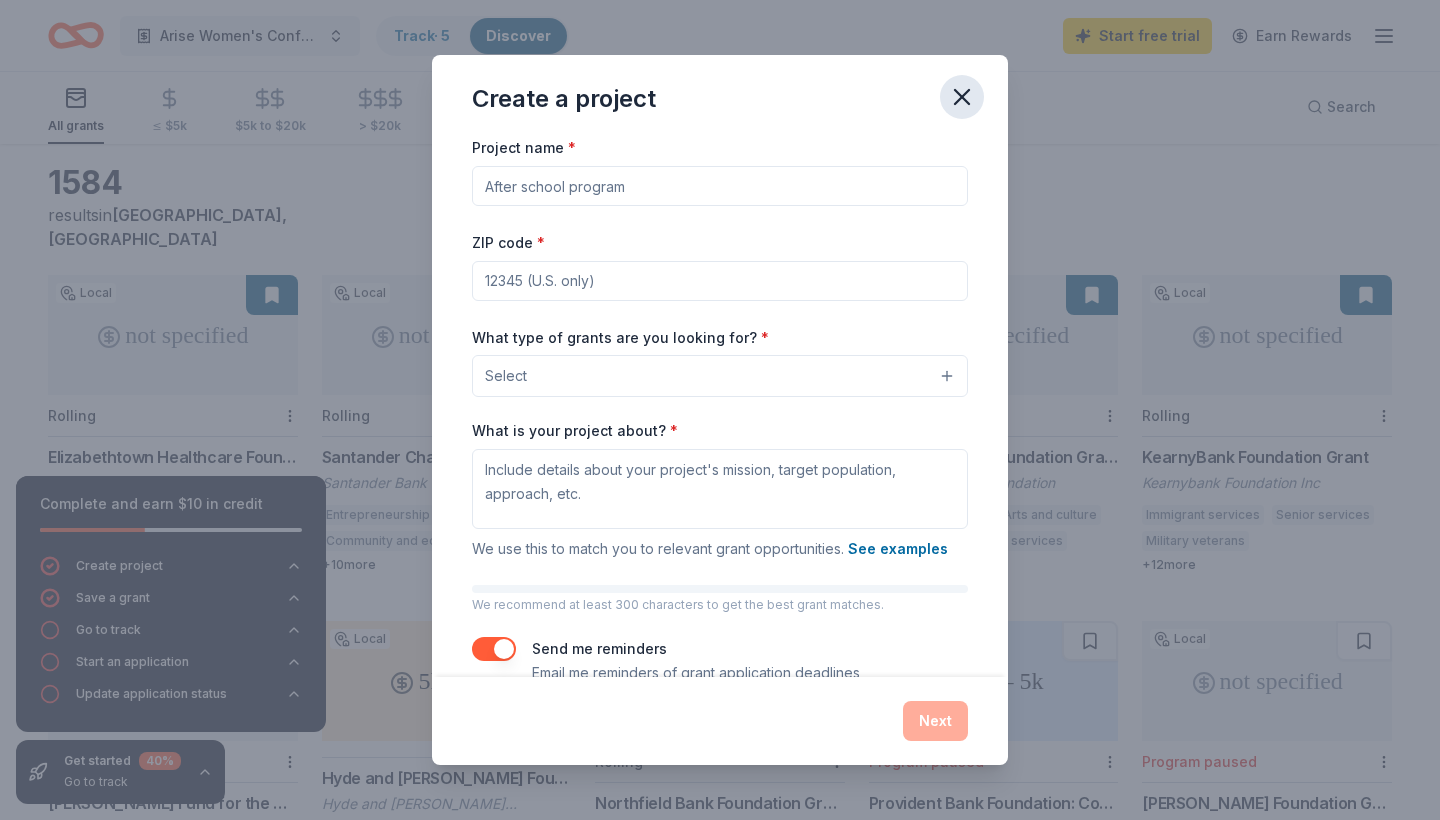 click 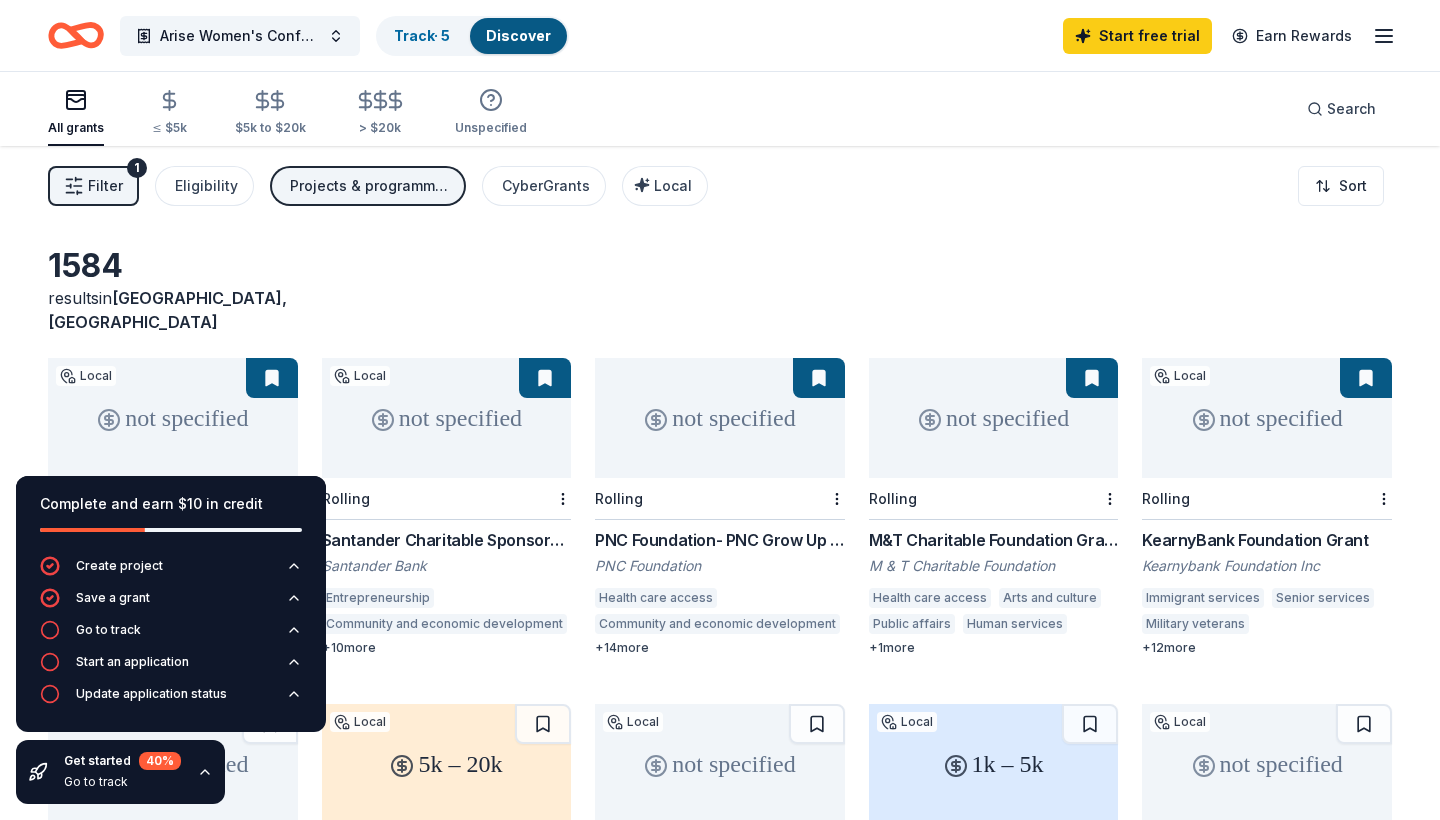 scroll, scrollTop: 0, scrollLeft: 0, axis: both 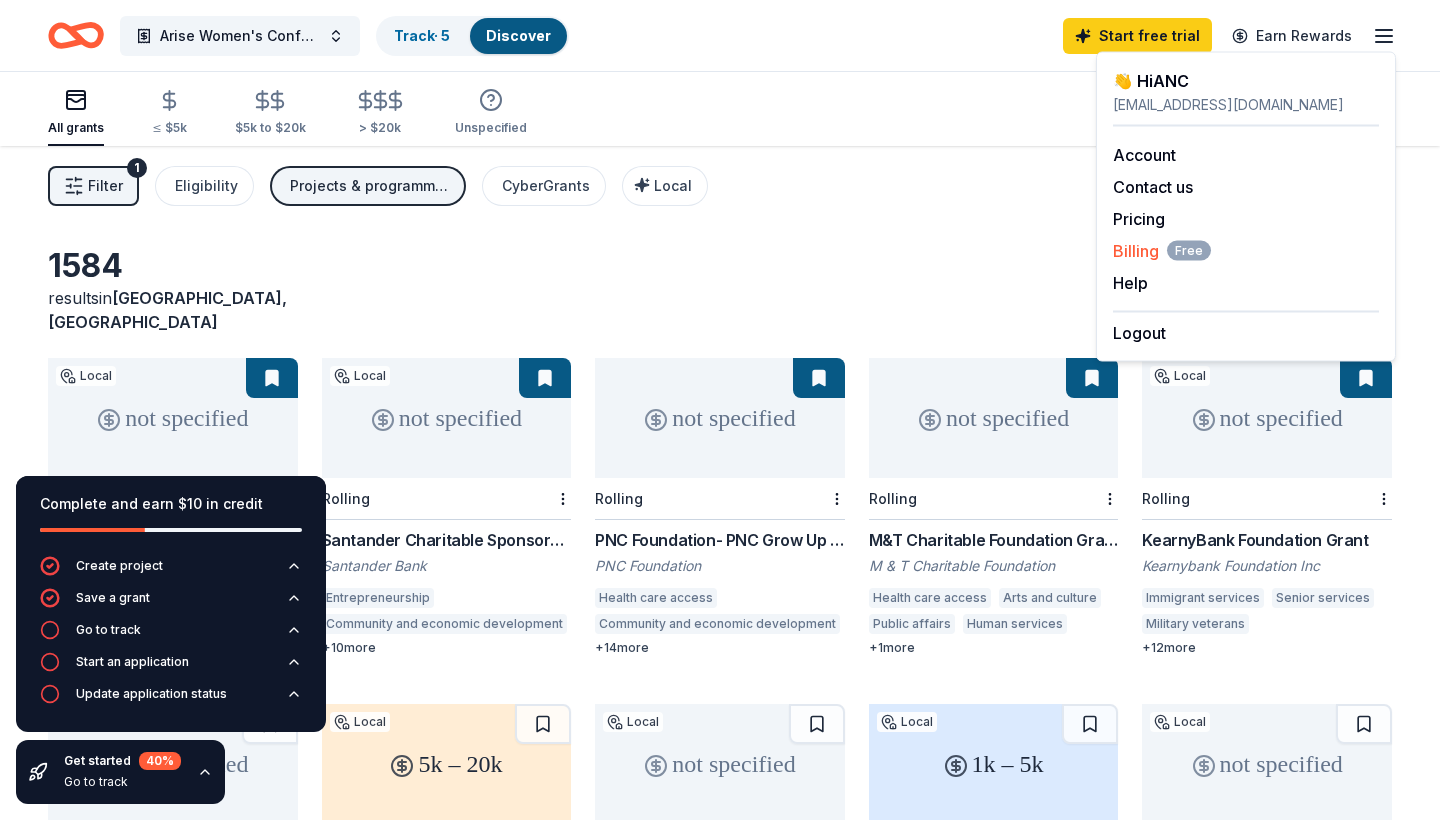 click on "Billing Free" at bounding box center [1162, 251] 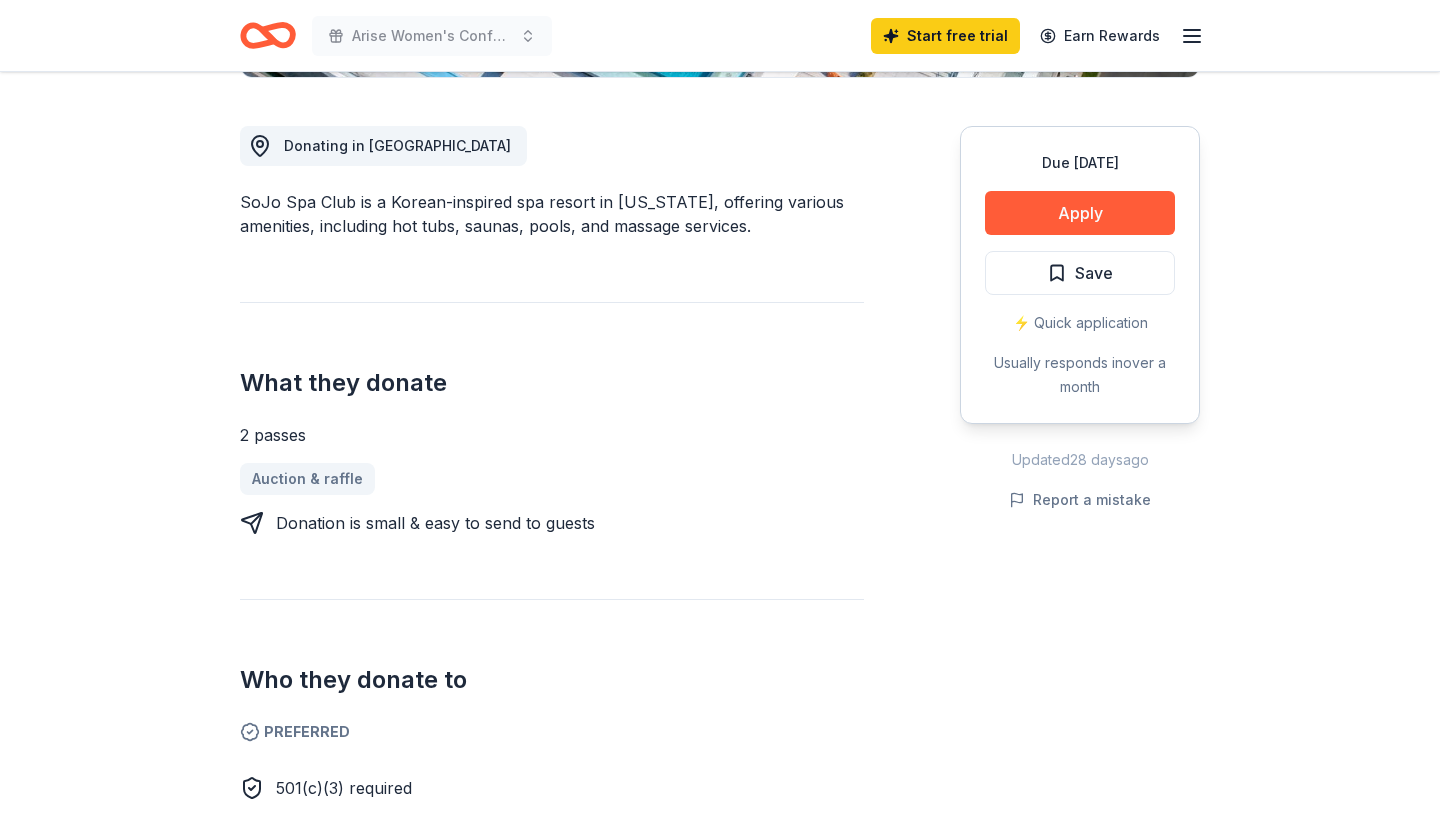 scroll, scrollTop: 702, scrollLeft: 0, axis: vertical 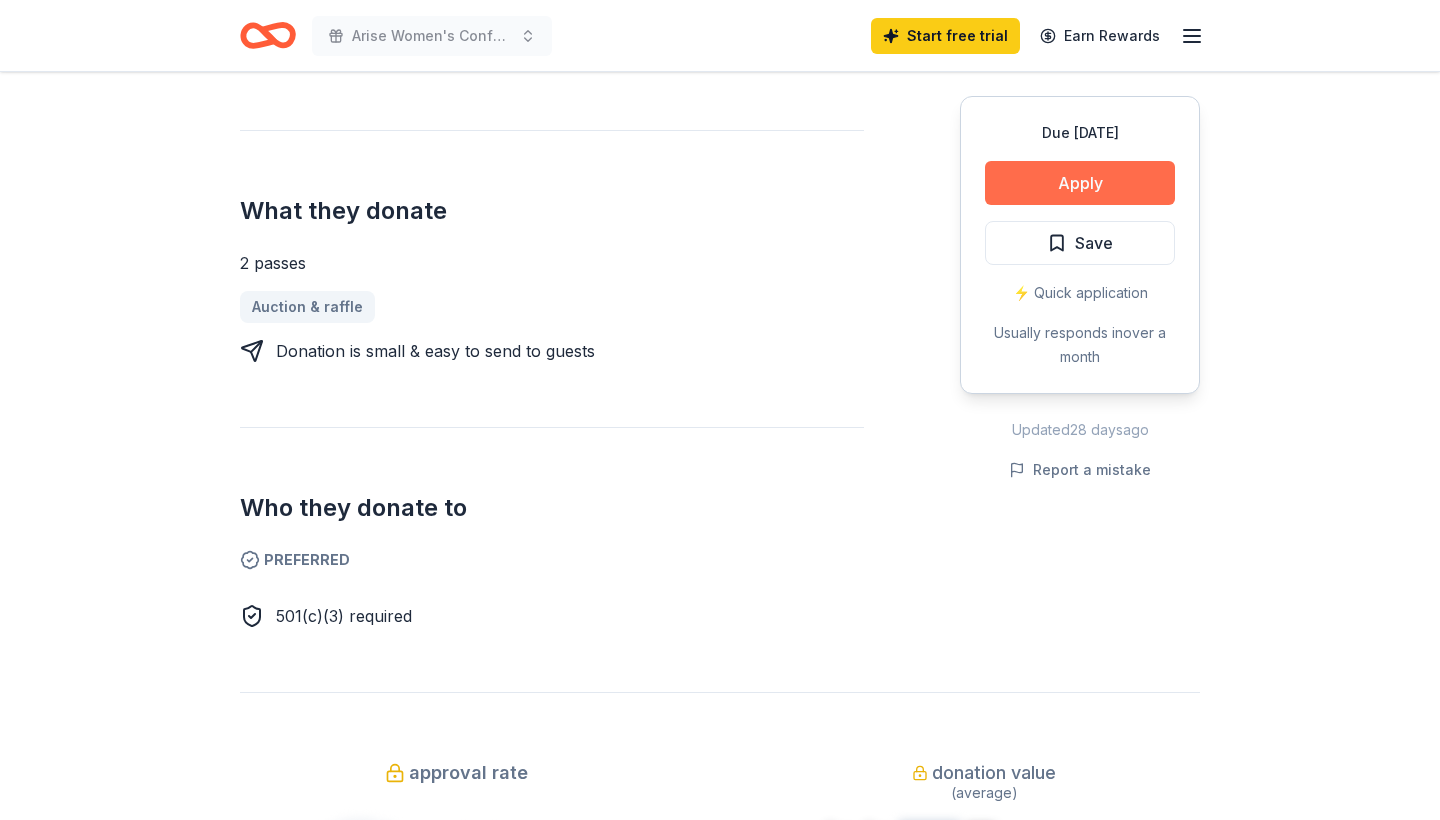 click on "Apply" at bounding box center (1080, 183) 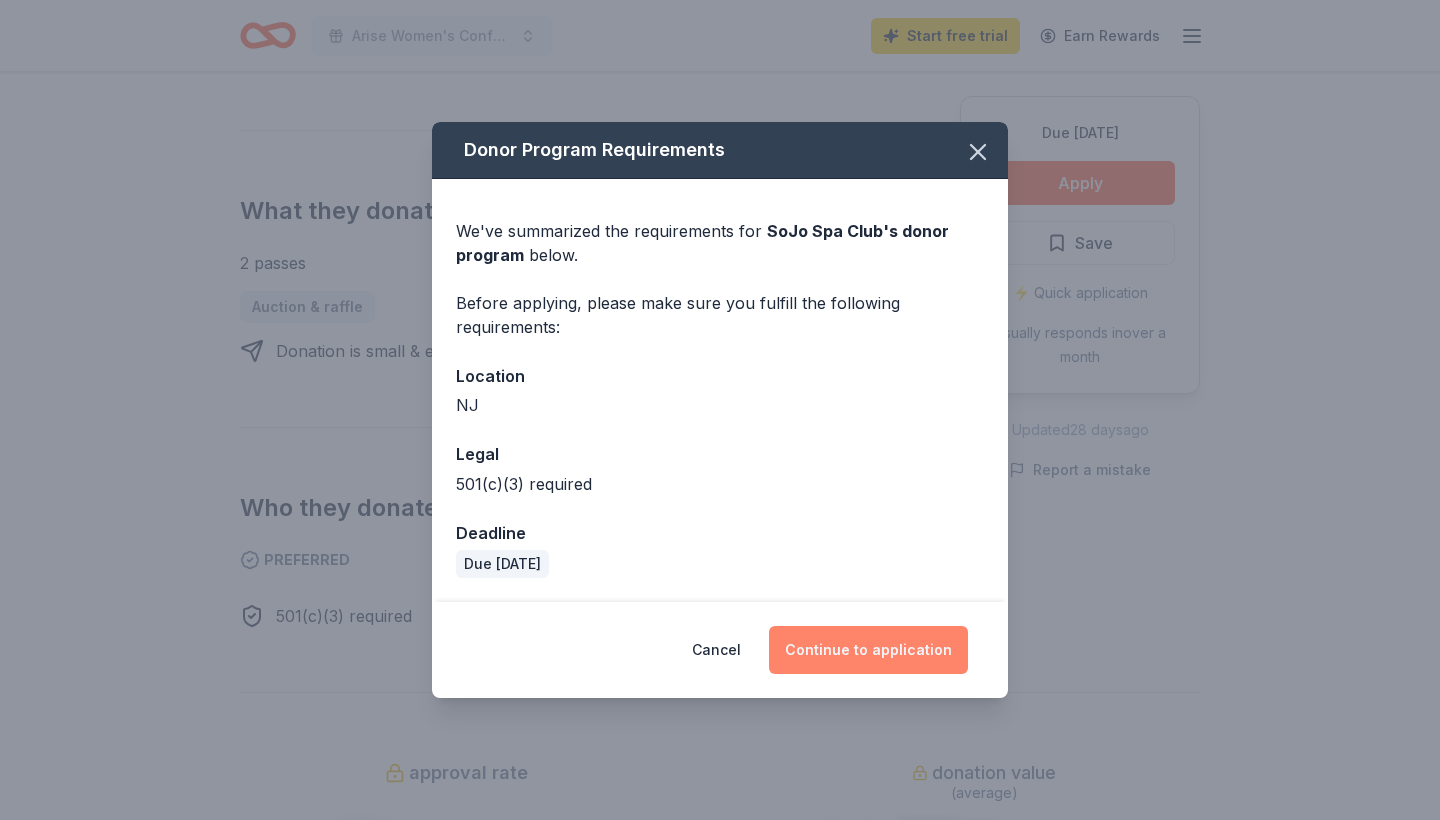 click on "Continue to application" at bounding box center [868, 650] 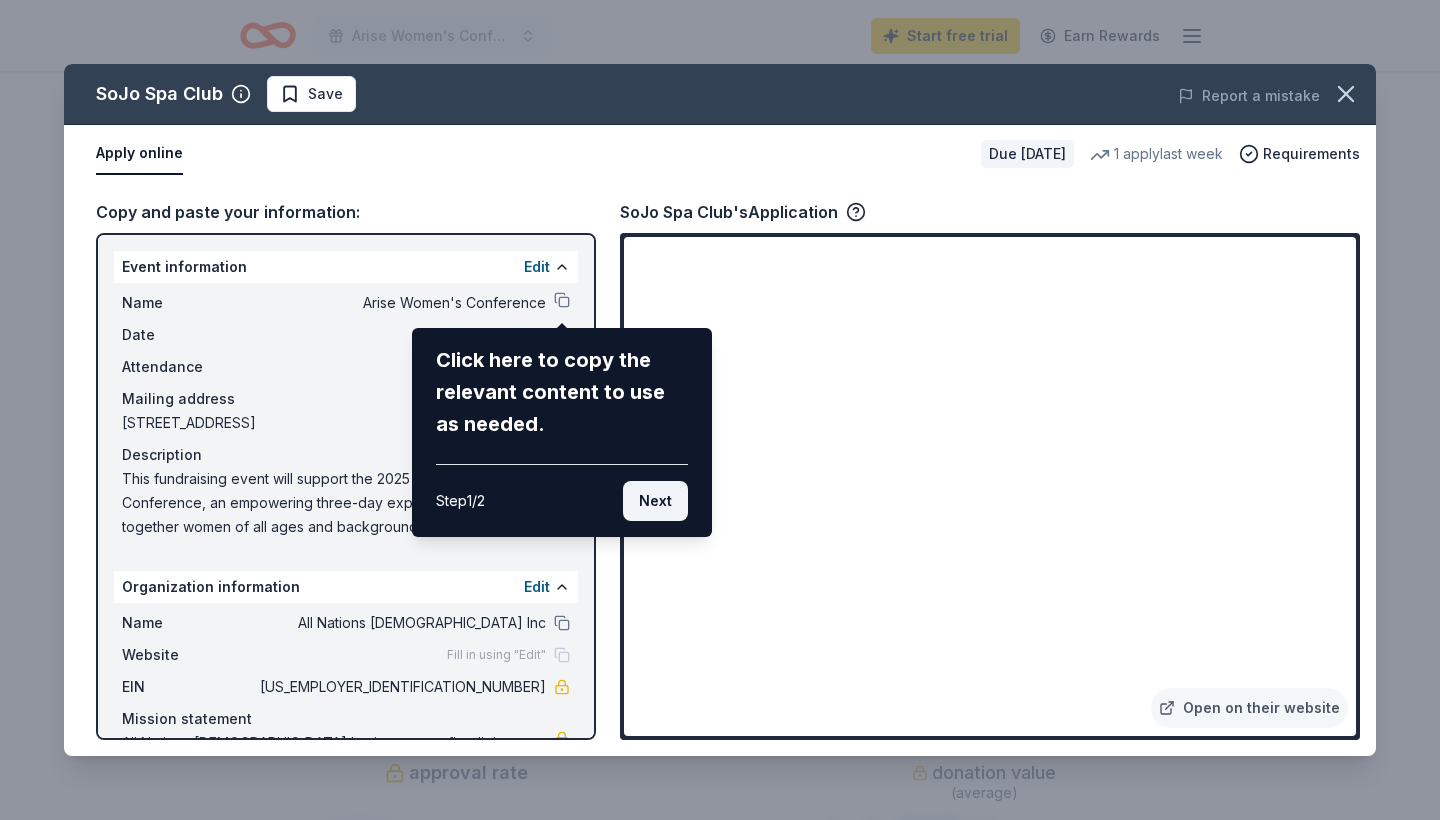 click on "Next" at bounding box center (655, 501) 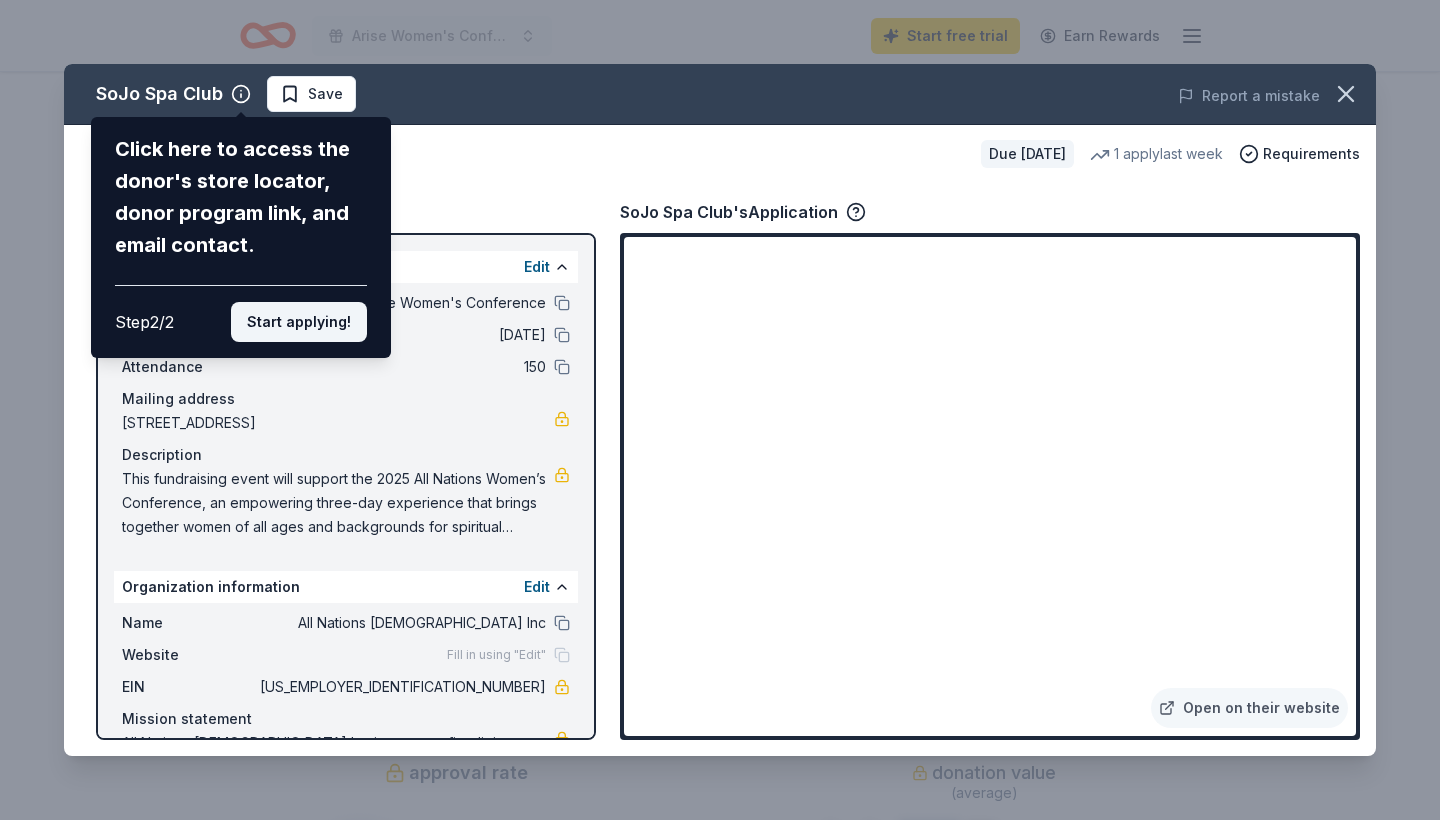 click on "Start applying!" at bounding box center [299, 322] 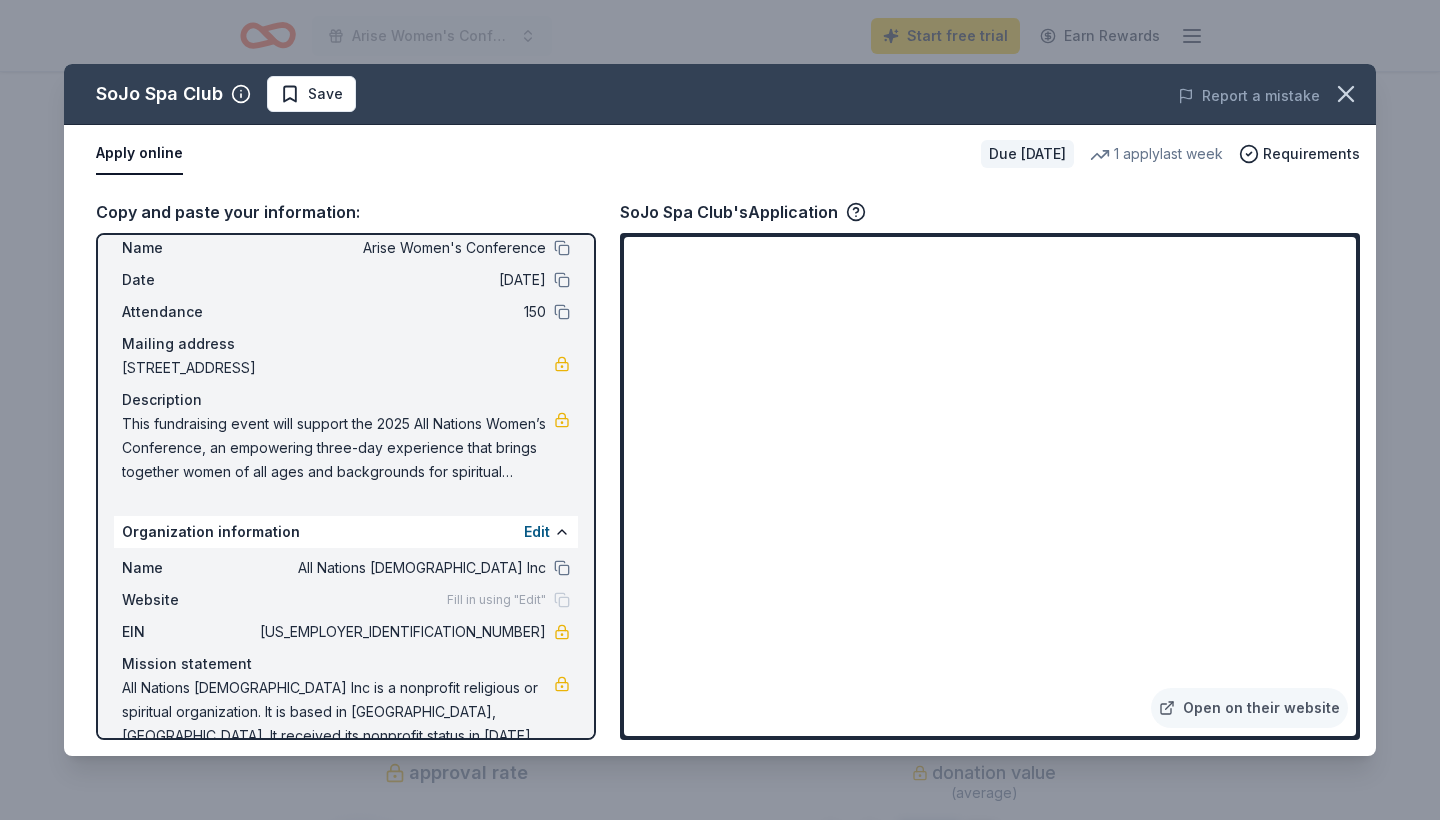 scroll, scrollTop: 89, scrollLeft: 0, axis: vertical 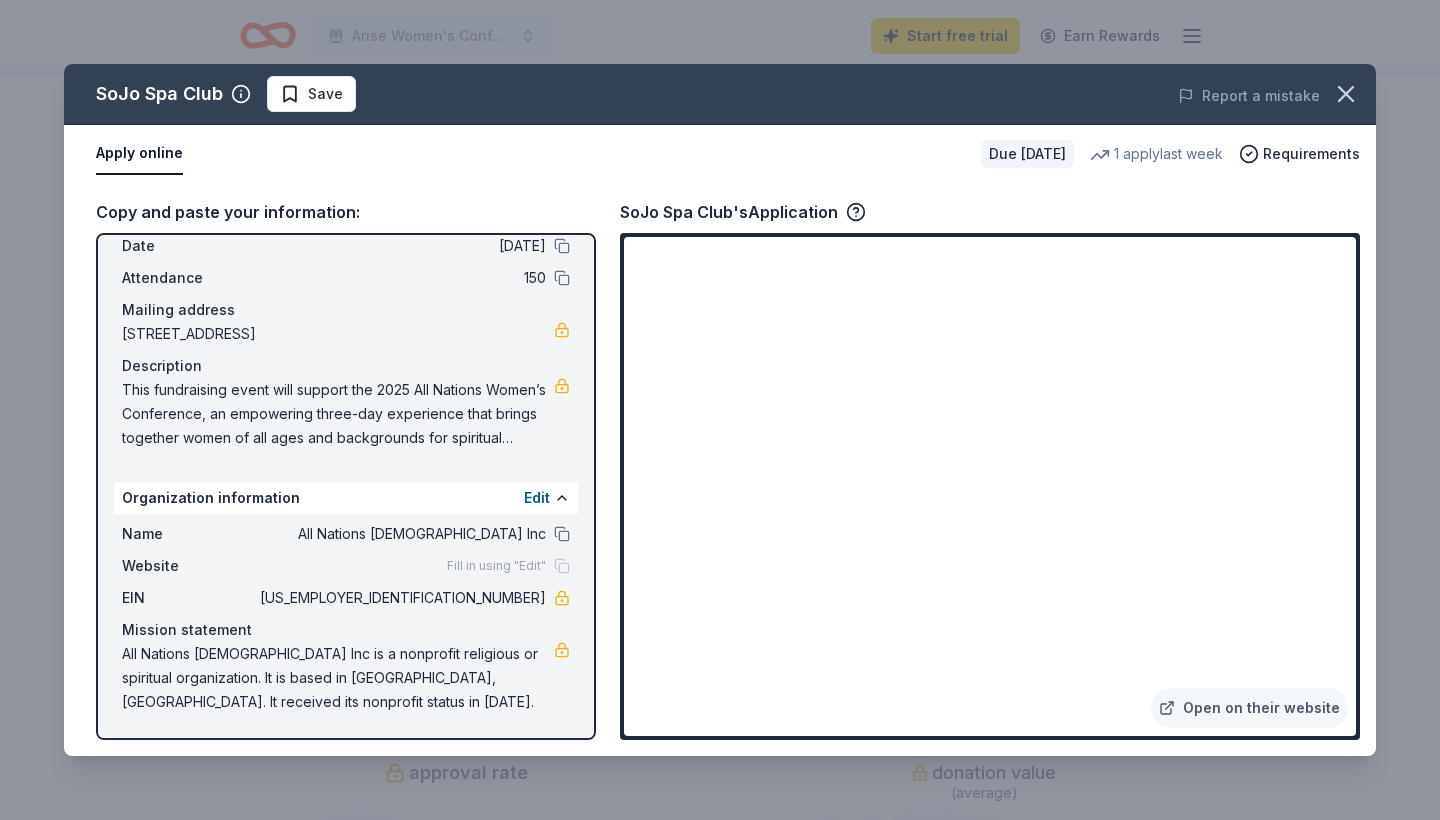 click on "All Nations [DEMOGRAPHIC_DATA] Inc is a nonprofit religious or spiritual organization. It is based in [GEOGRAPHIC_DATA], [GEOGRAPHIC_DATA]. It received its nonprofit status in [DATE]." at bounding box center [338, 678] 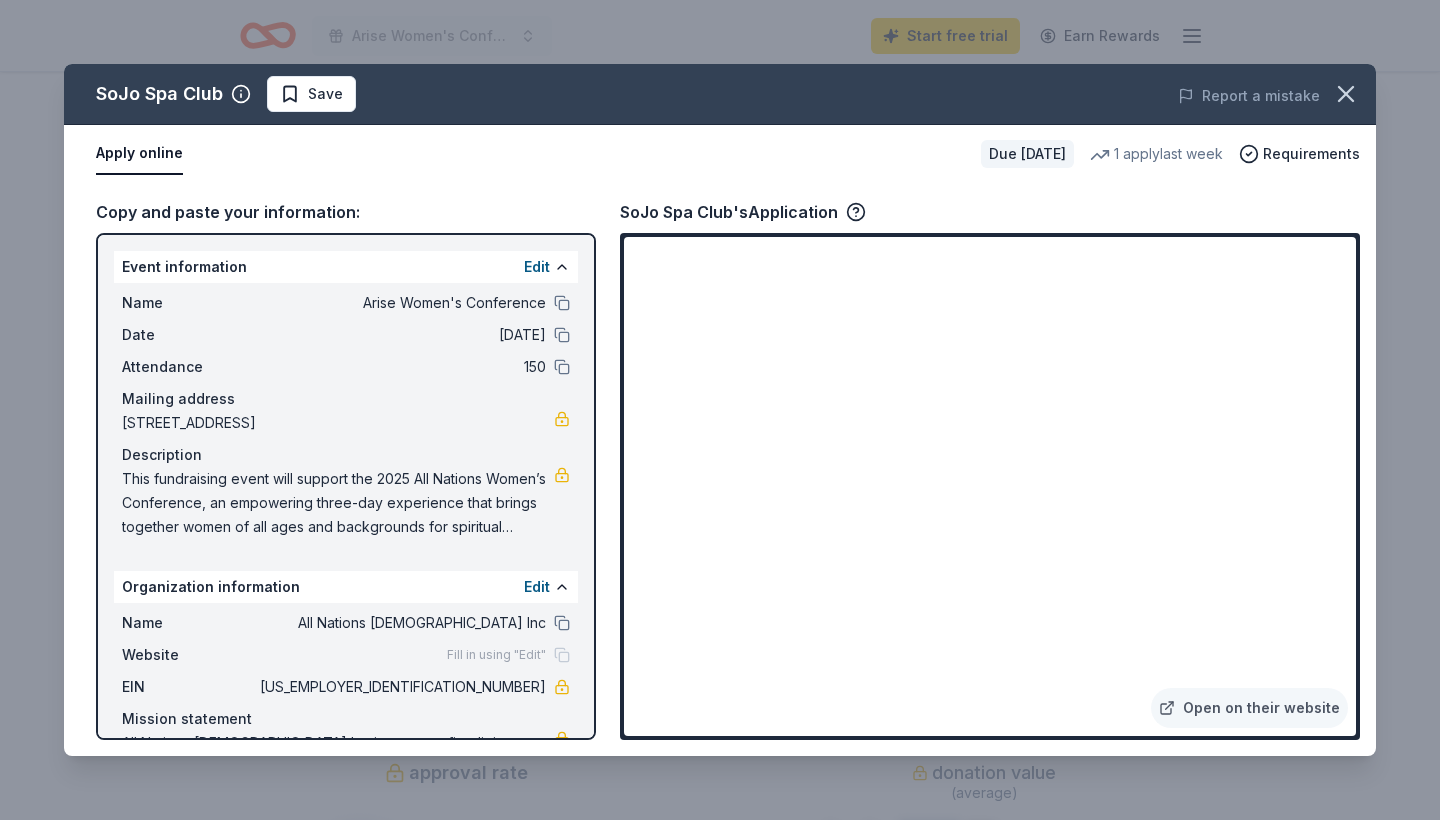 scroll, scrollTop: 0, scrollLeft: 0, axis: both 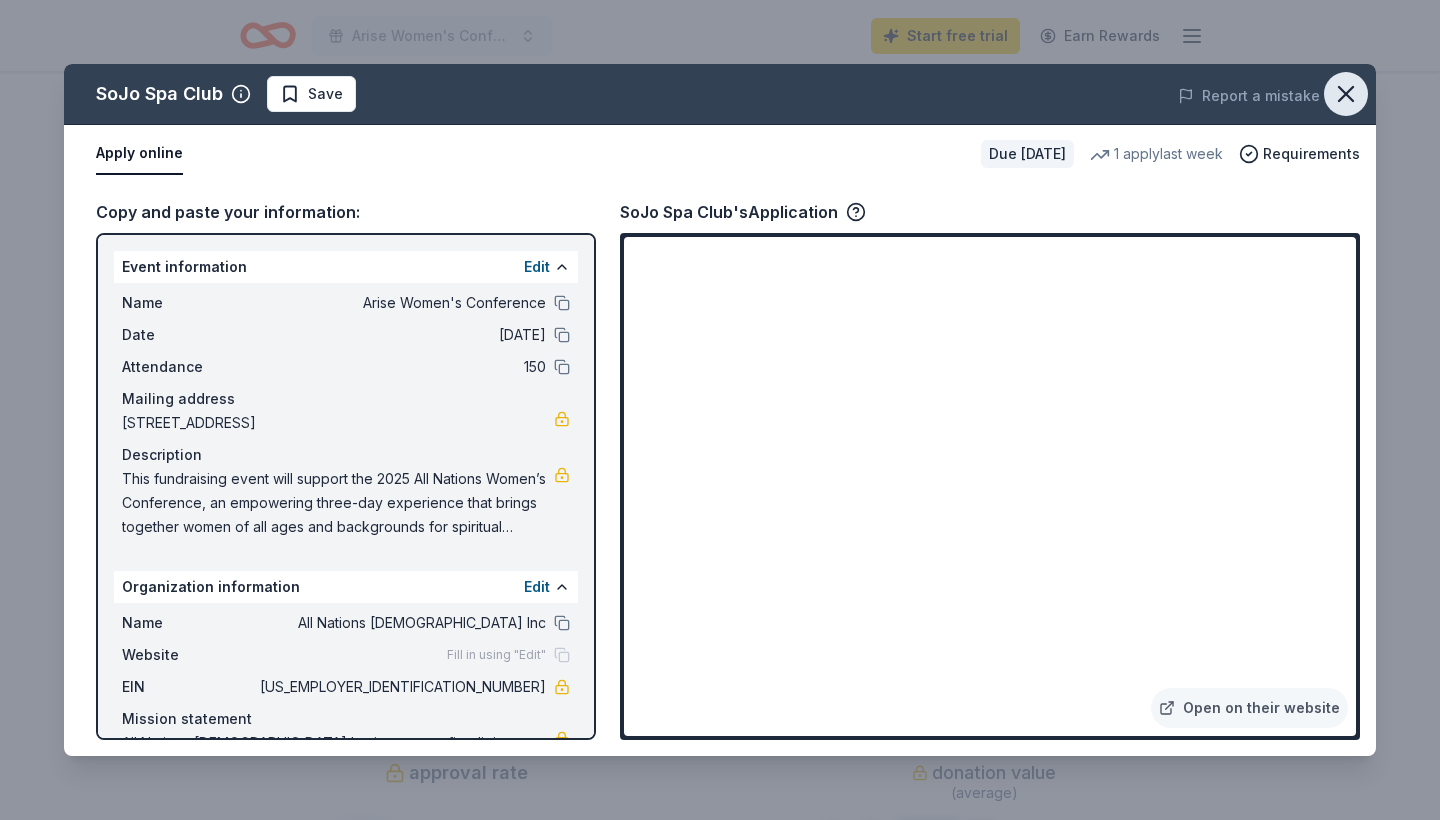 click 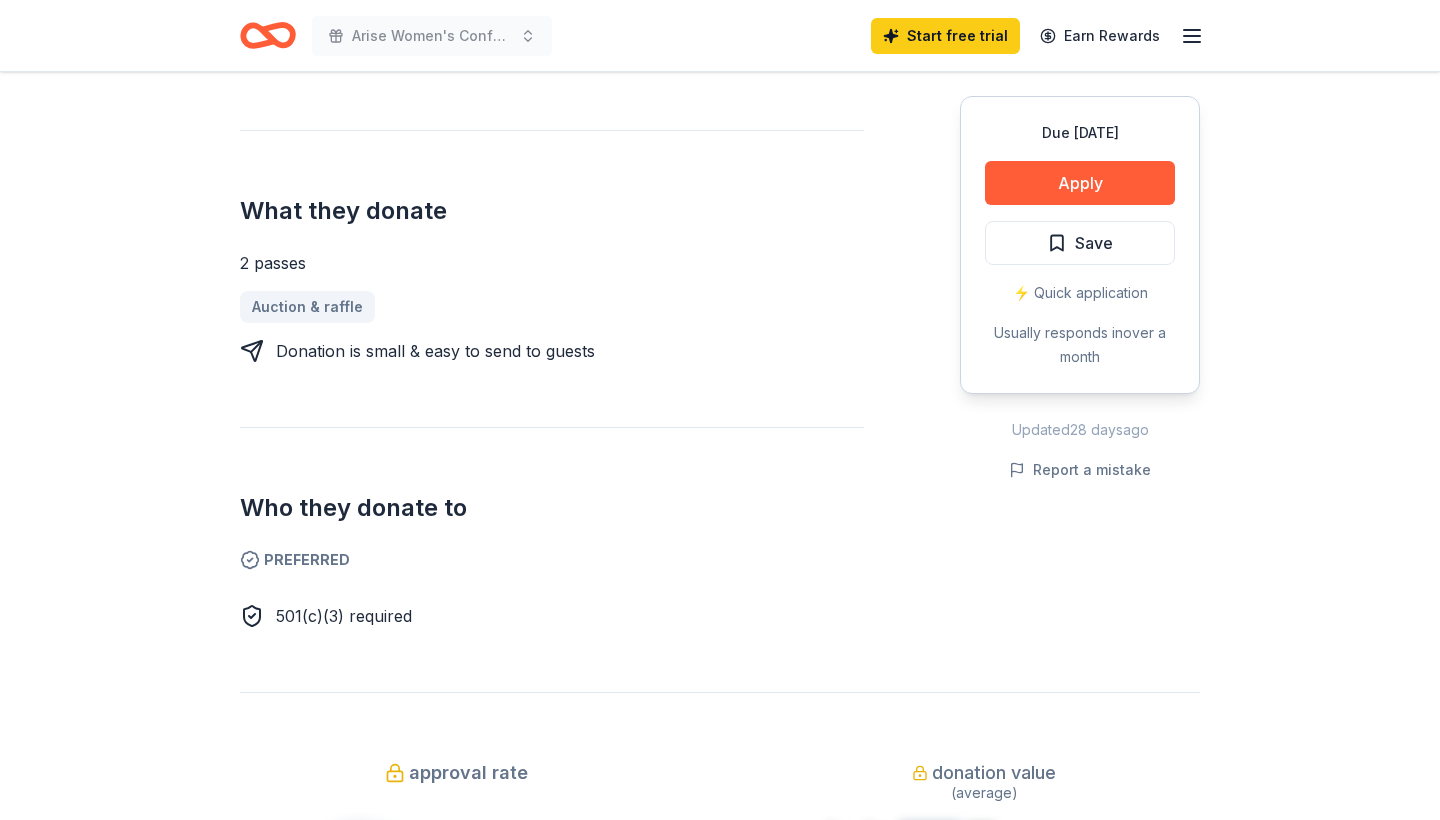 click 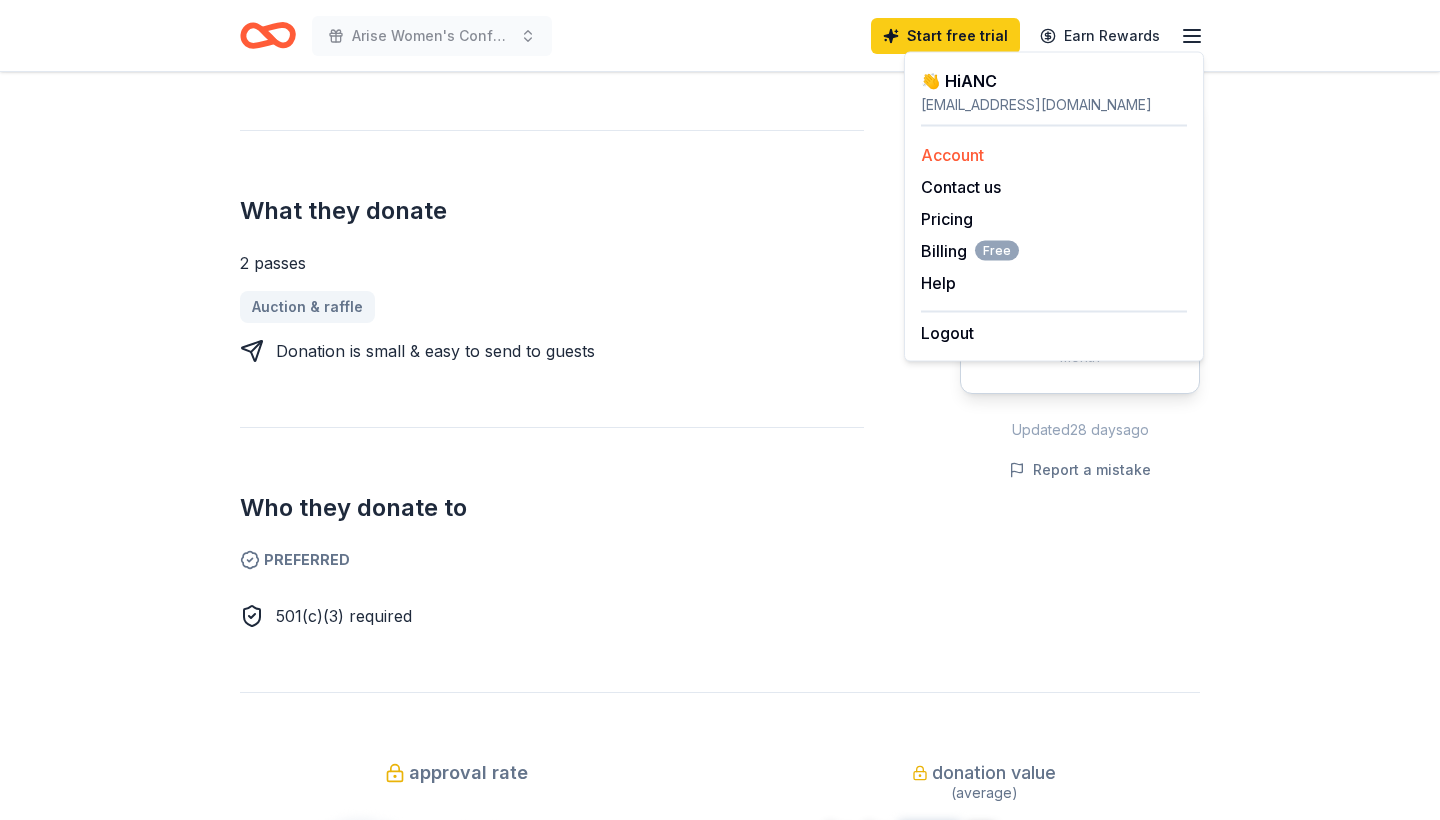 click on "Account" at bounding box center (952, 155) 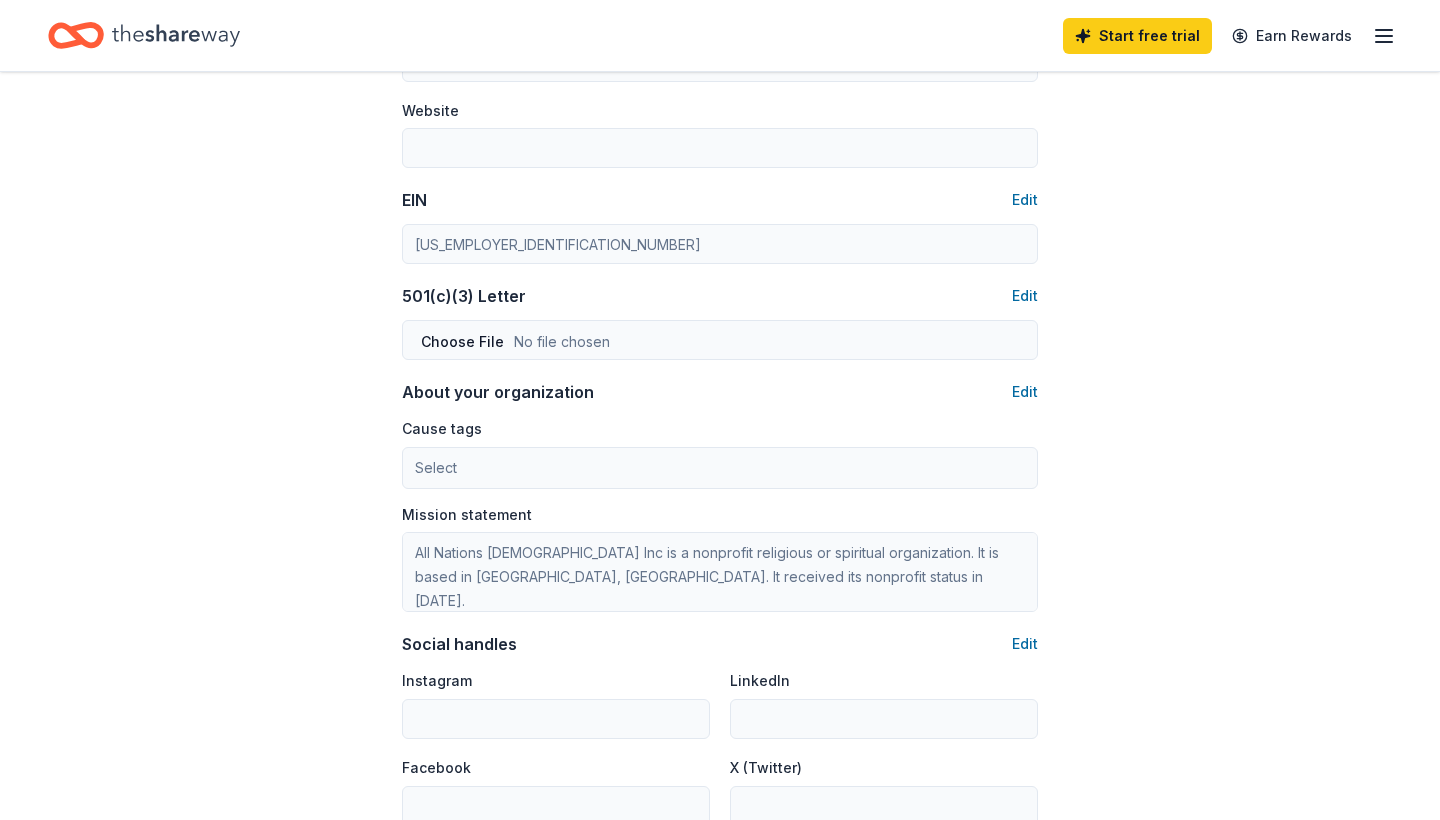 scroll, scrollTop: 826, scrollLeft: 0, axis: vertical 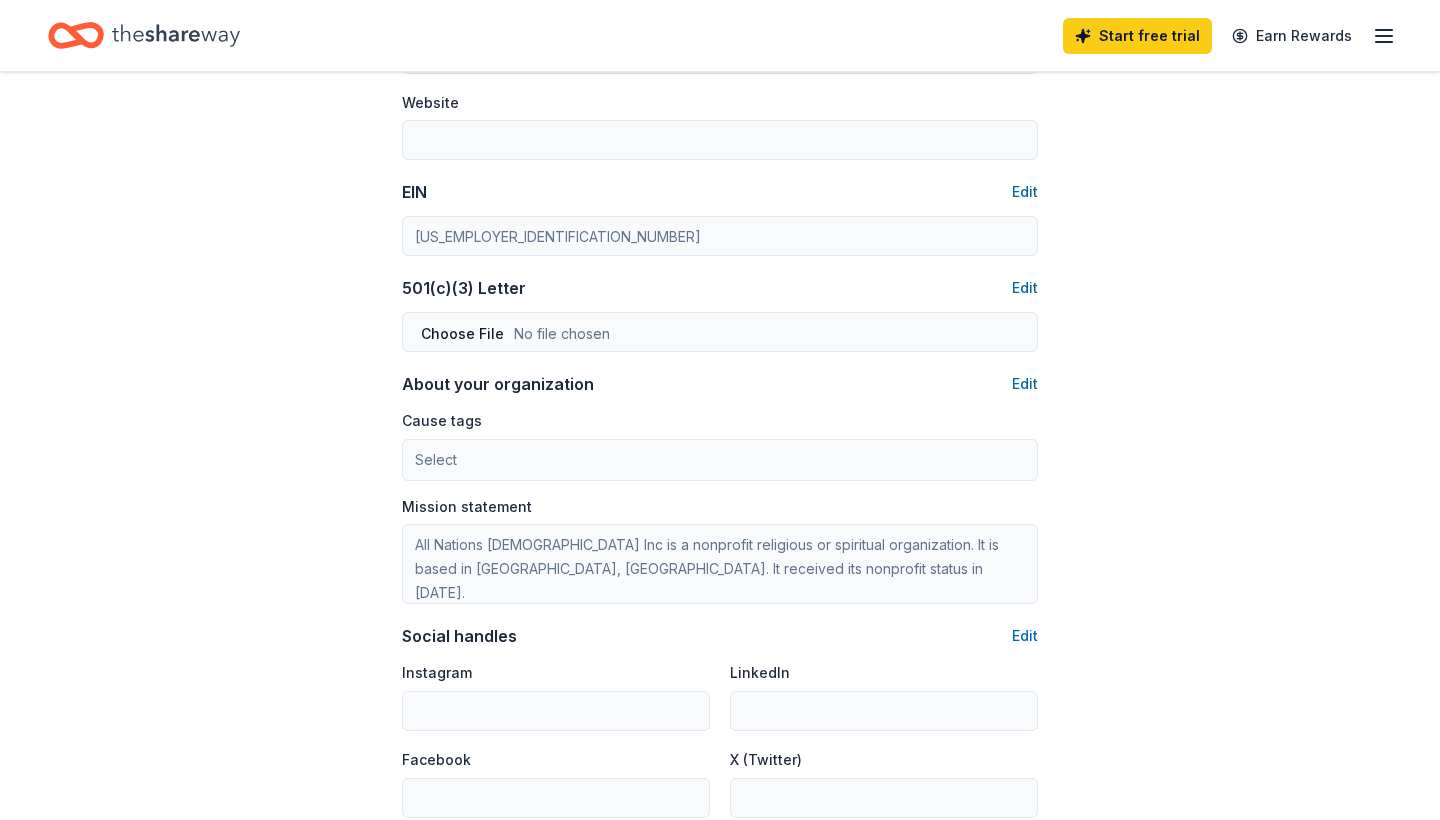 click on "All Nations [DEMOGRAPHIC_DATA] Inc is a nonprofit religious or spiritual organization. It is based in [GEOGRAPHIC_DATA], [GEOGRAPHIC_DATA]. It received its nonprofit status in [DATE]." at bounding box center (720, 564) 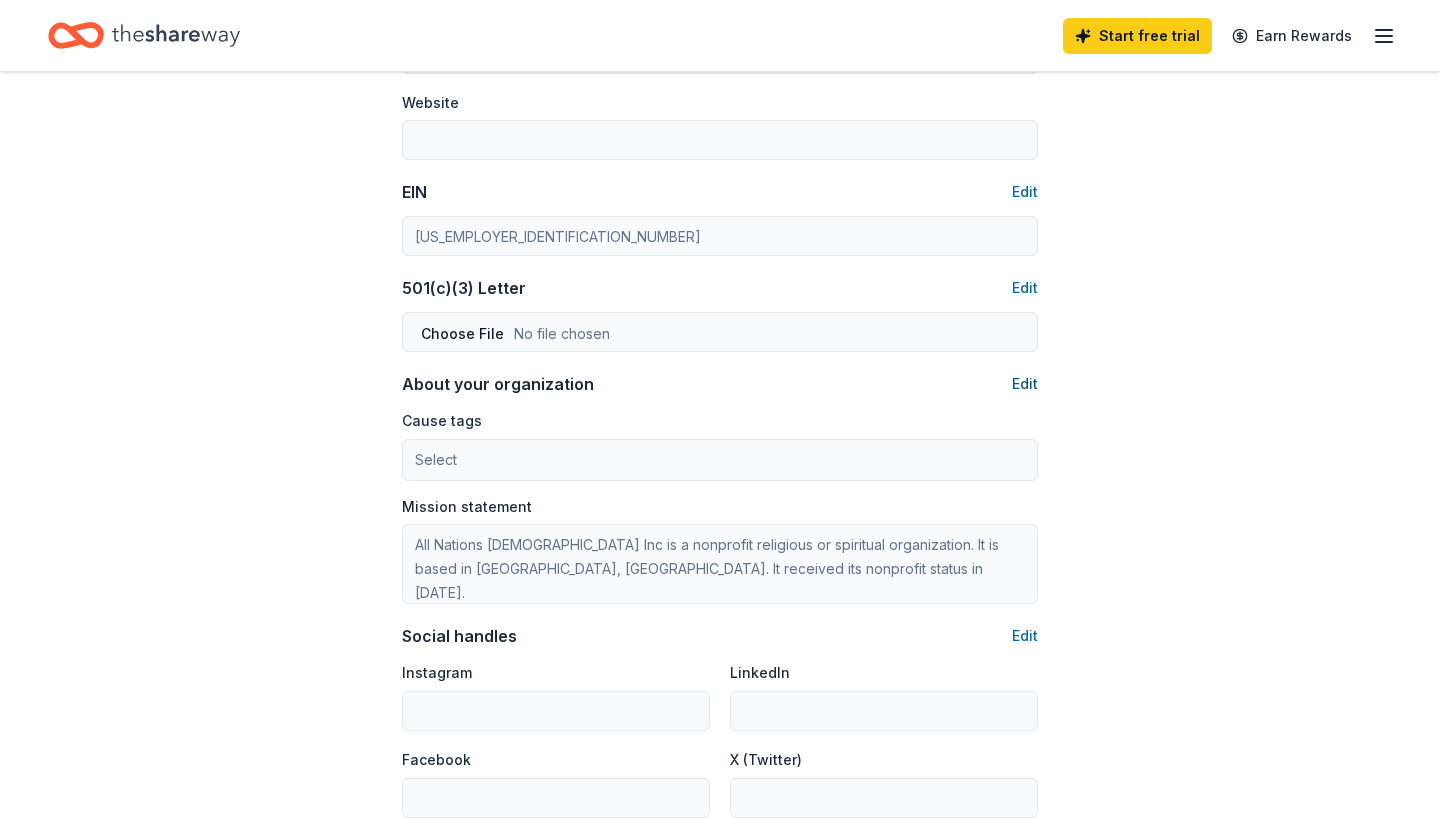 click on "Edit" at bounding box center [1025, 384] 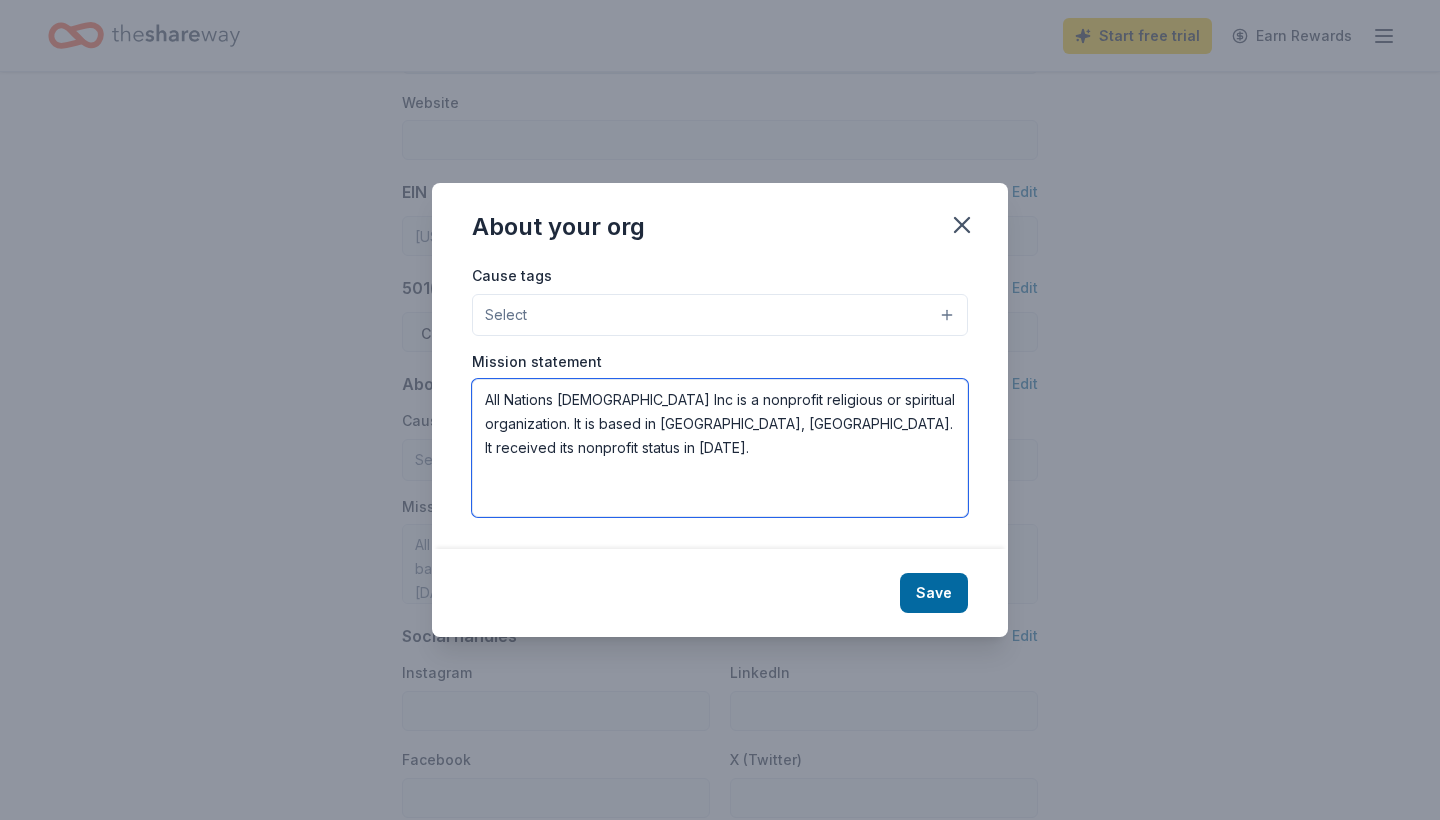 drag, startPoint x: 666, startPoint y: 429, endPoint x: 570, endPoint y: 426, distance: 96.04687 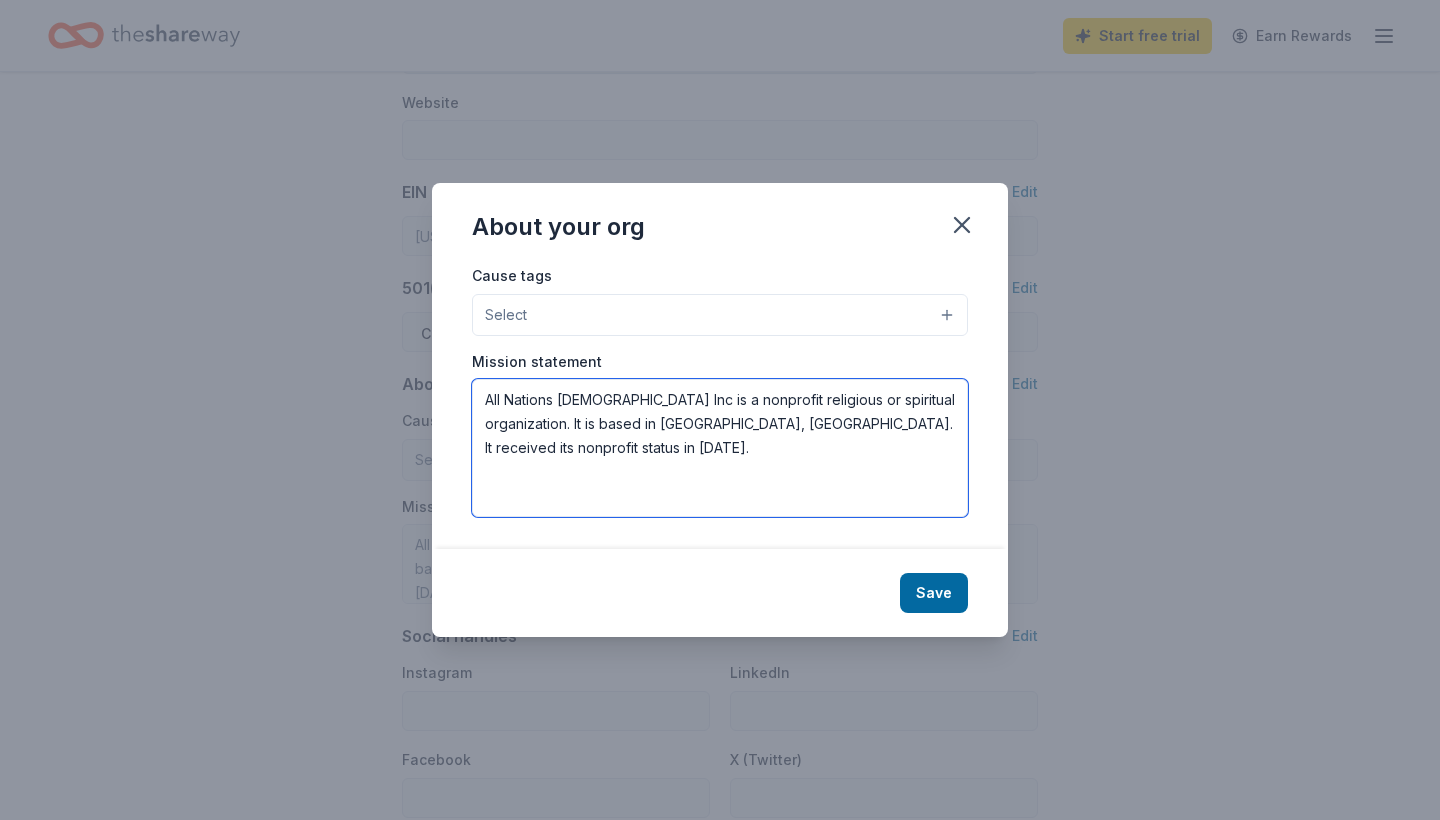 click on "All Nations [DEMOGRAPHIC_DATA] Inc is a nonprofit religious or spiritual organization. It is based in [GEOGRAPHIC_DATA], [GEOGRAPHIC_DATA]. It received its nonprofit status in [DATE]." at bounding box center (720, 448) 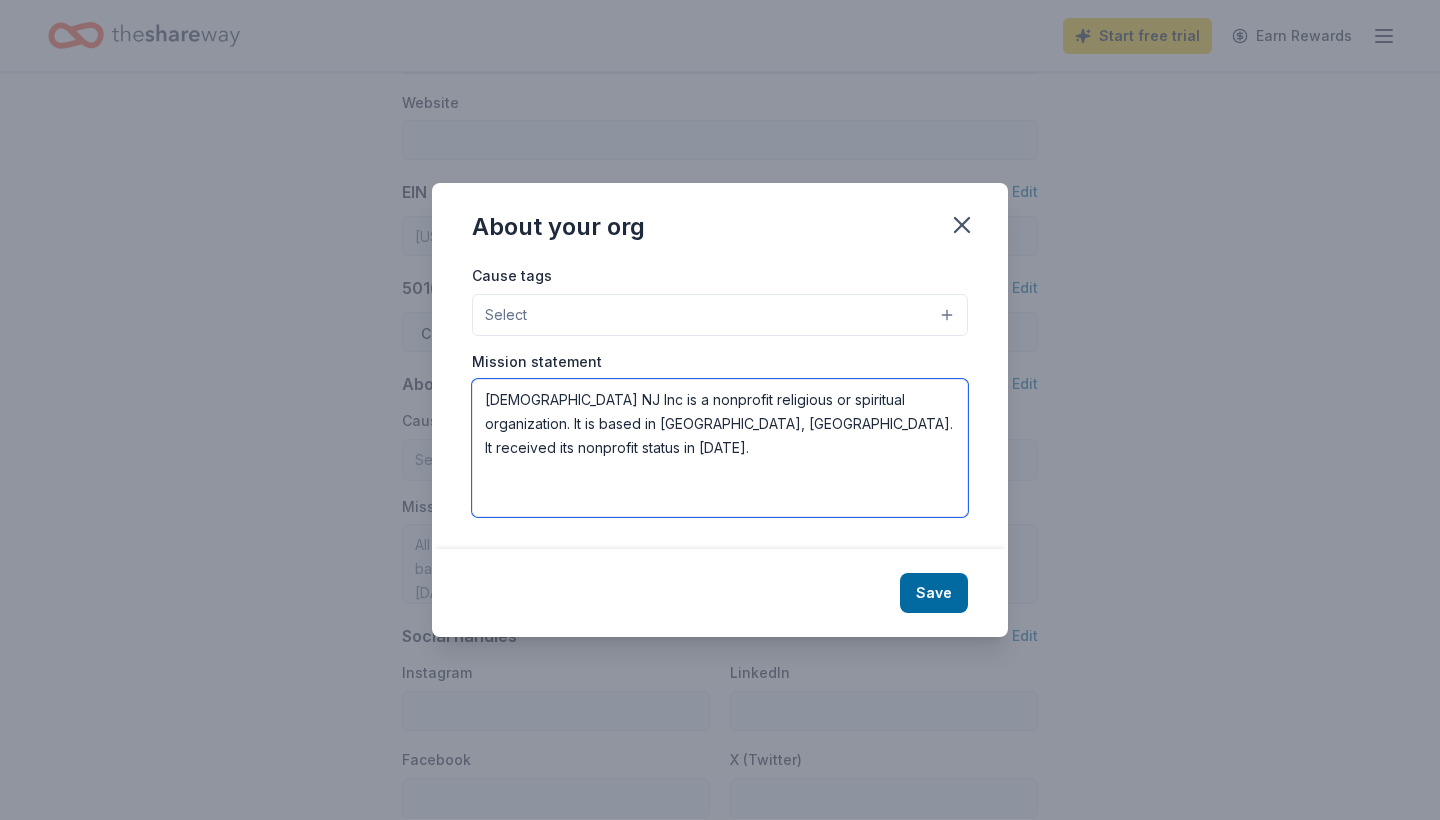 drag, startPoint x: 551, startPoint y: 449, endPoint x: 754, endPoint y: 422, distance: 204.78769 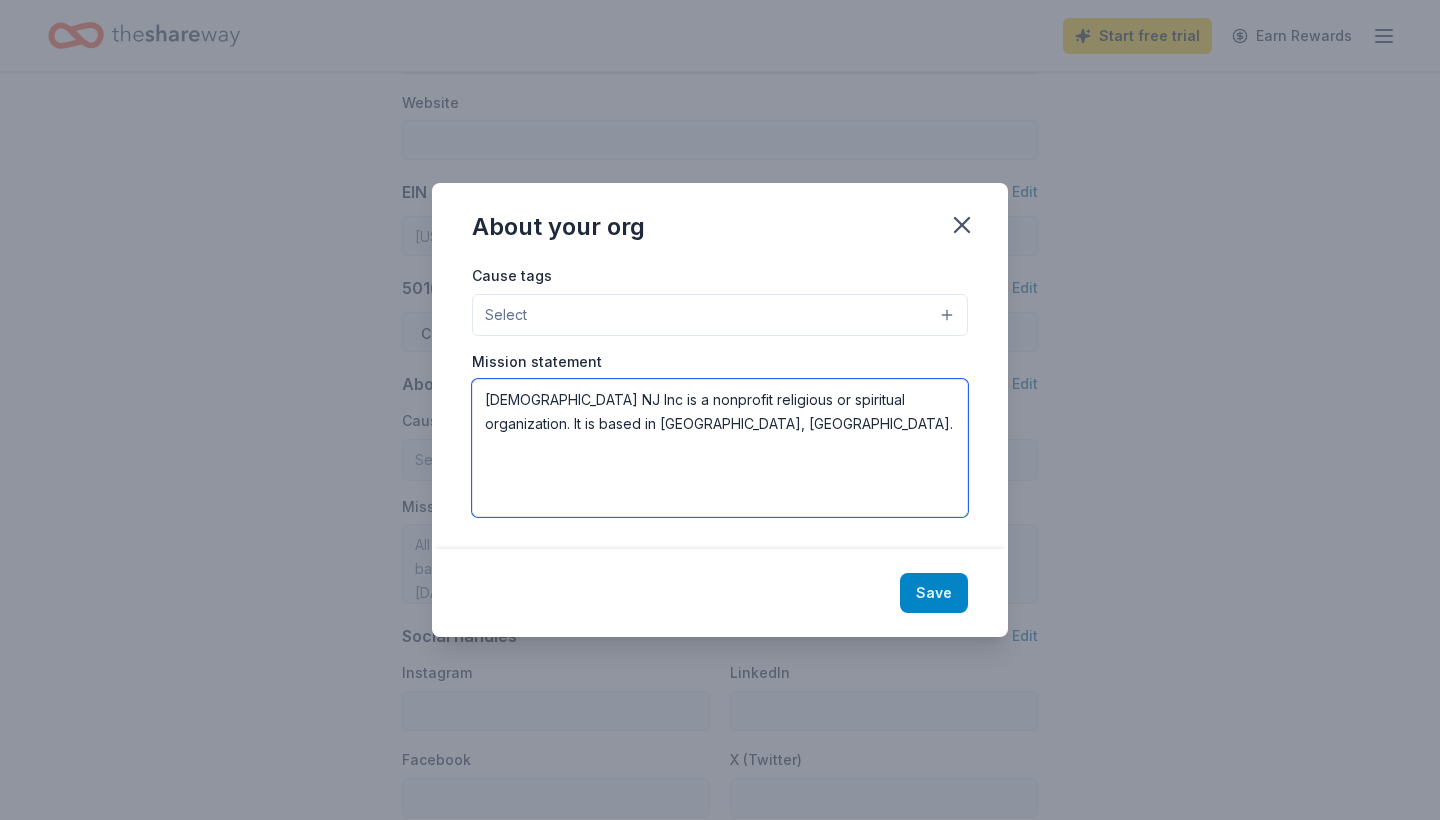 type on "[DEMOGRAPHIC_DATA] NJ Inc is a nonprofit religious or spiritual organization. It is based in [GEOGRAPHIC_DATA], [GEOGRAPHIC_DATA]." 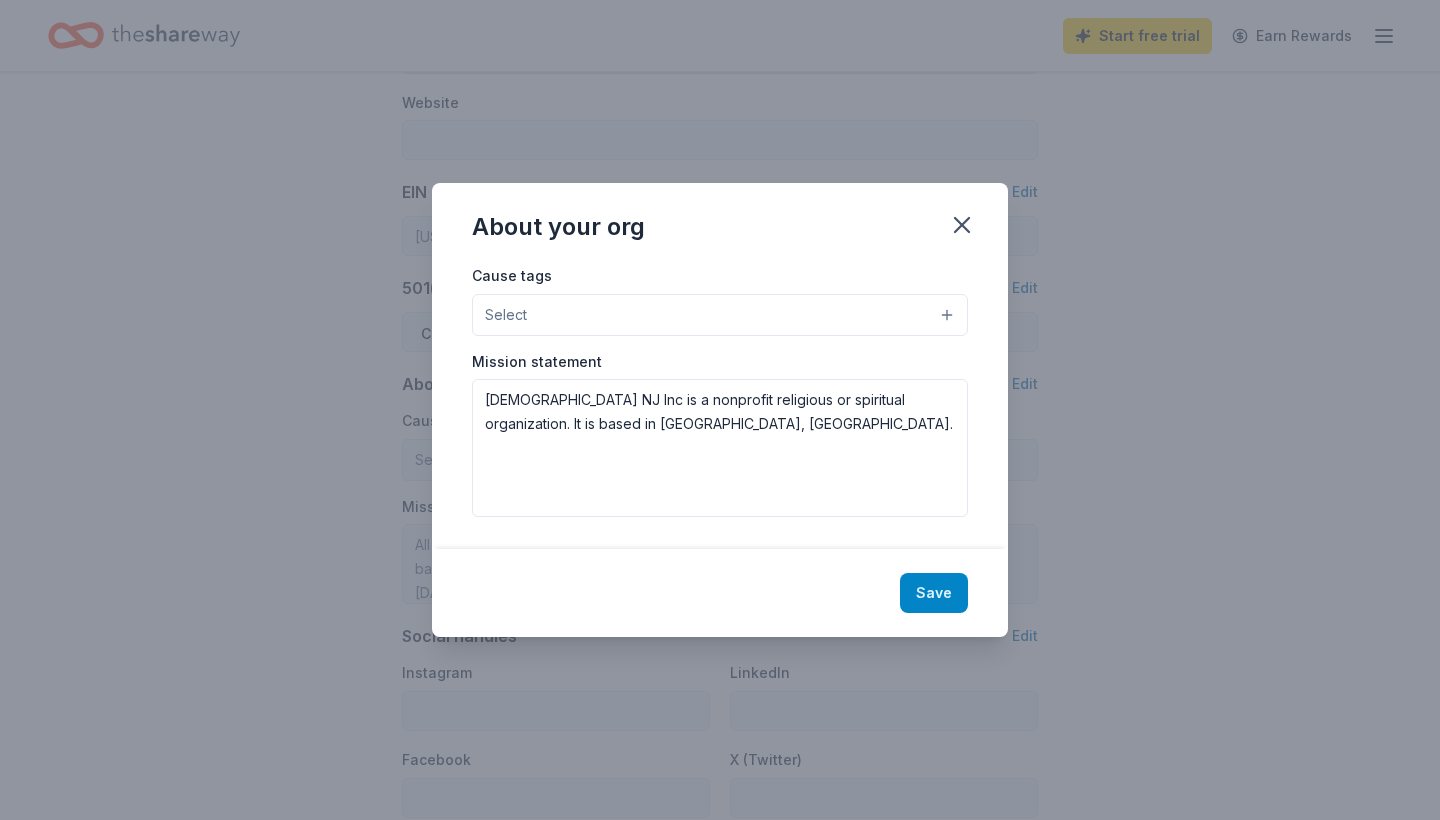 click on "Save" at bounding box center [934, 593] 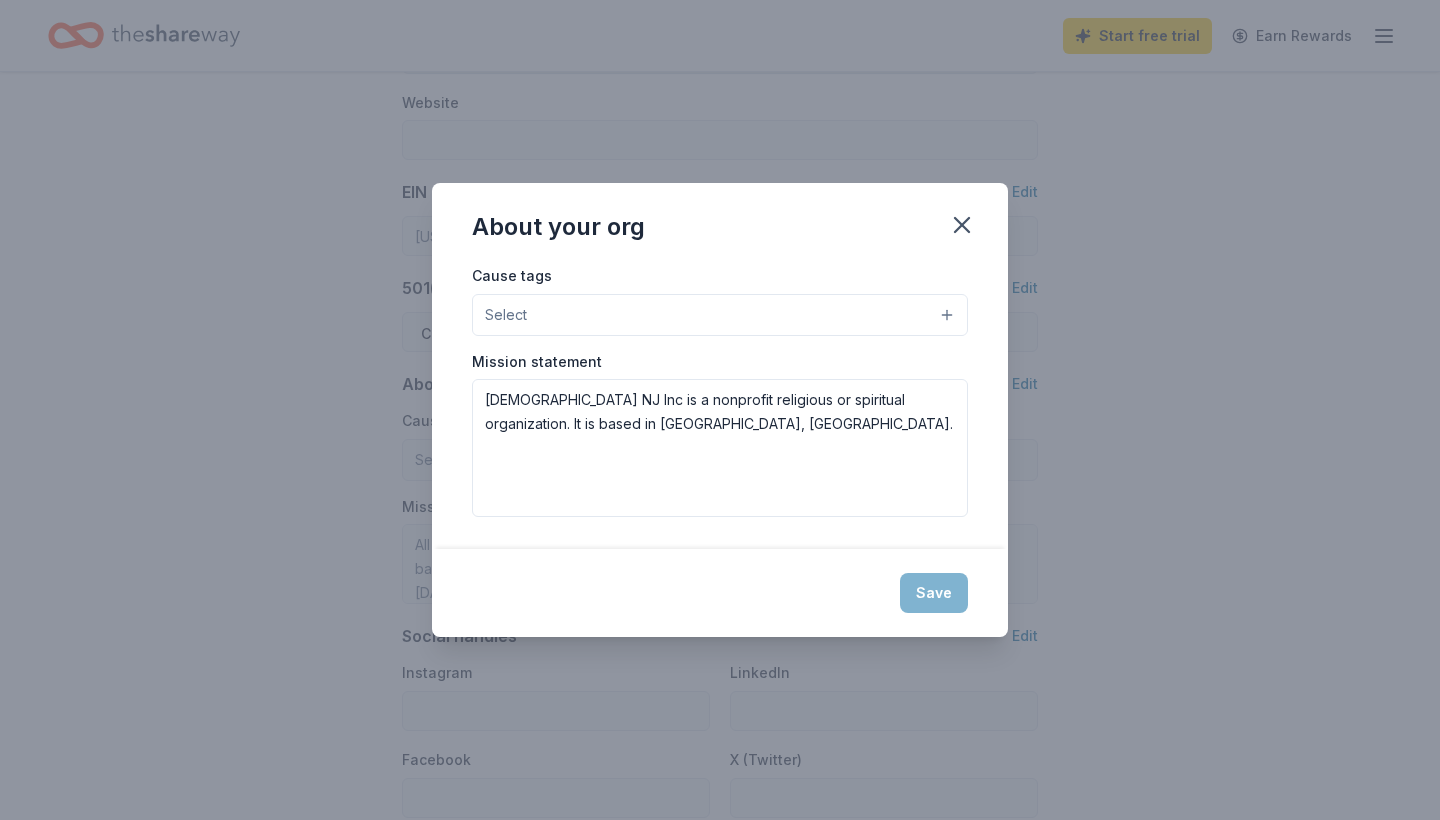 type on "[DEMOGRAPHIC_DATA] NJ Inc is a nonprofit religious or spiritual organization. It is based in [GEOGRAPHIC_DATA], [GEOGRAPHIC_DATA]." 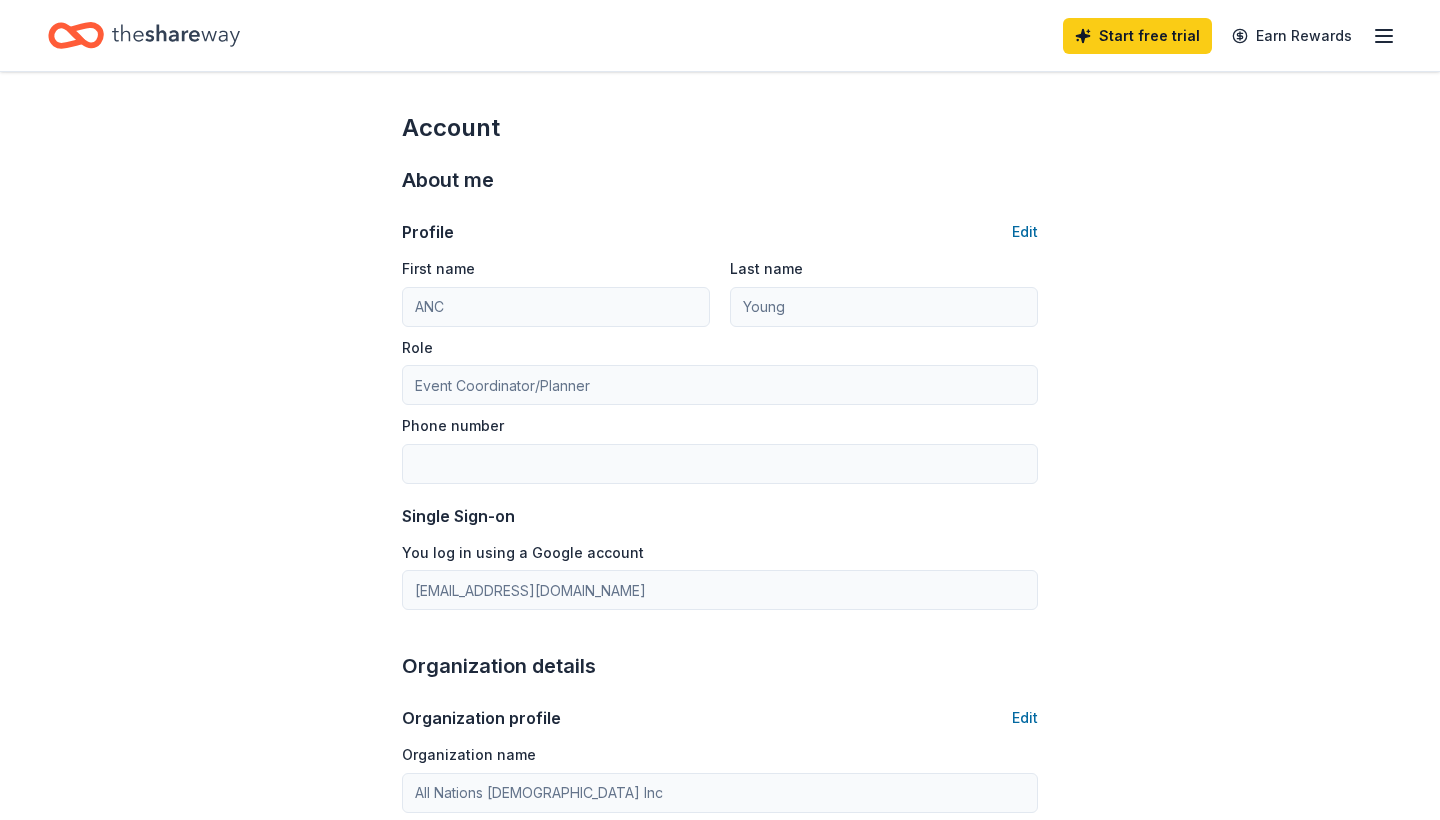 scroll, scrollTop: 0, scrollLeft: 0, axis: both 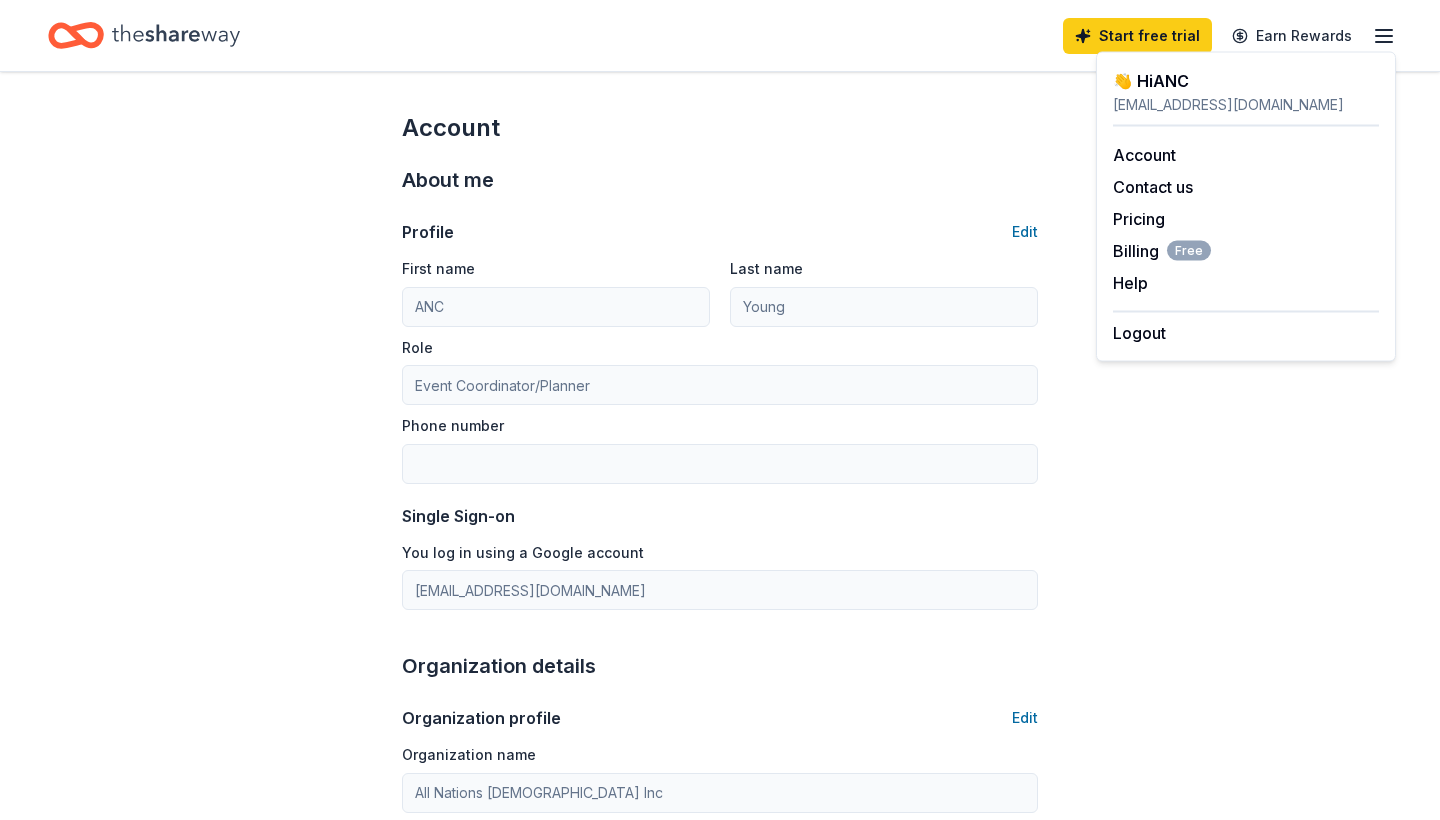 click 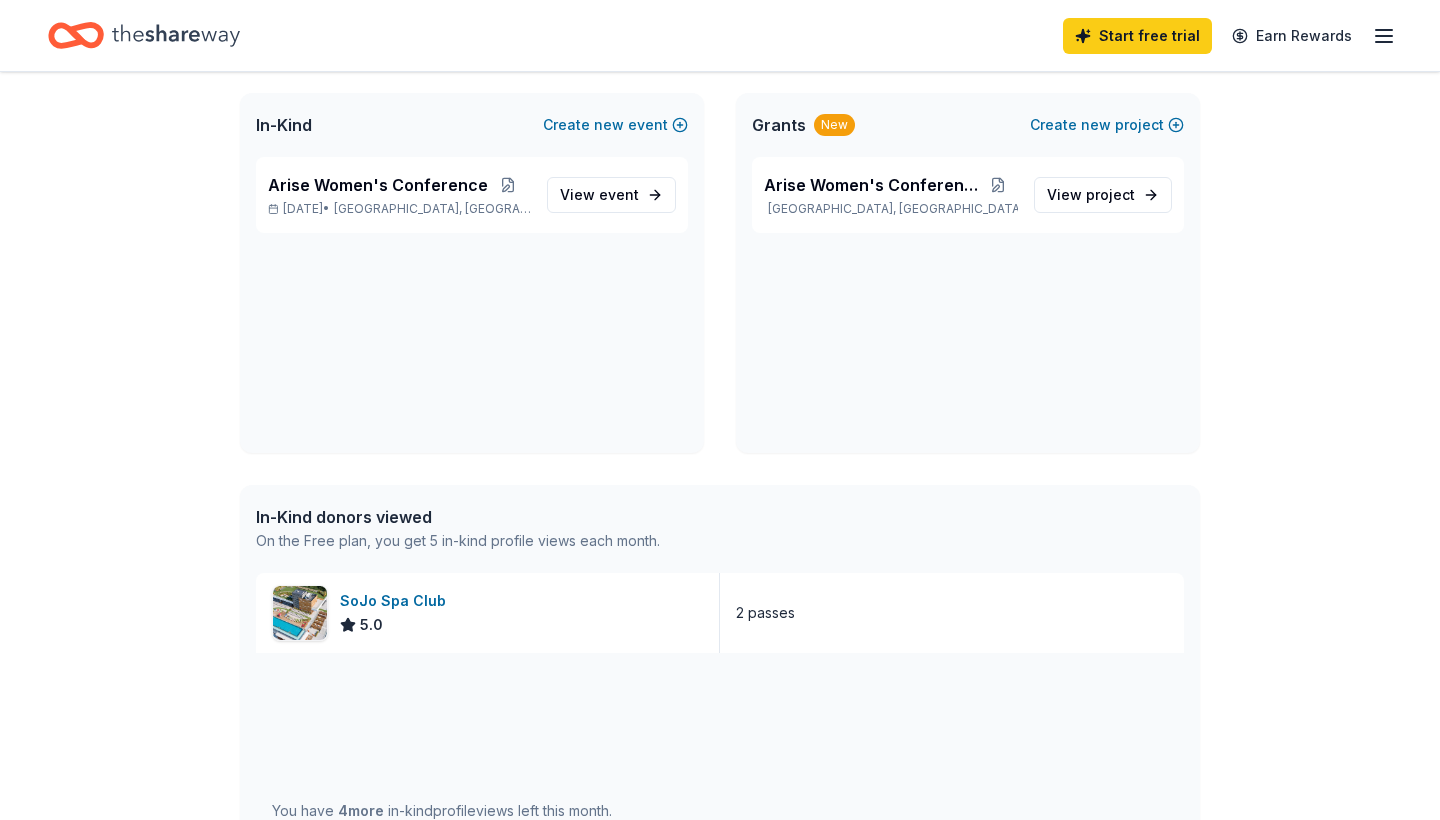 scroll, scrollTop: 132, scrollLeft: 0, axis: vertical 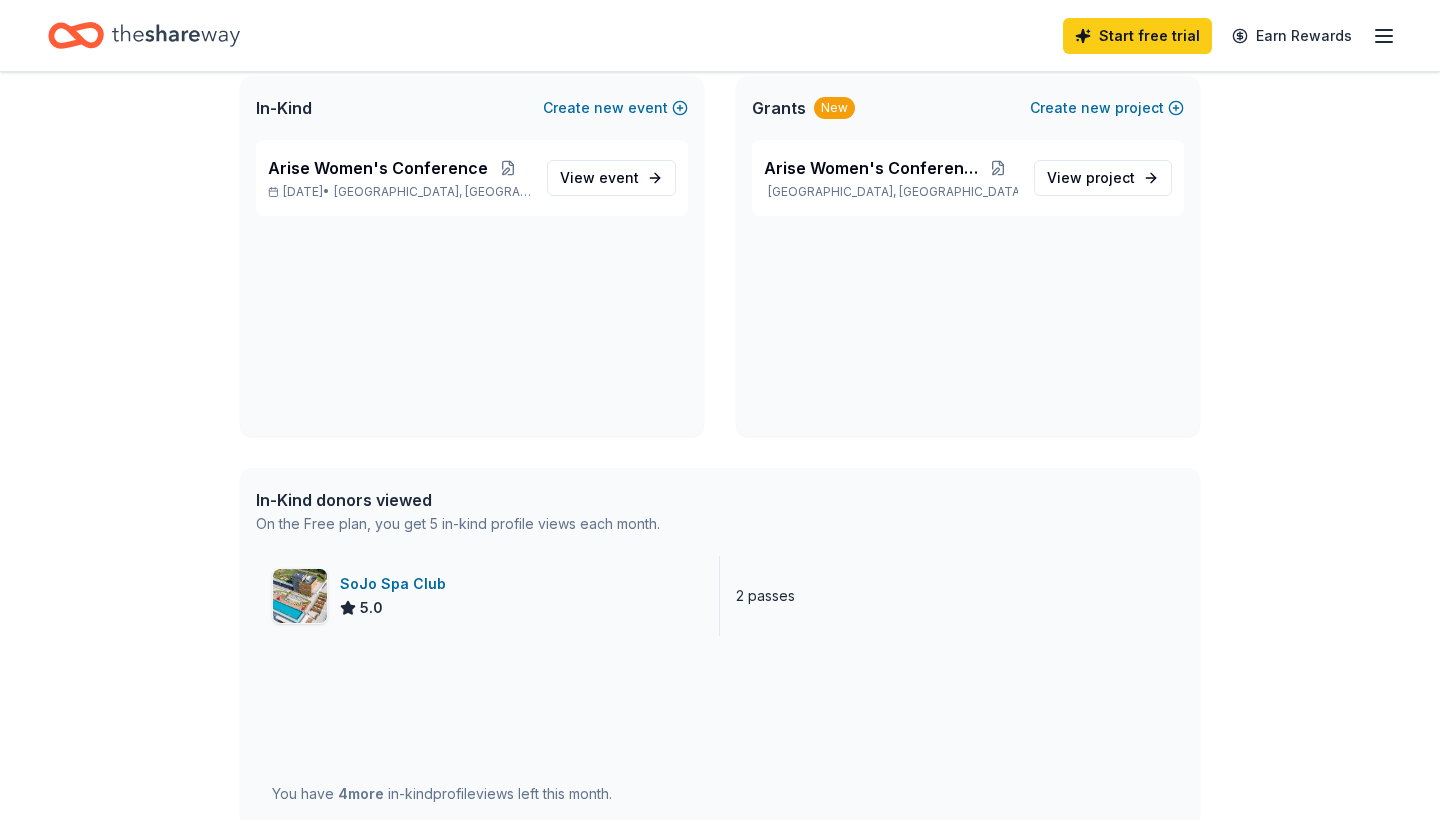 click on "SoJo Spa Club" at bounding box center [397, 584] 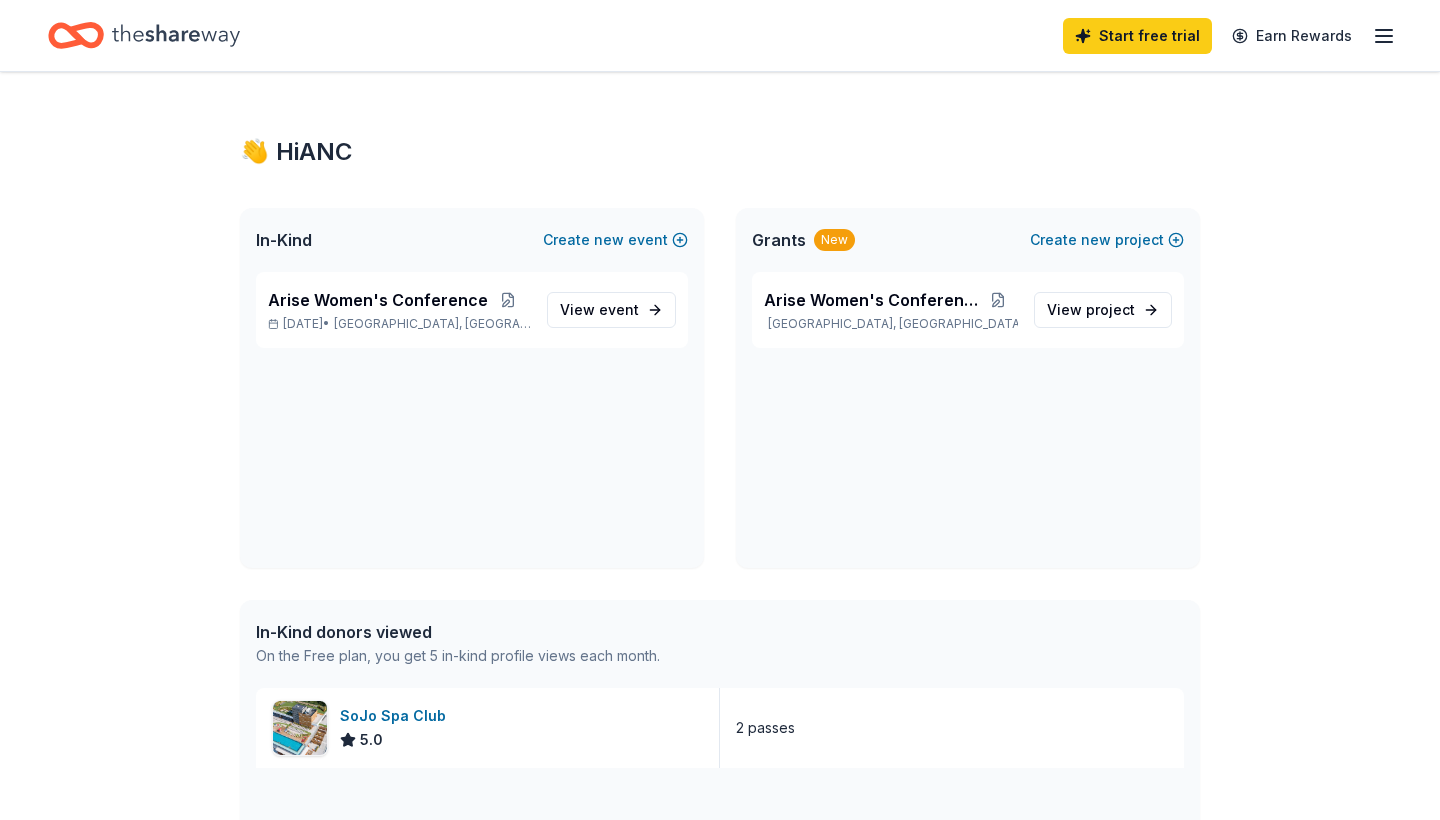 scroll, scrollTop: 0, scrollLeft: 0, axis: both 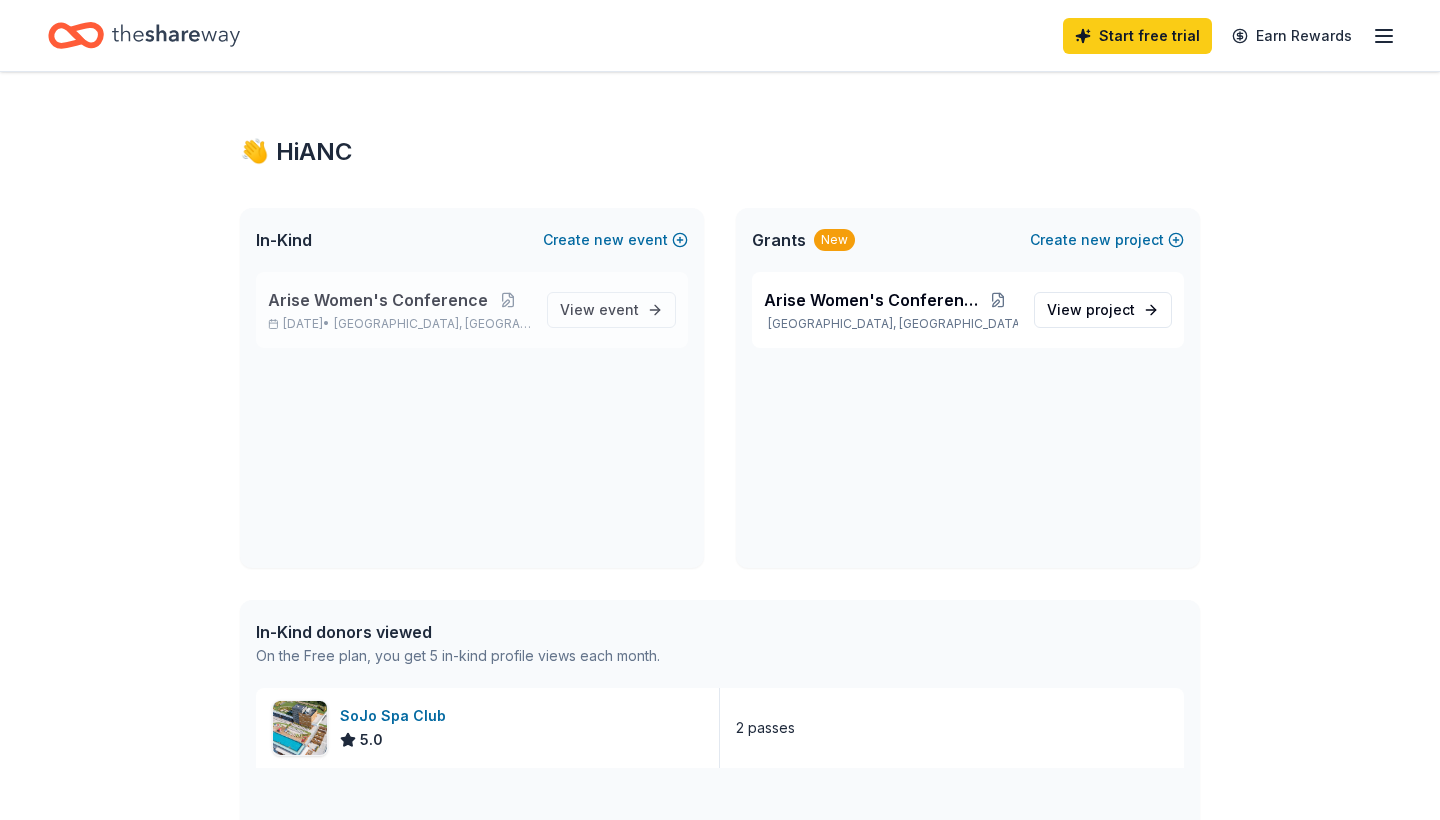 click on "Arise Women's Conference" at bounding box center [378, 300] 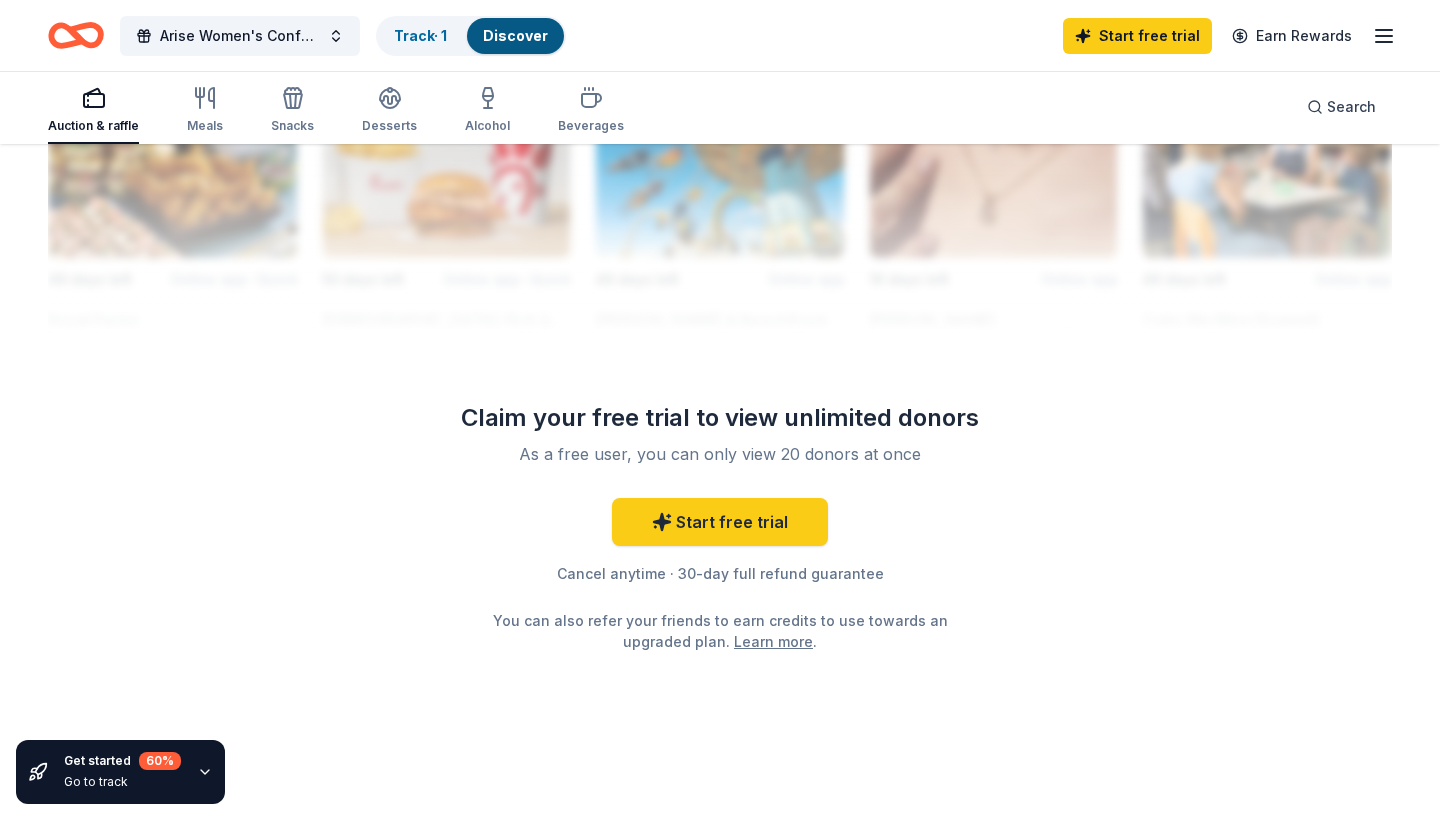 scroll, scrollTop: 1894, scrollLeft: 0, axis: vertical 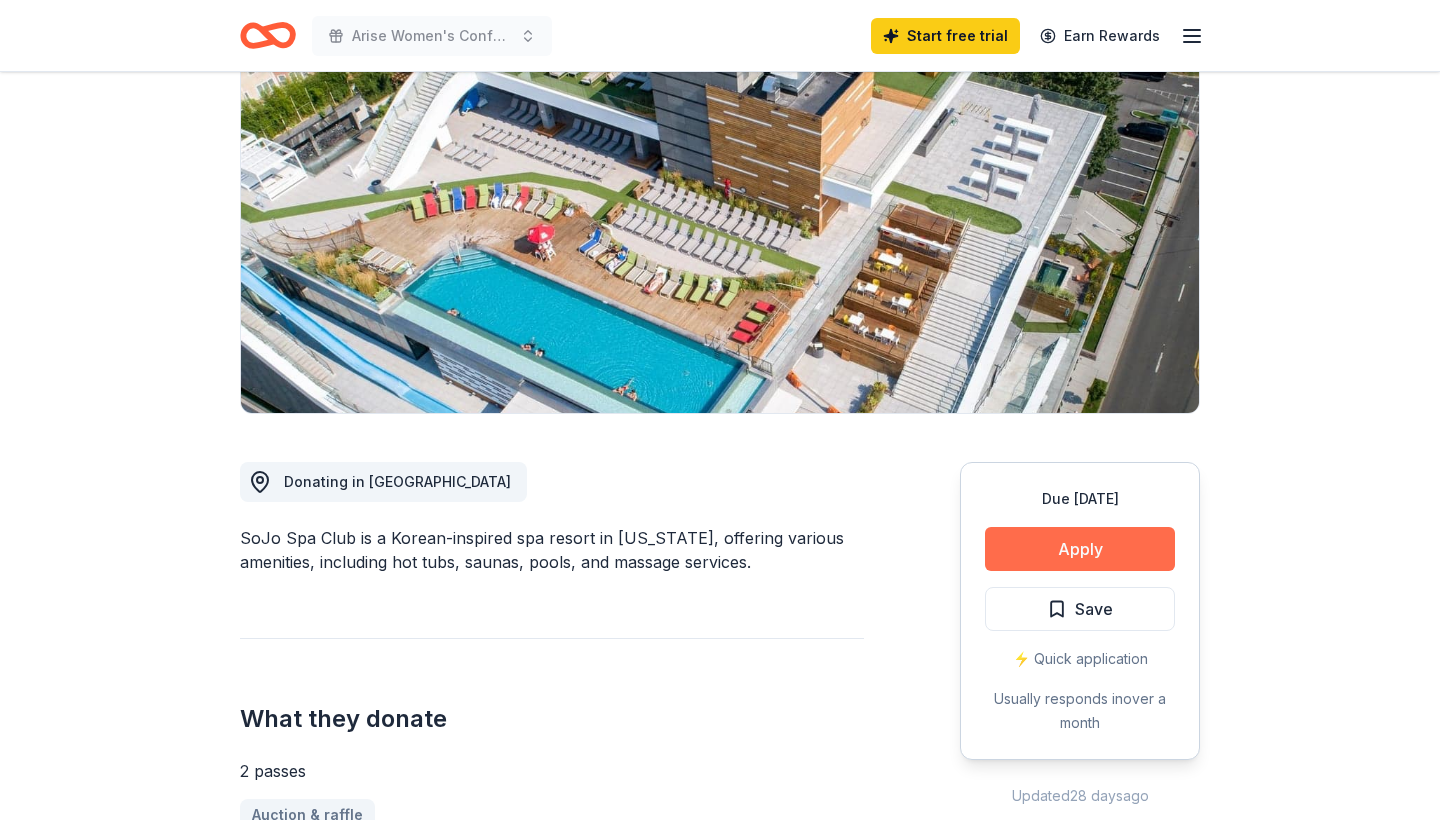 click on "Apply" at bounding box center (1080, 549) 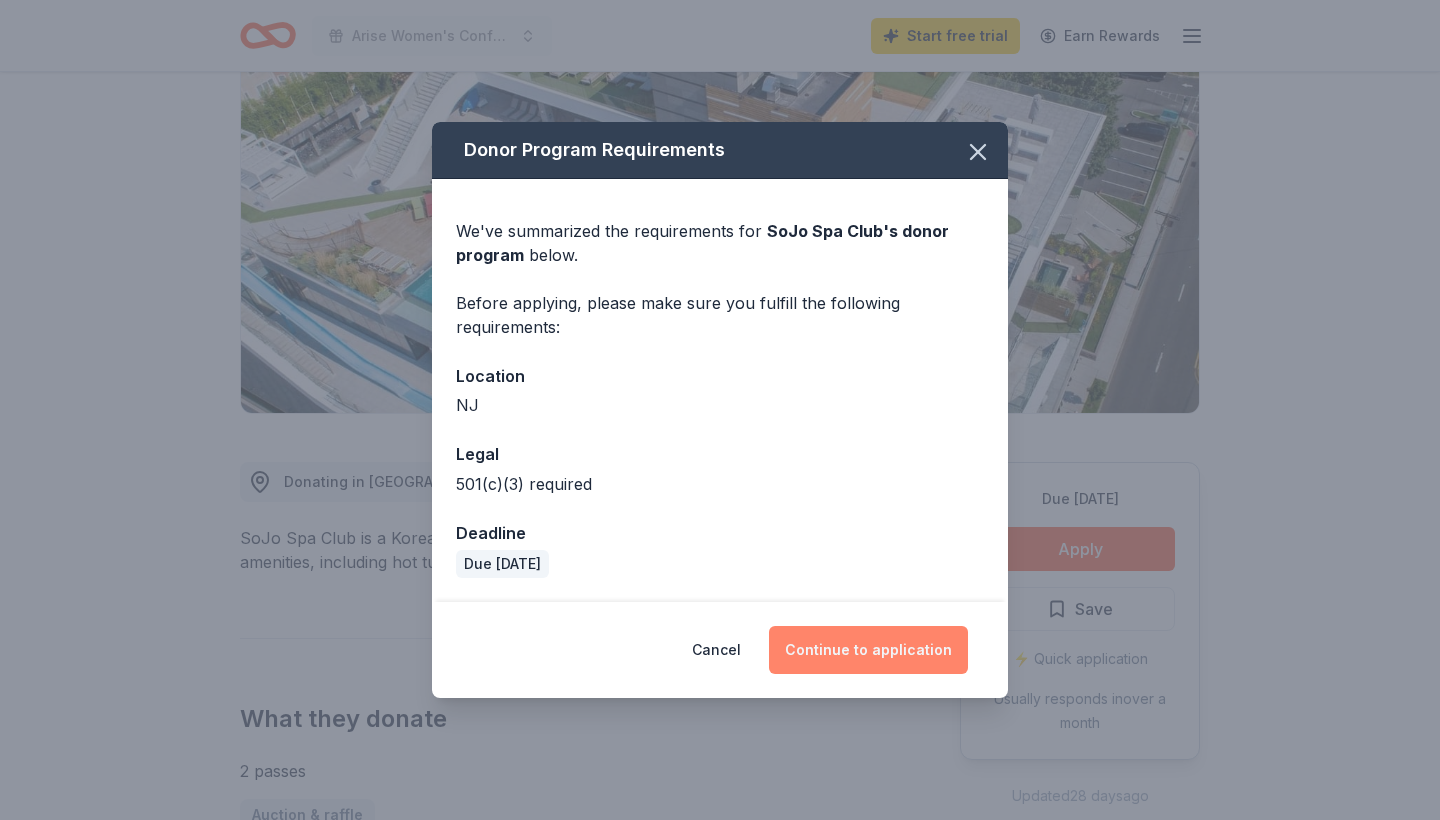 click on "Continue to application" at bounding box center [868, 650] 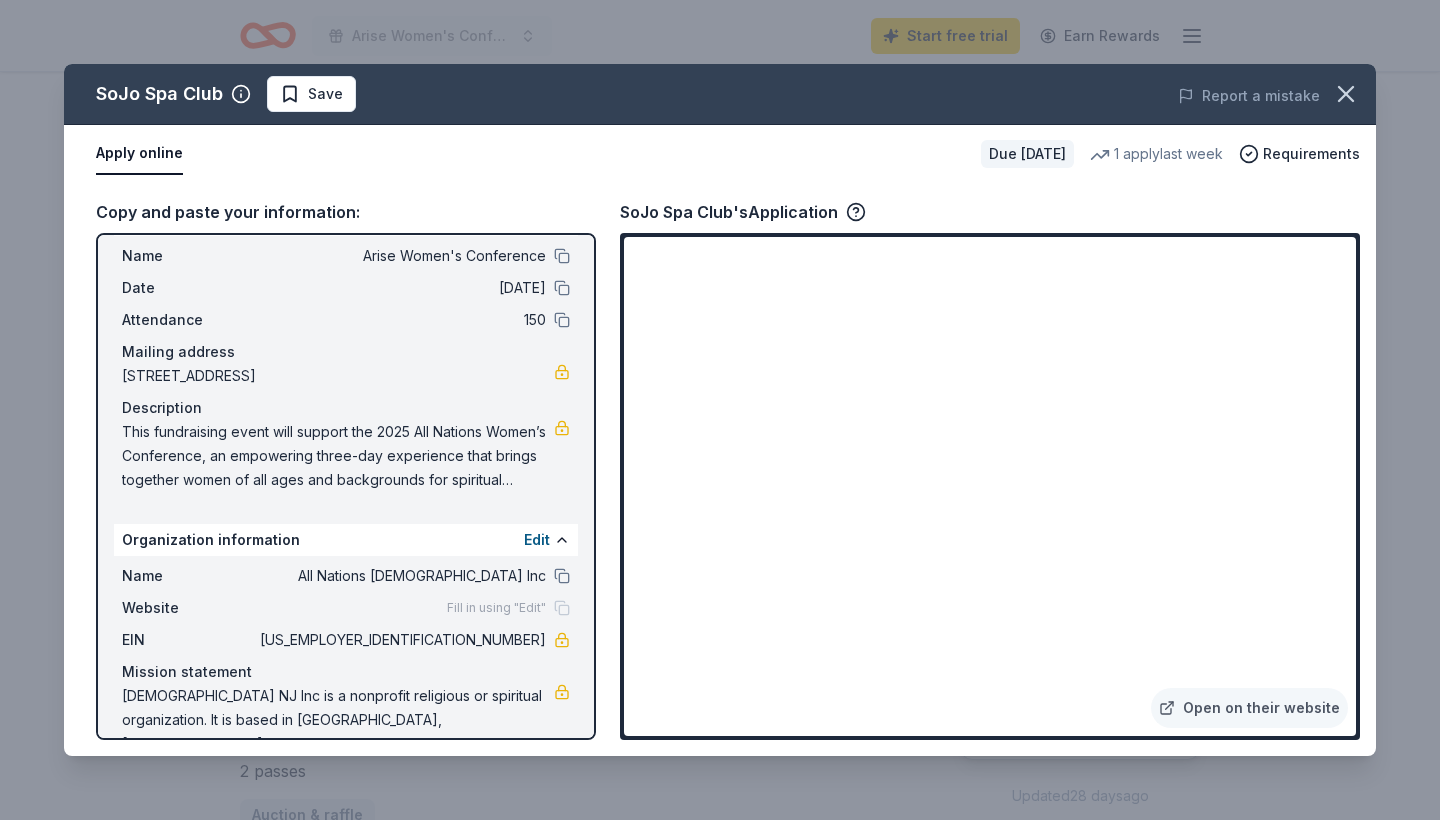scroll, scrollTop: 0, scrollLeft: 0, axis: both 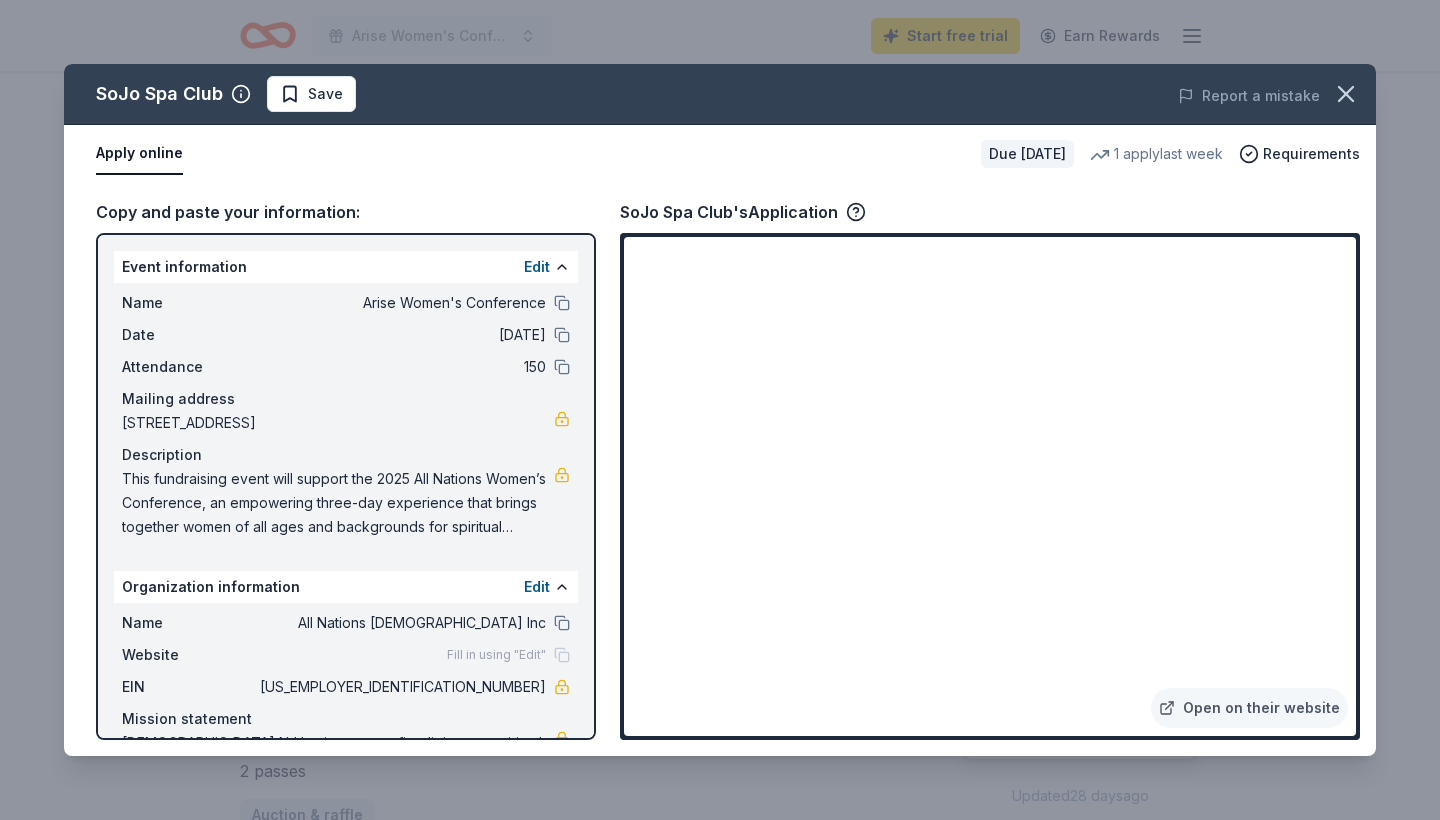 click on "Apply online" at bounding box center [139, 154] 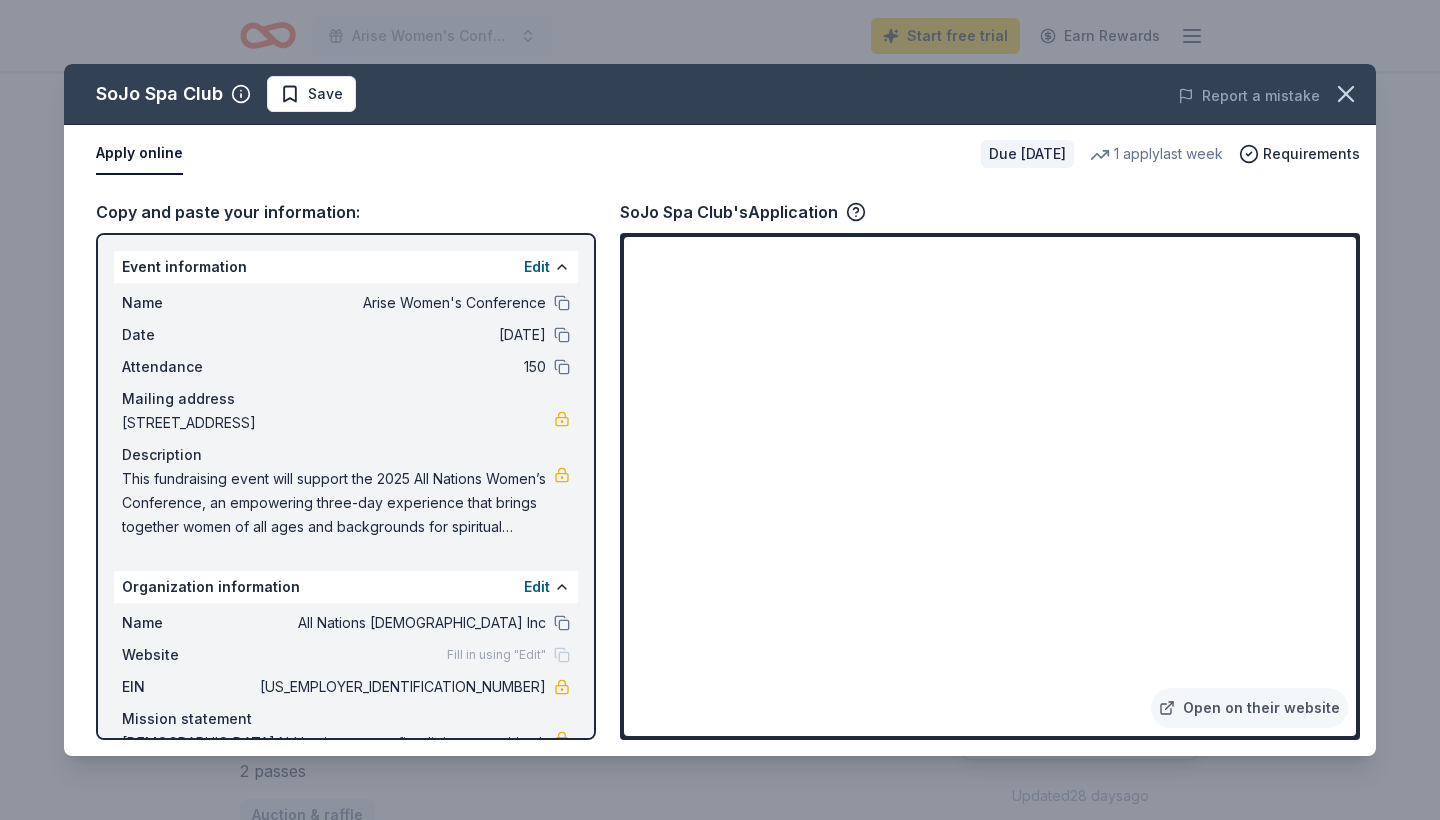 click on "Apply online" at bounding box center [139, 154] 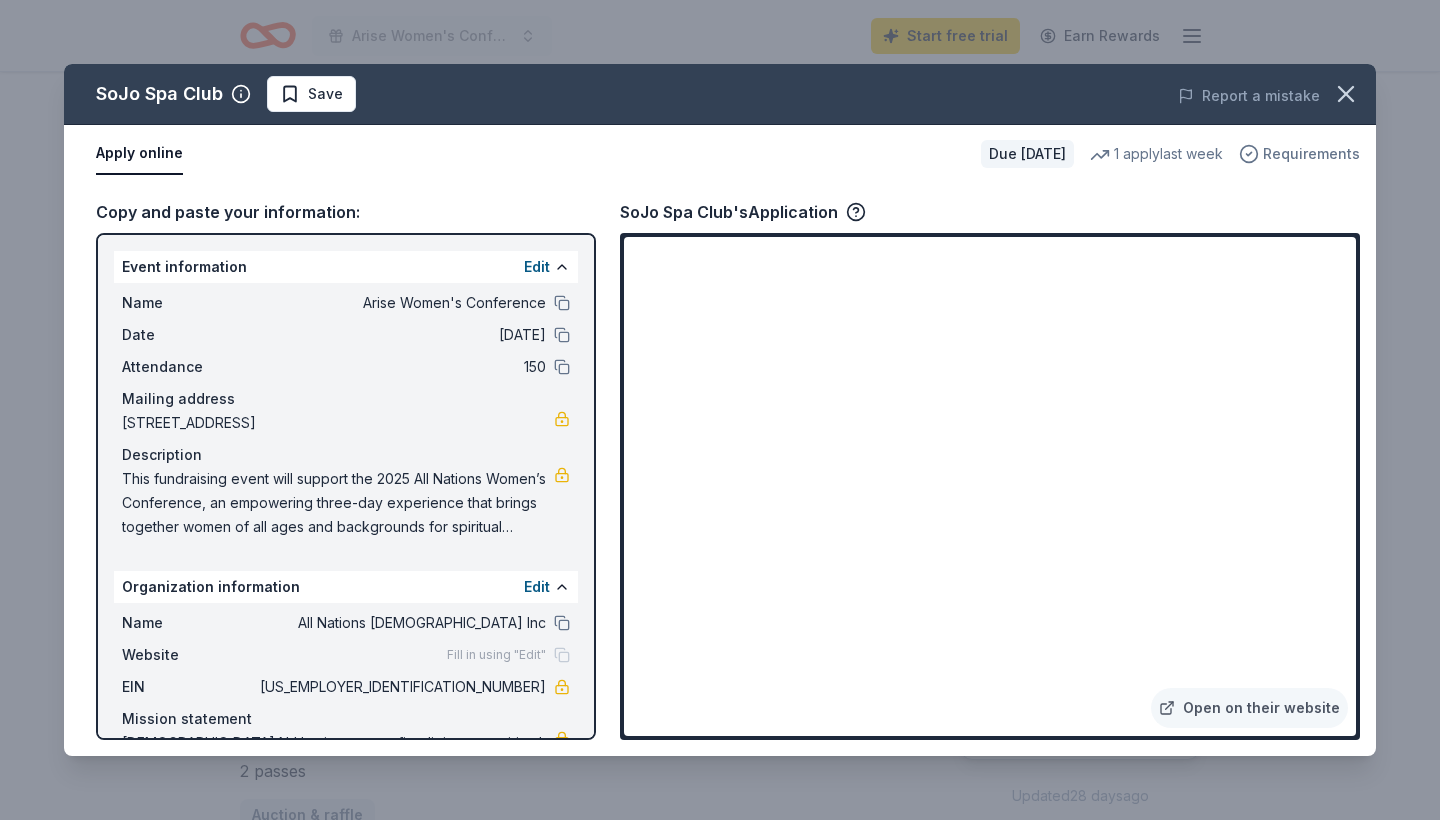 click on "Requirements" at bounding box center (1311, 154) 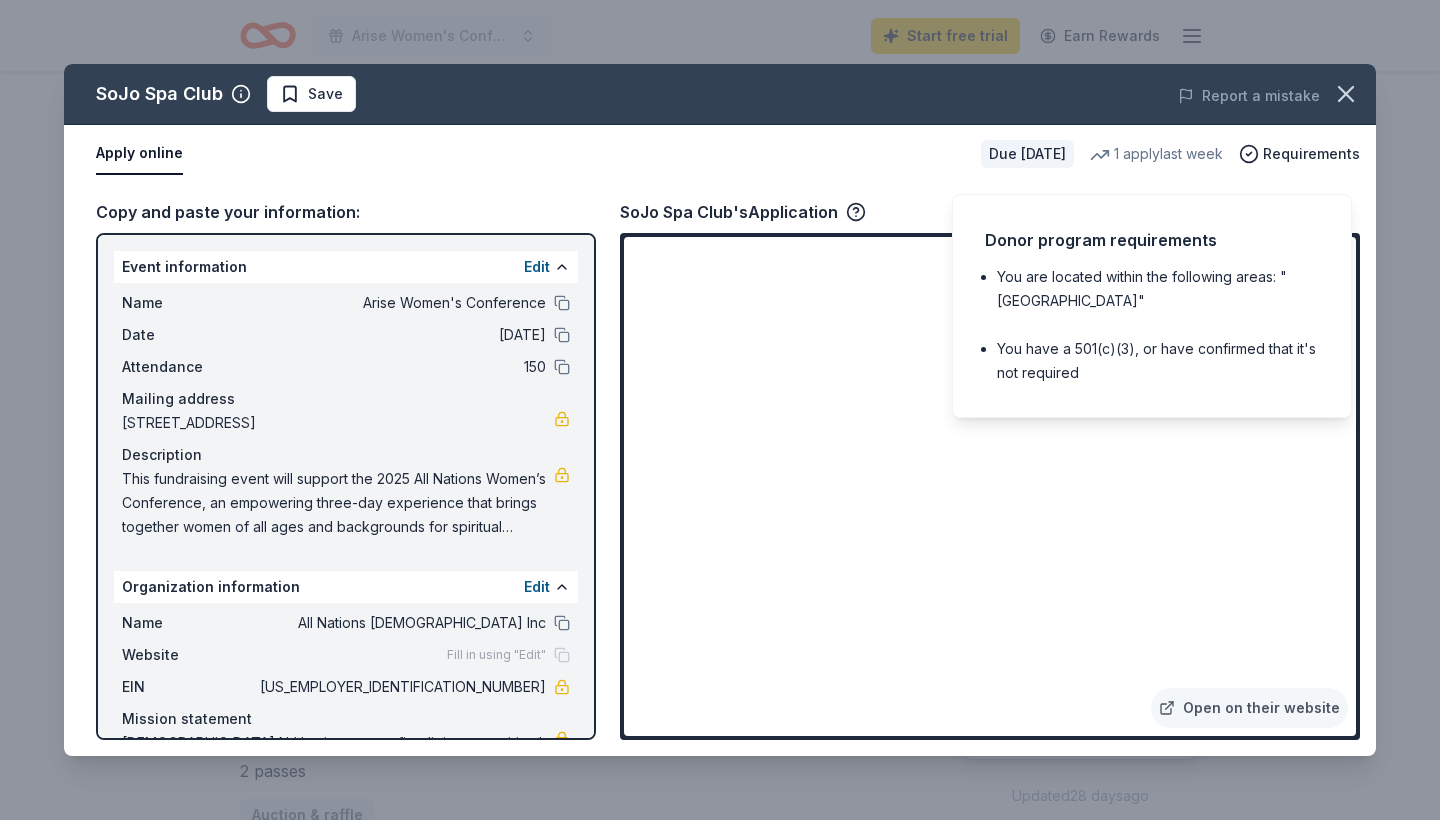 click on "Apply online" at bounding box center [530, 154] 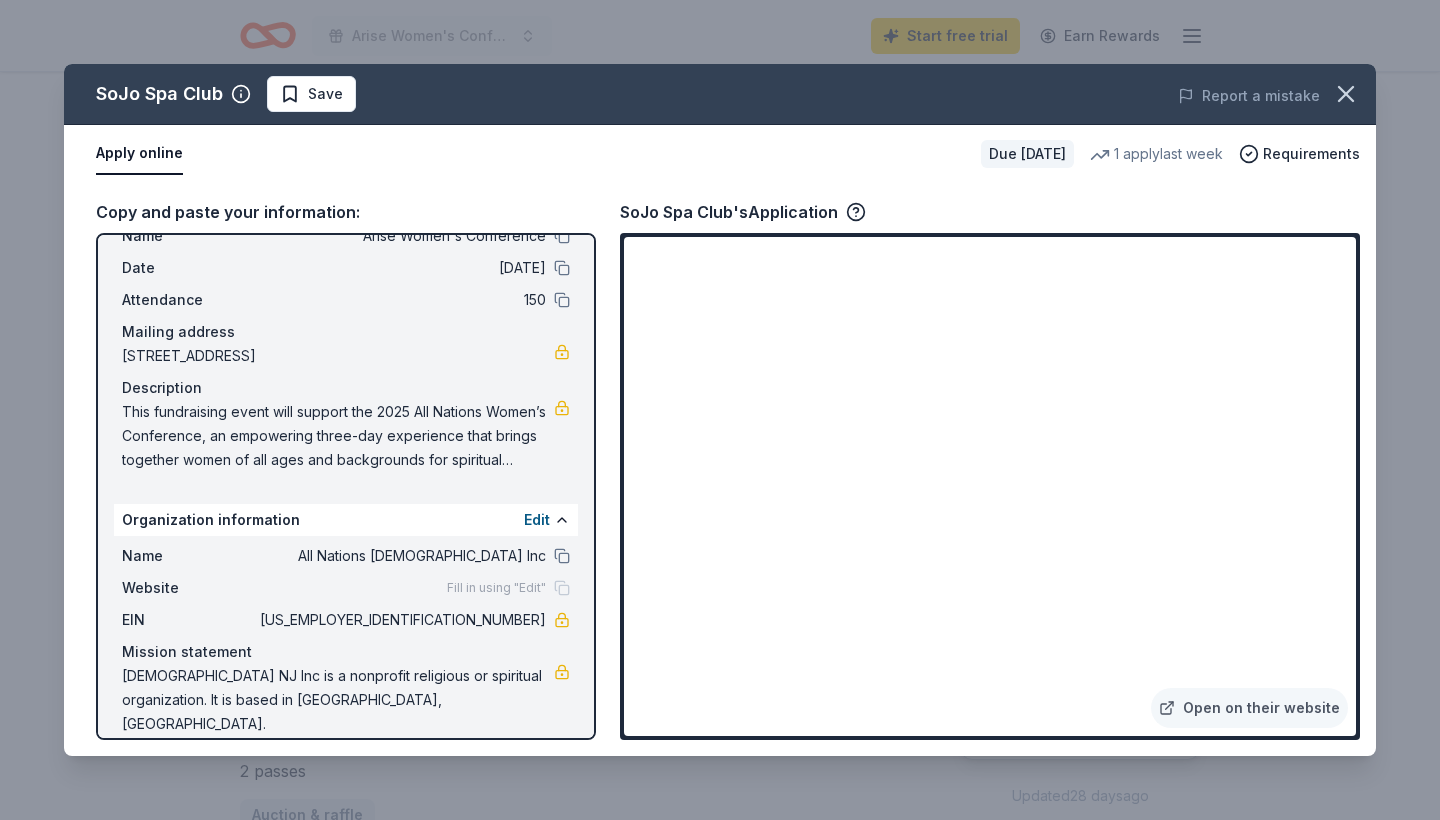 scroll, scrollTop: 65, scrollLeft: 0, axis: vertical 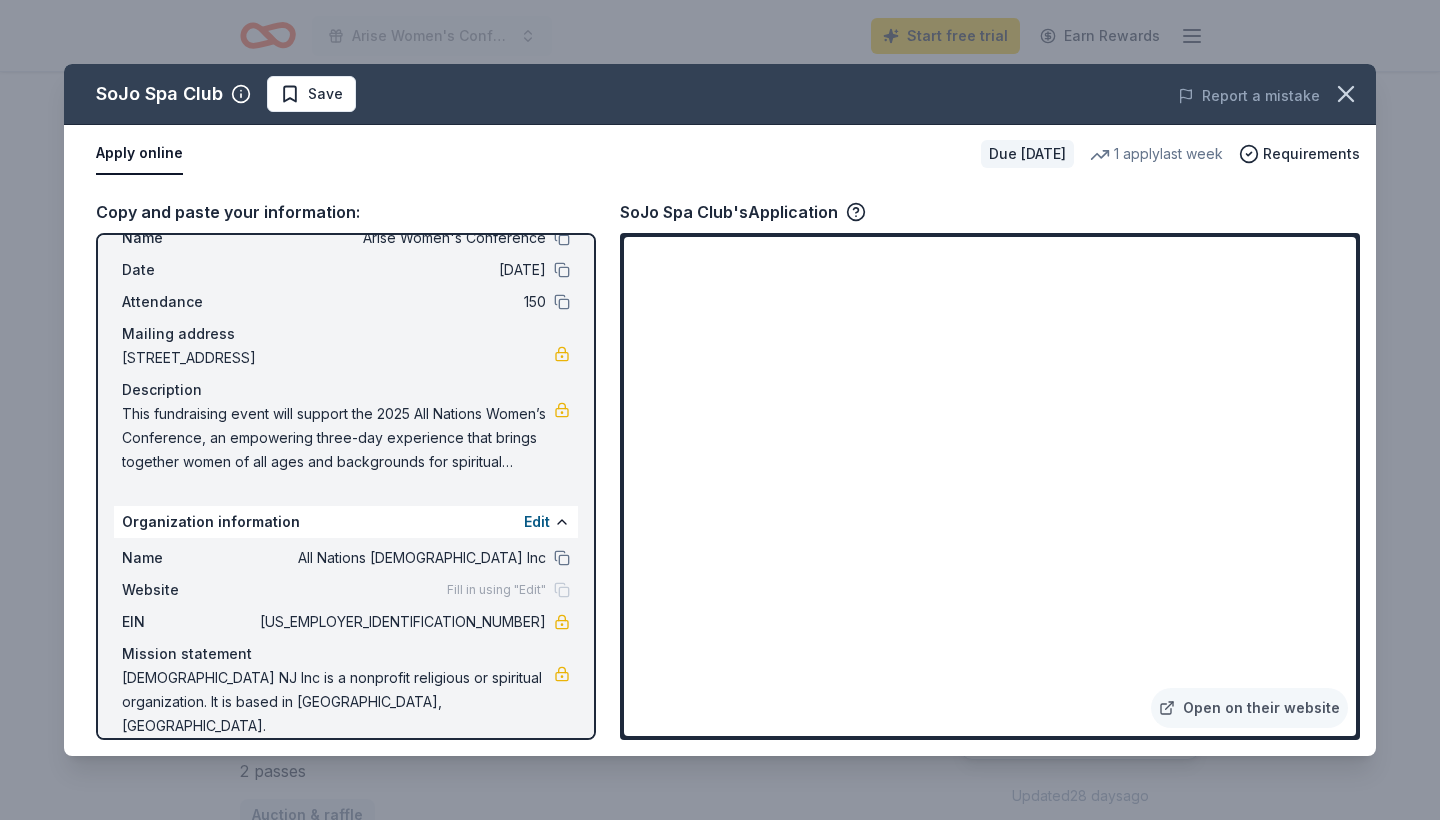 click on "Fill in using "Edit"" at bounding box center [496, 590] 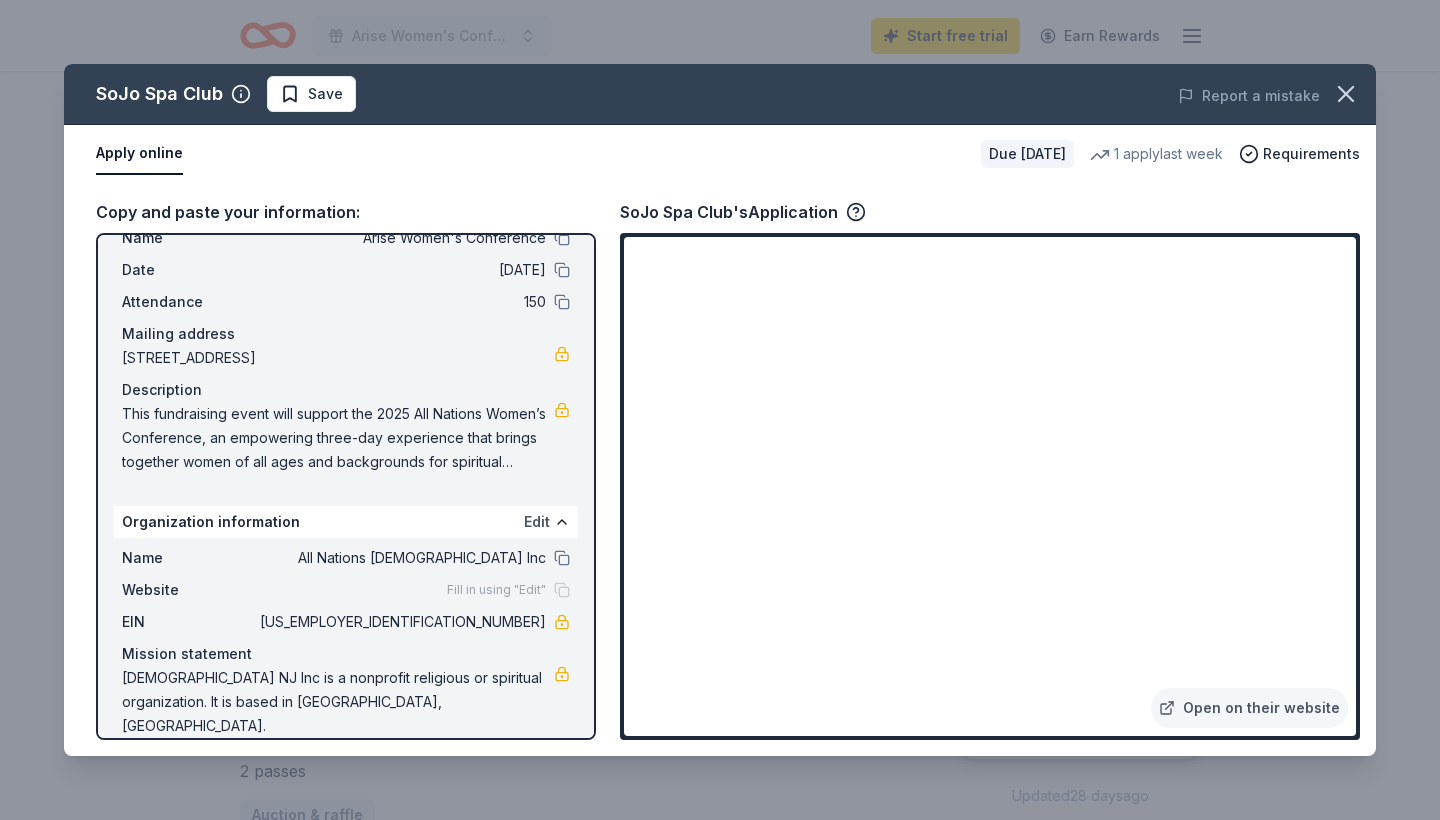 click on "Edit" at bounding box center [537, 522] 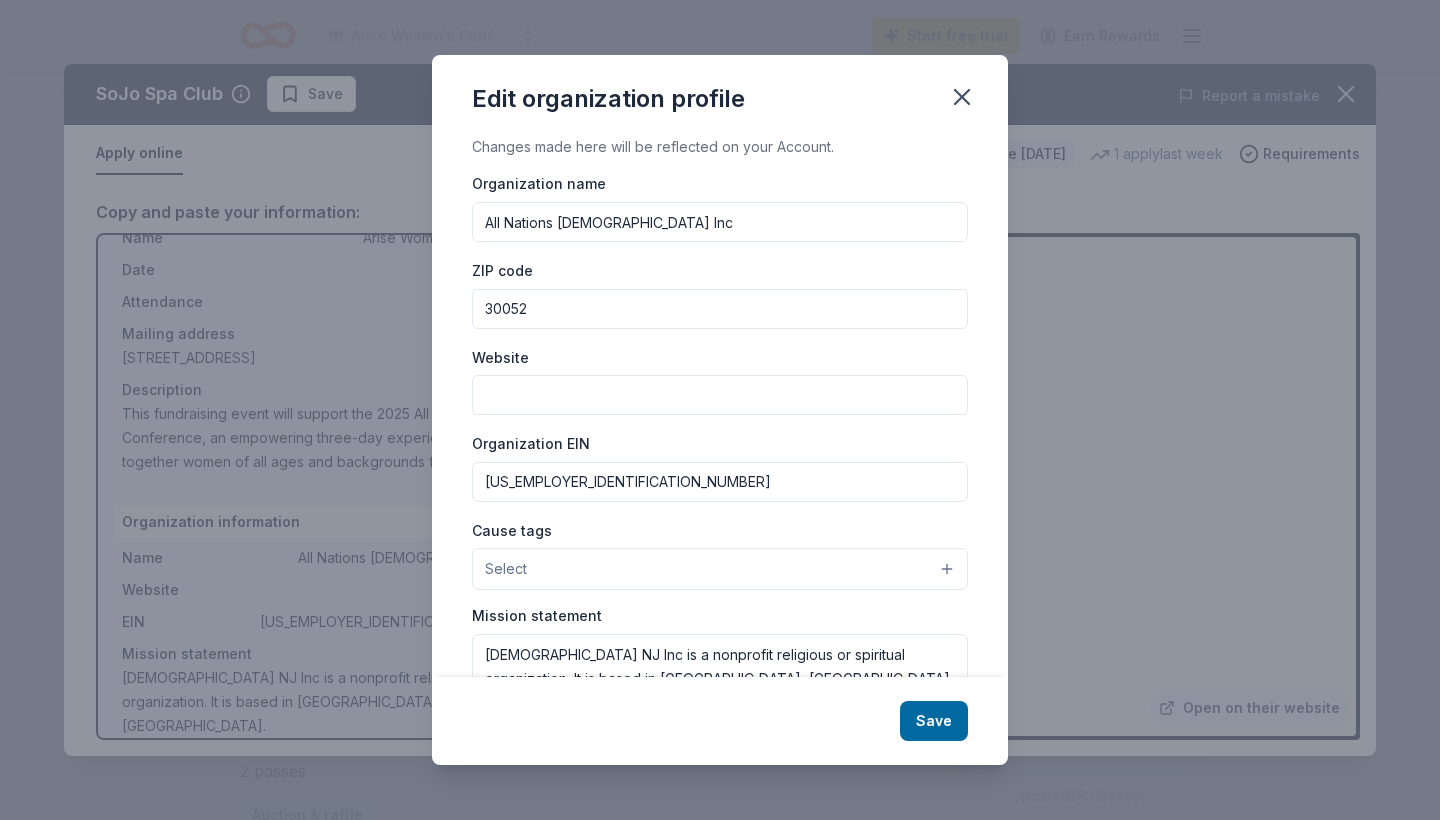 click on "Website" at bounding box center (720, 395) 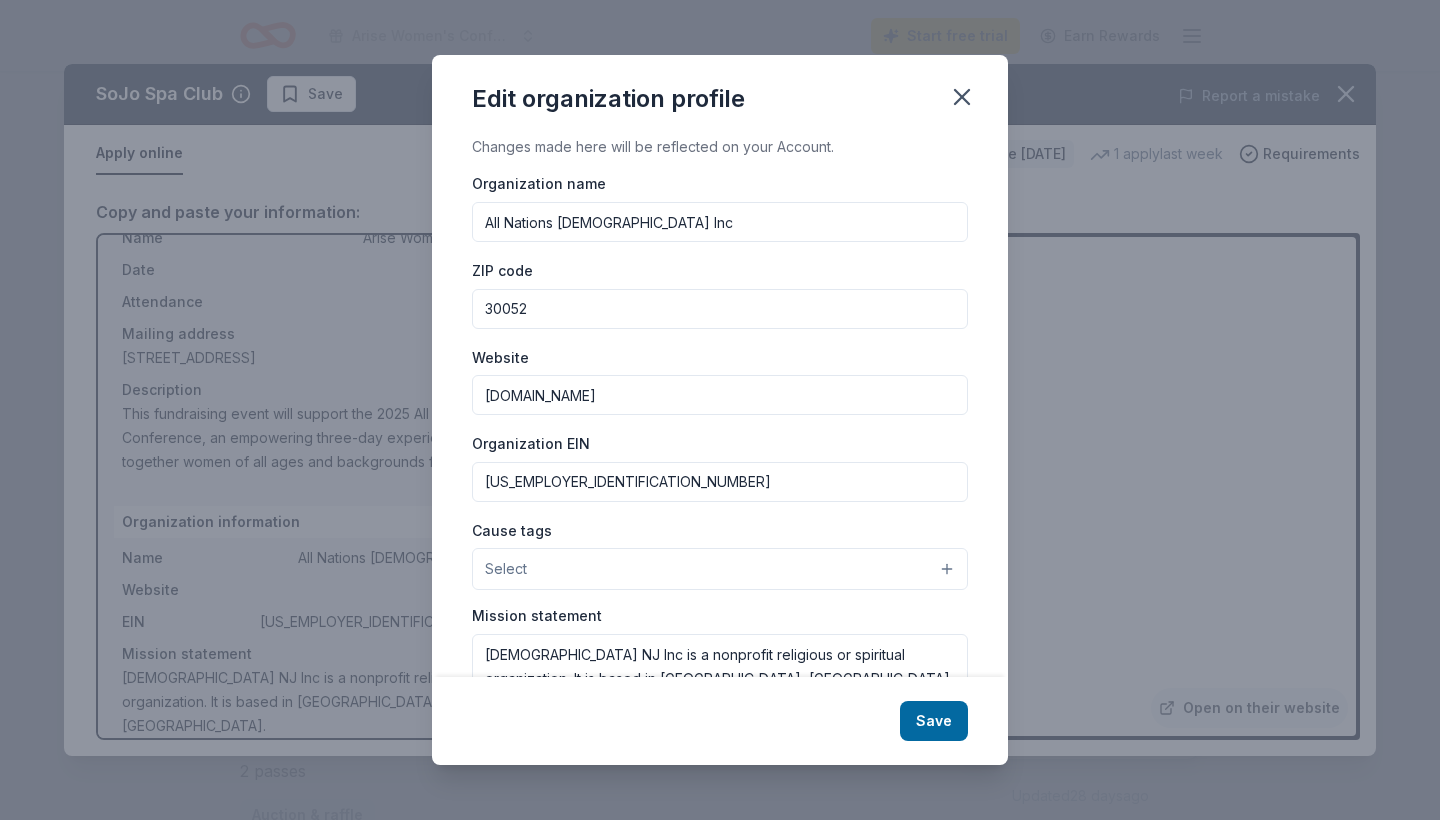 drag, startPoint x: 615, startPoint y: 387, endPoint x: 460, endPoint y: 385, distance: 155.01291 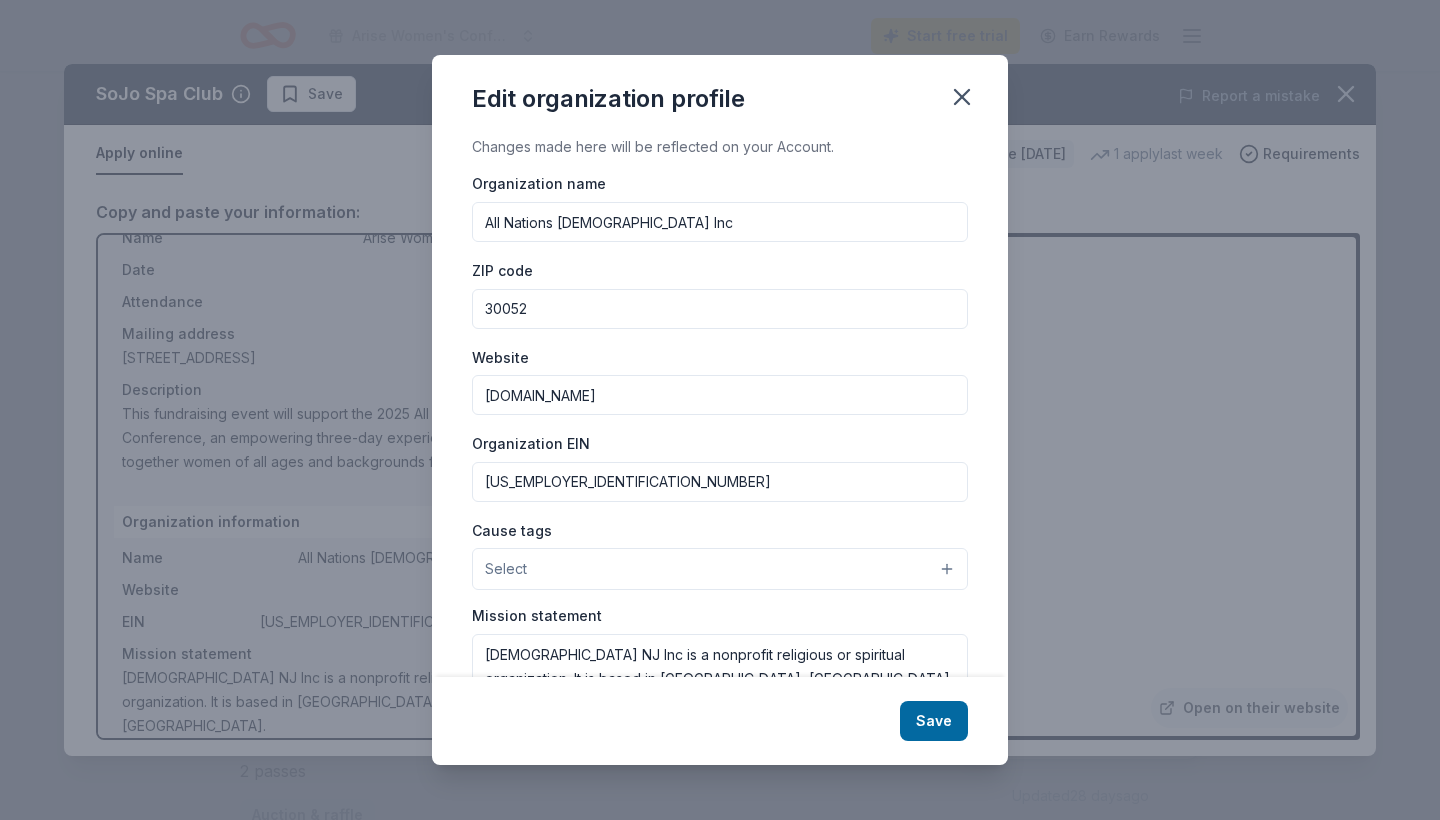 click on "allnationsnj.com" at bounding box center (720, 395) 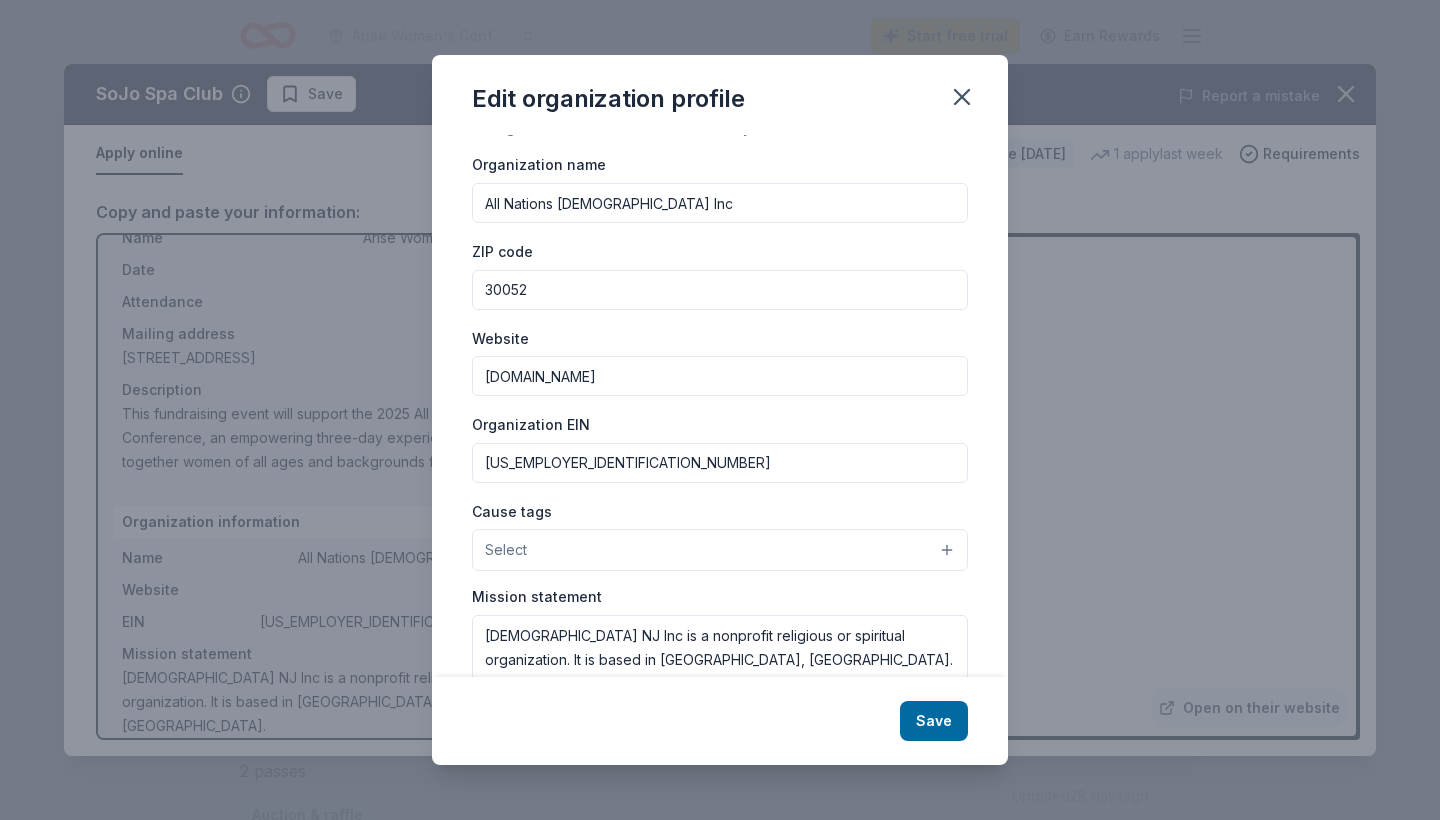 scroll, scrollTop: 0, scrollLeft: 0, axis: both 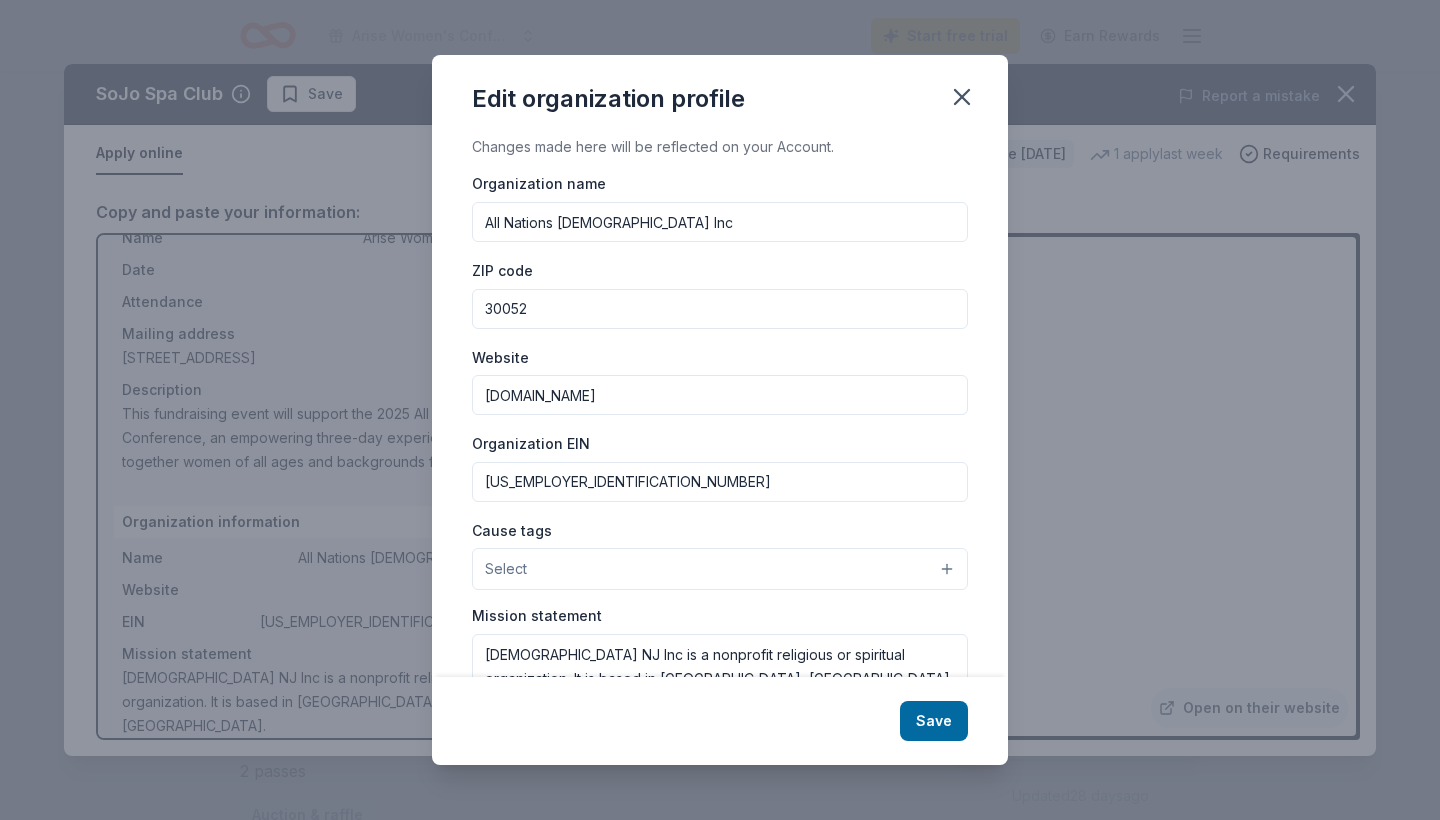 type on "[DOMAIN_NAME]" 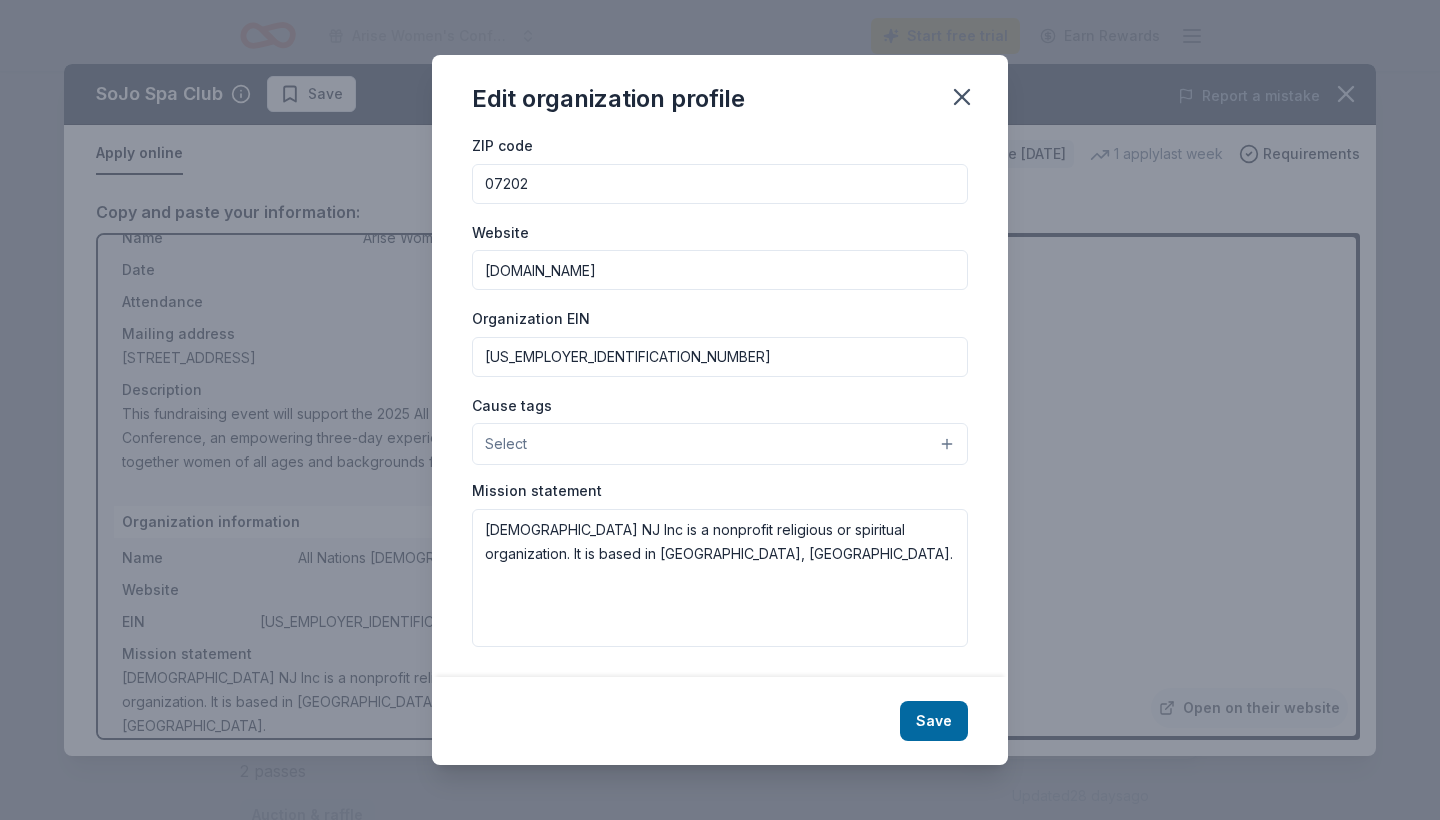 scroll, scrollTop: 124, scrollLeft: 0, axis: vertical 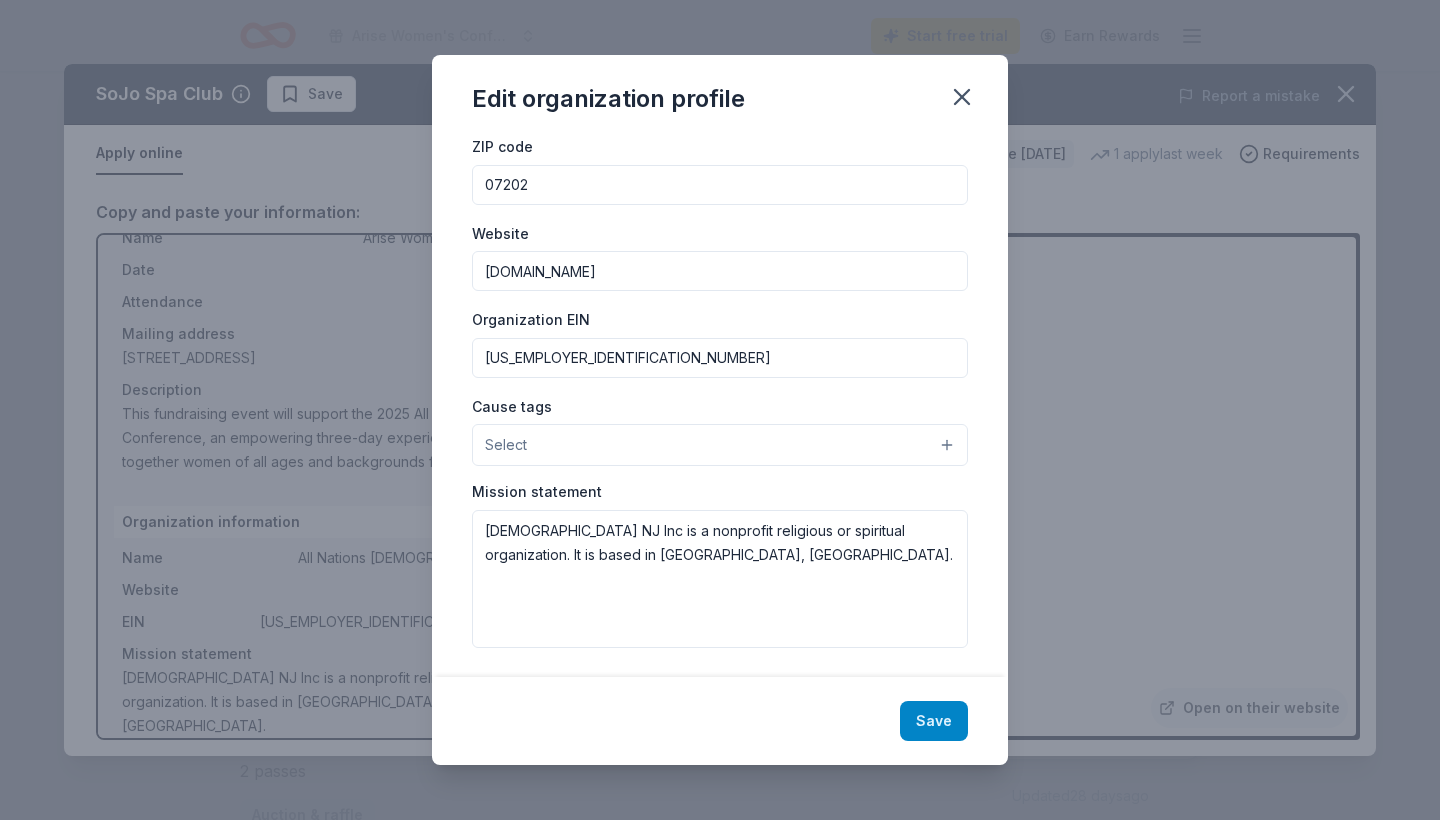 type on "07202" 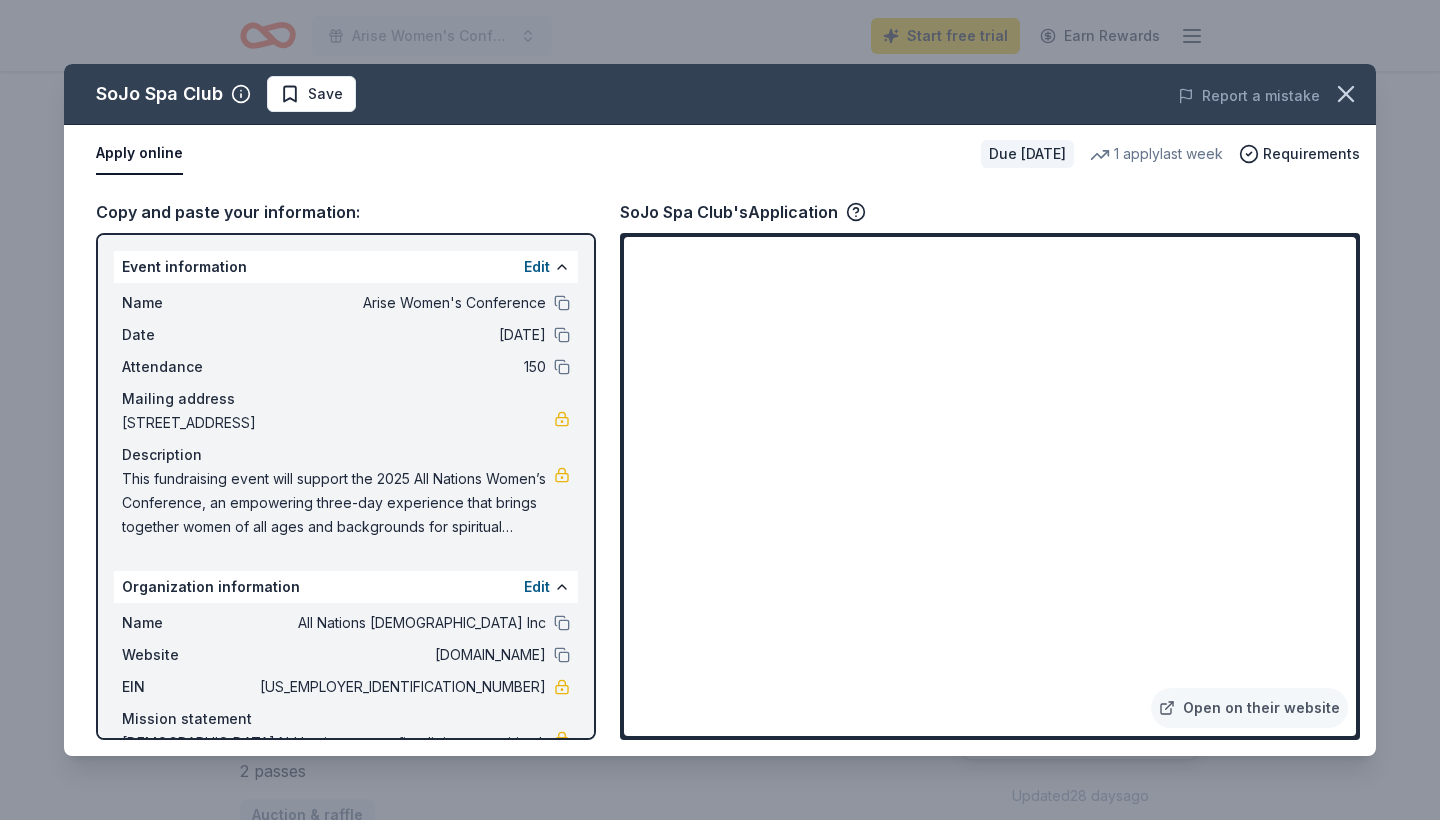 scroll, scrollTop: 0, scrollLeft: 0, axis: both 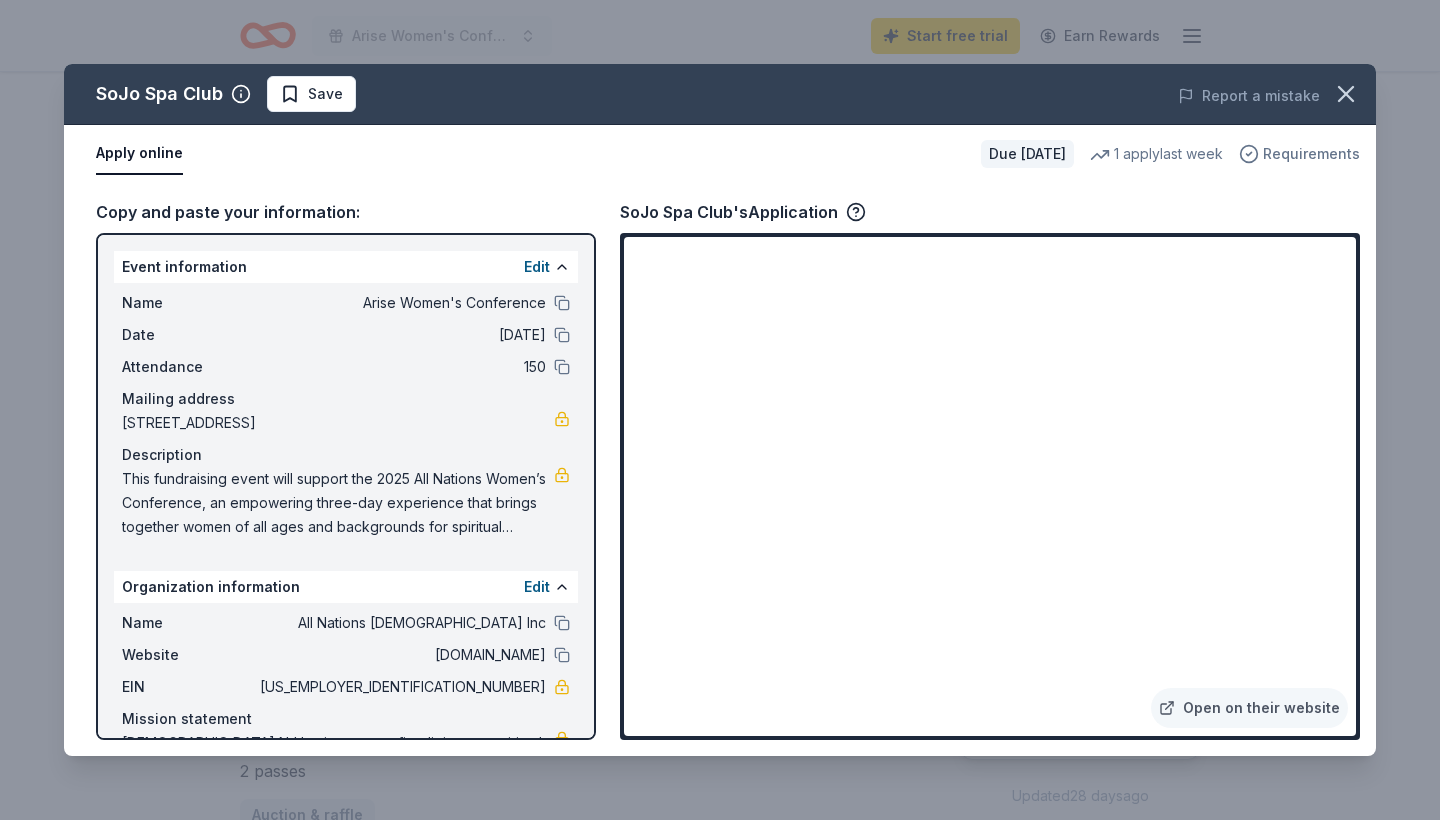 click on "Requirements" at bounding box center [1311, 154] 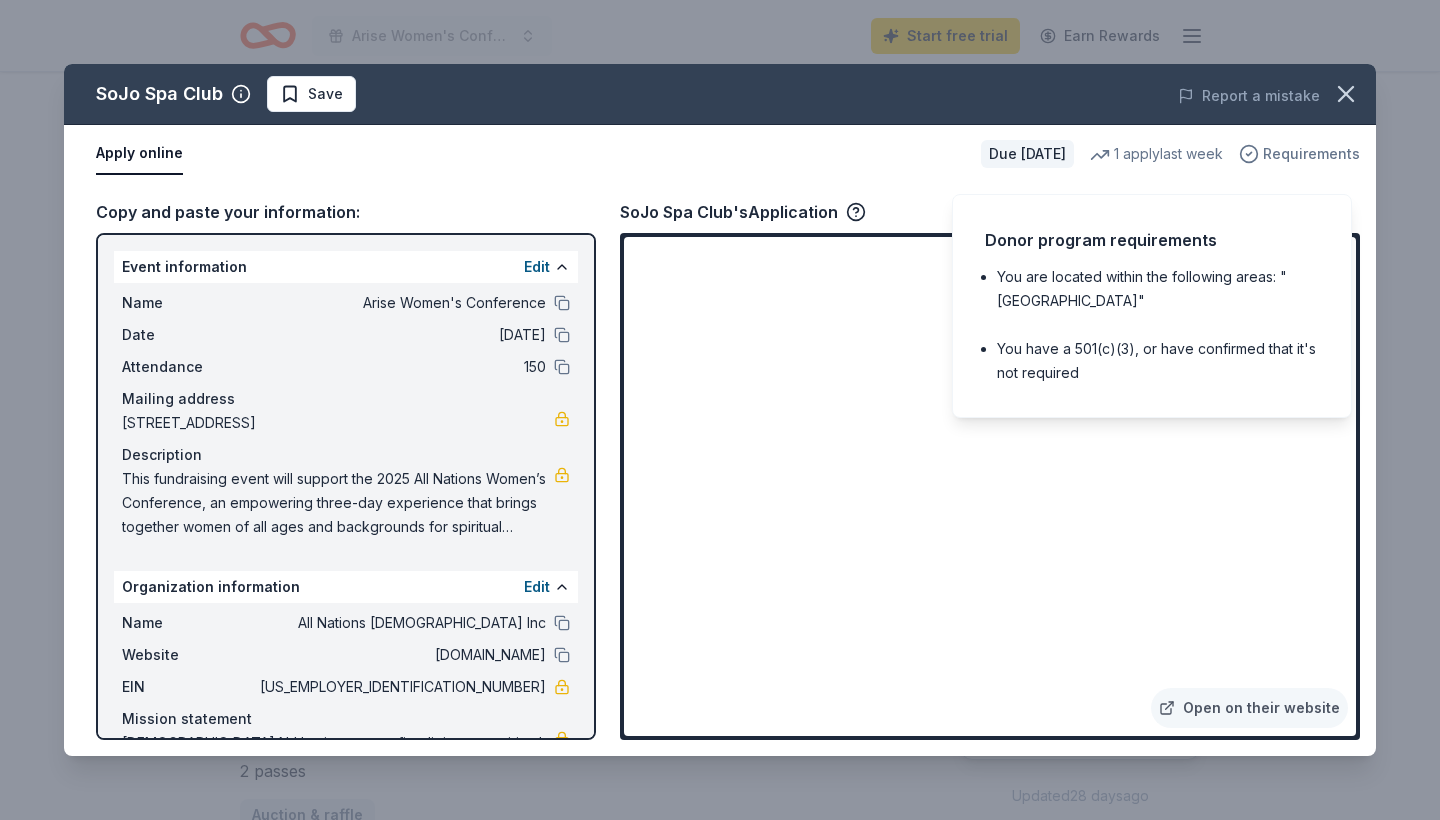 click on "Requirements" at bounding box center (1311, 154) 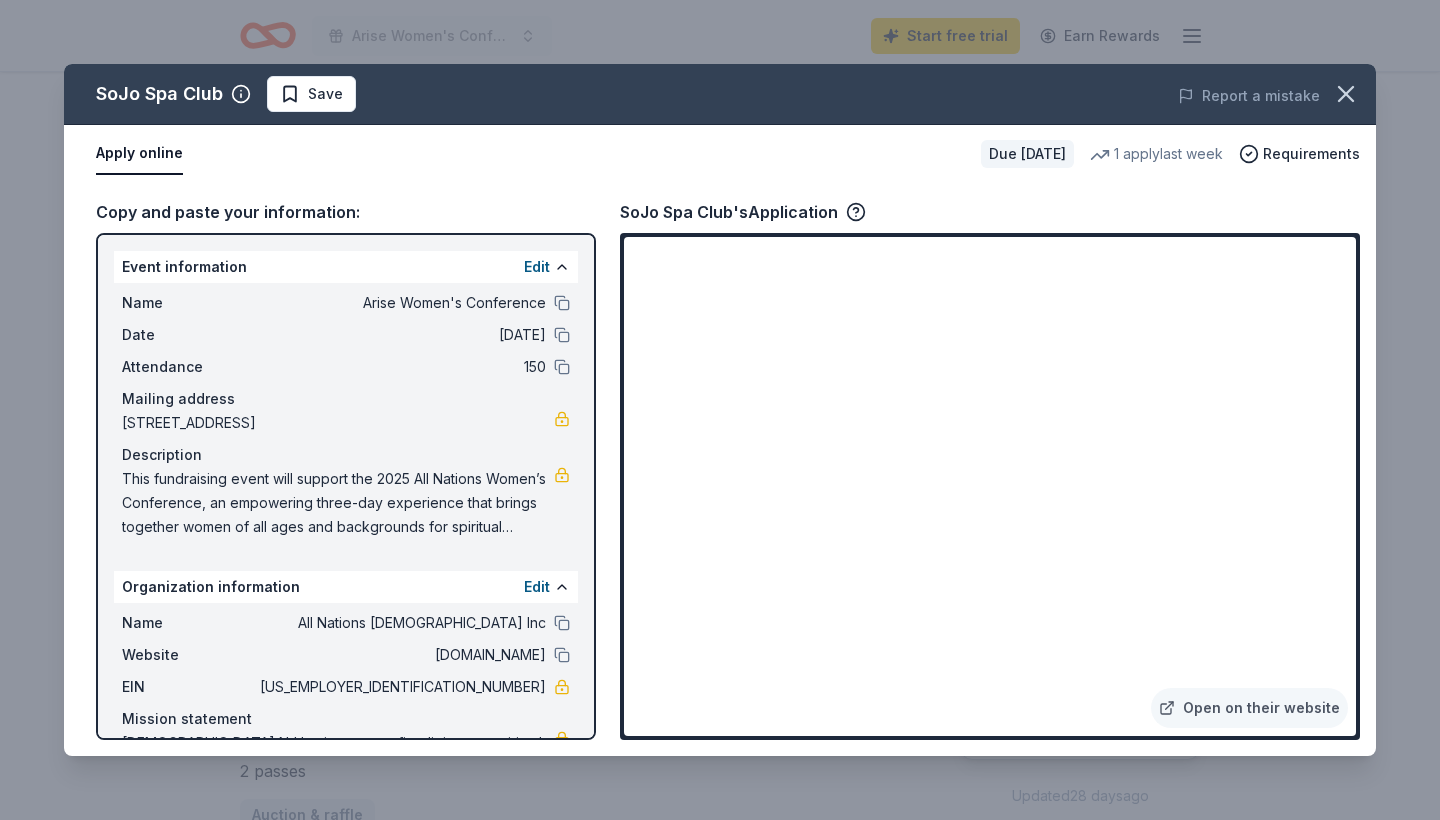 click on "Apply online" at bounding box center [139, 154] 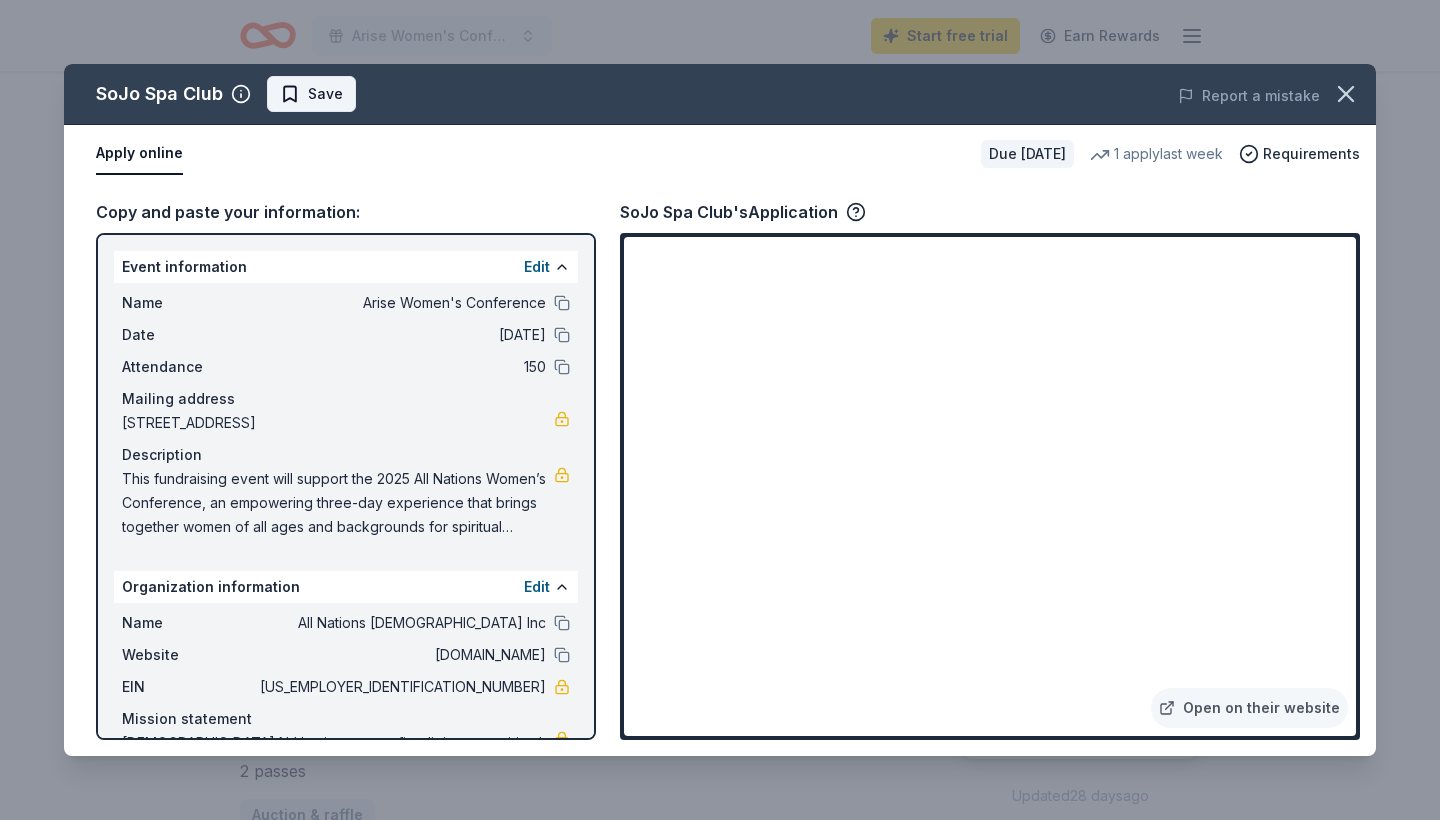 click on "Save" at bounding box center [311, 94] 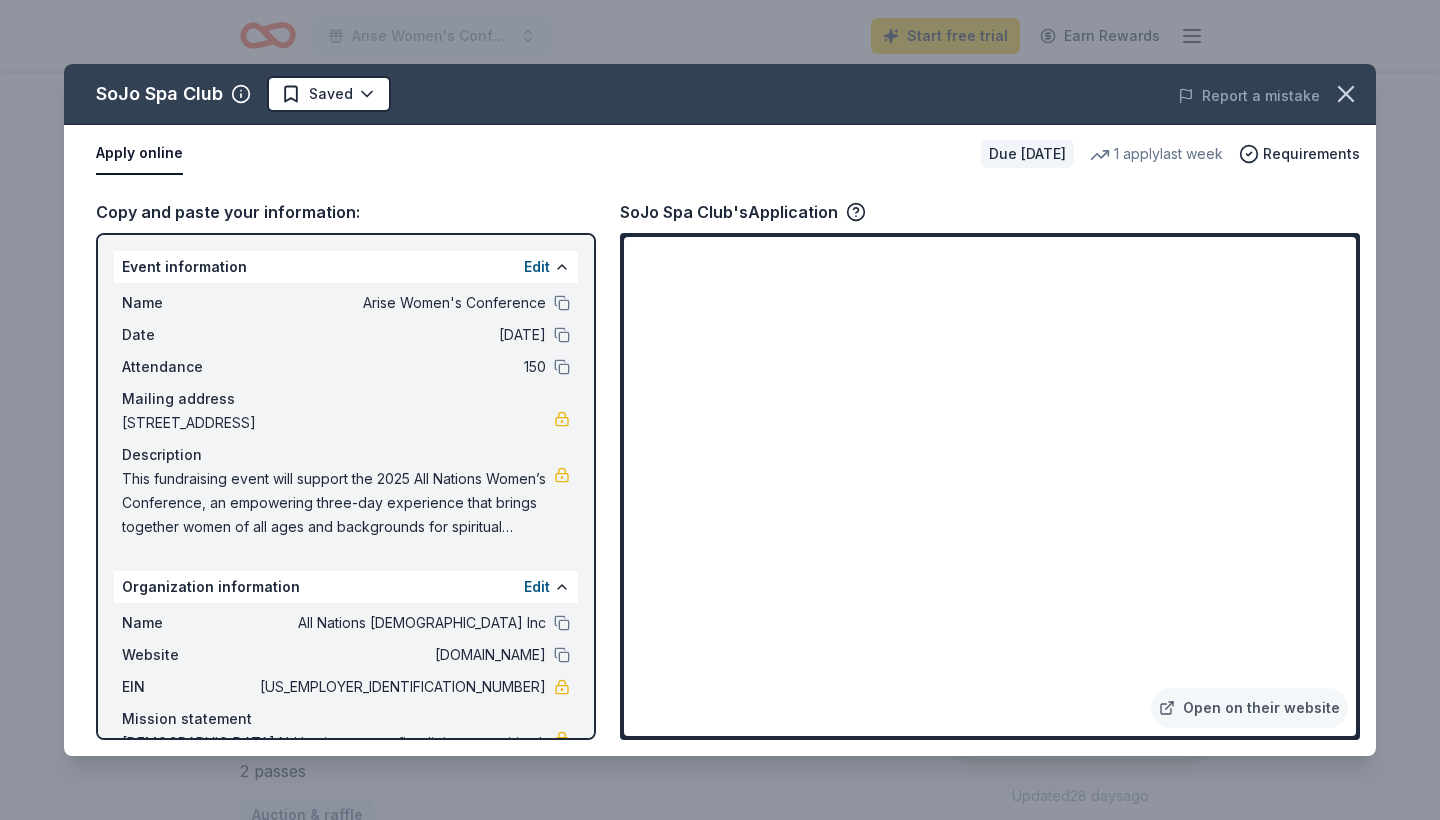 scroll, scrollTop: 0, scrollLeft: 0, axis: both 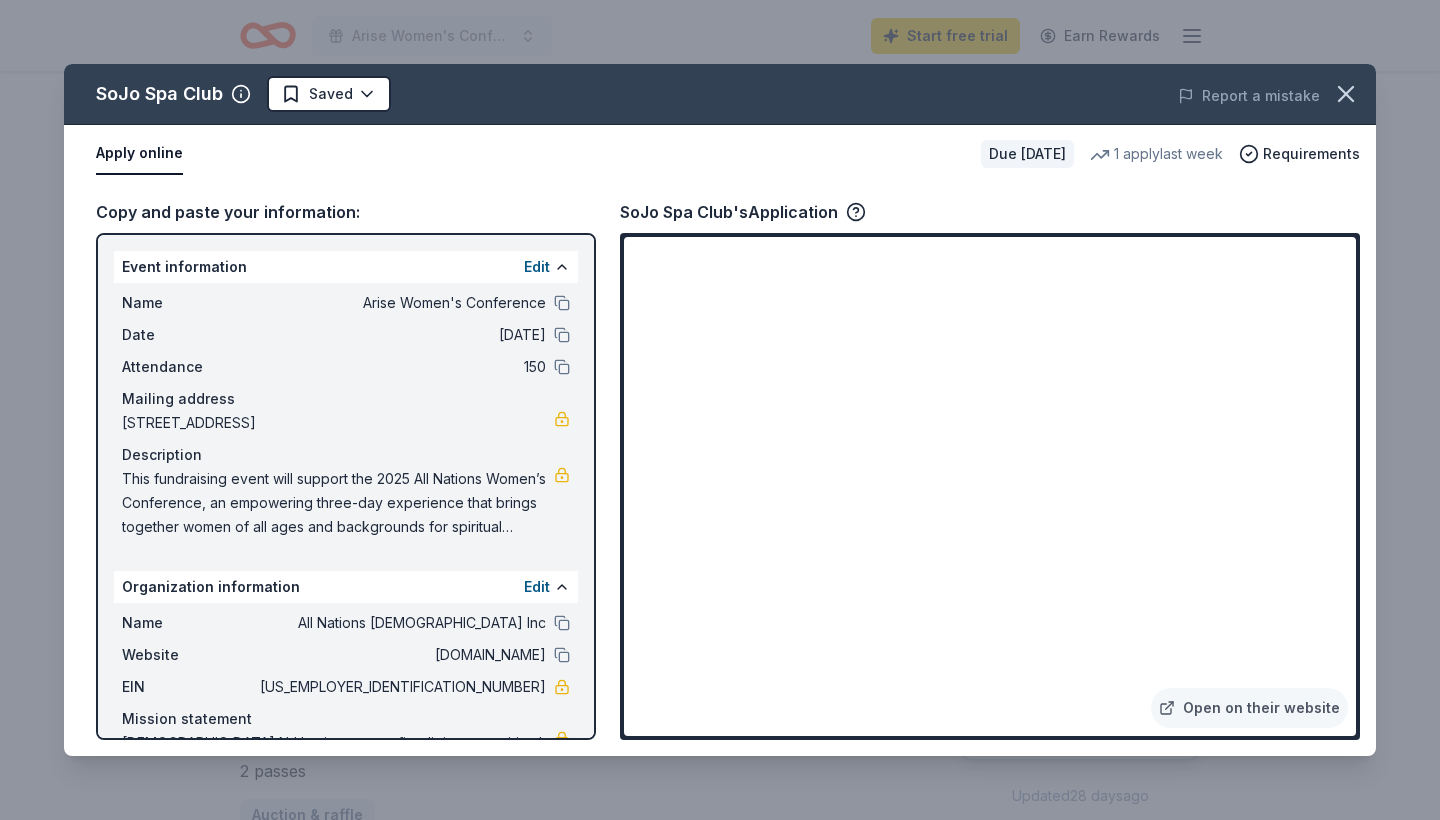 click on "Apply online" at bounding box center (139, 154) 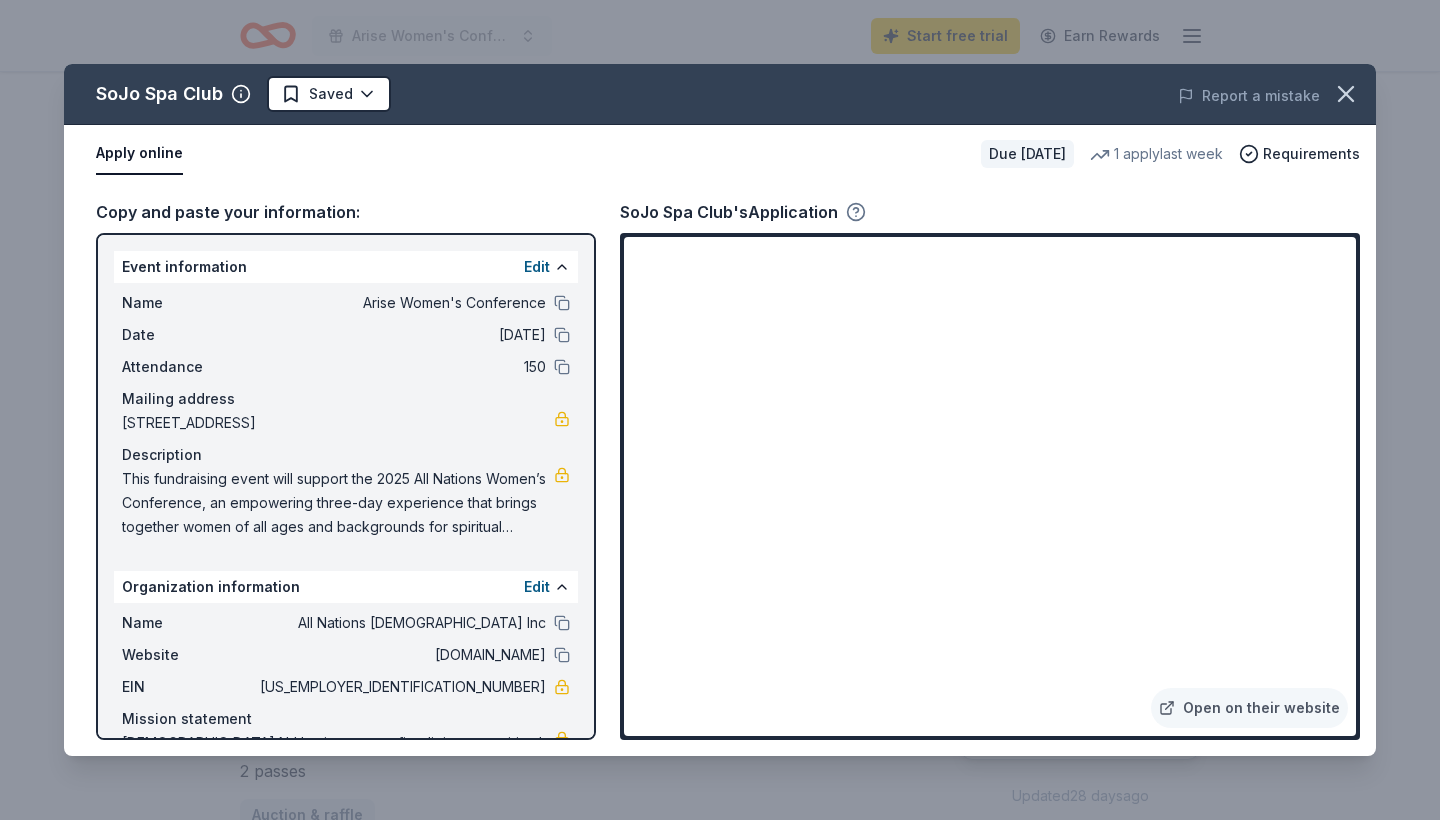 click 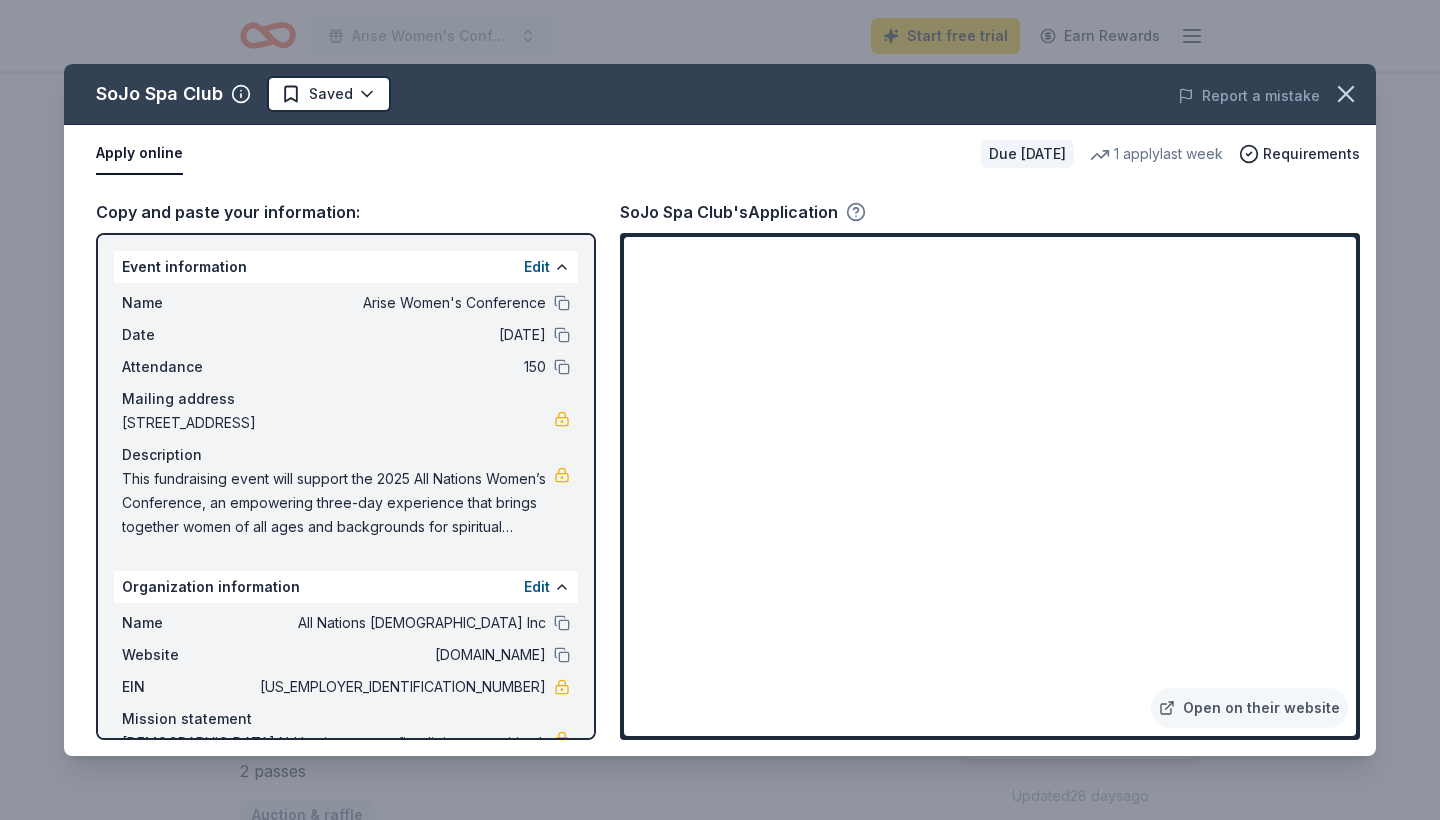 click 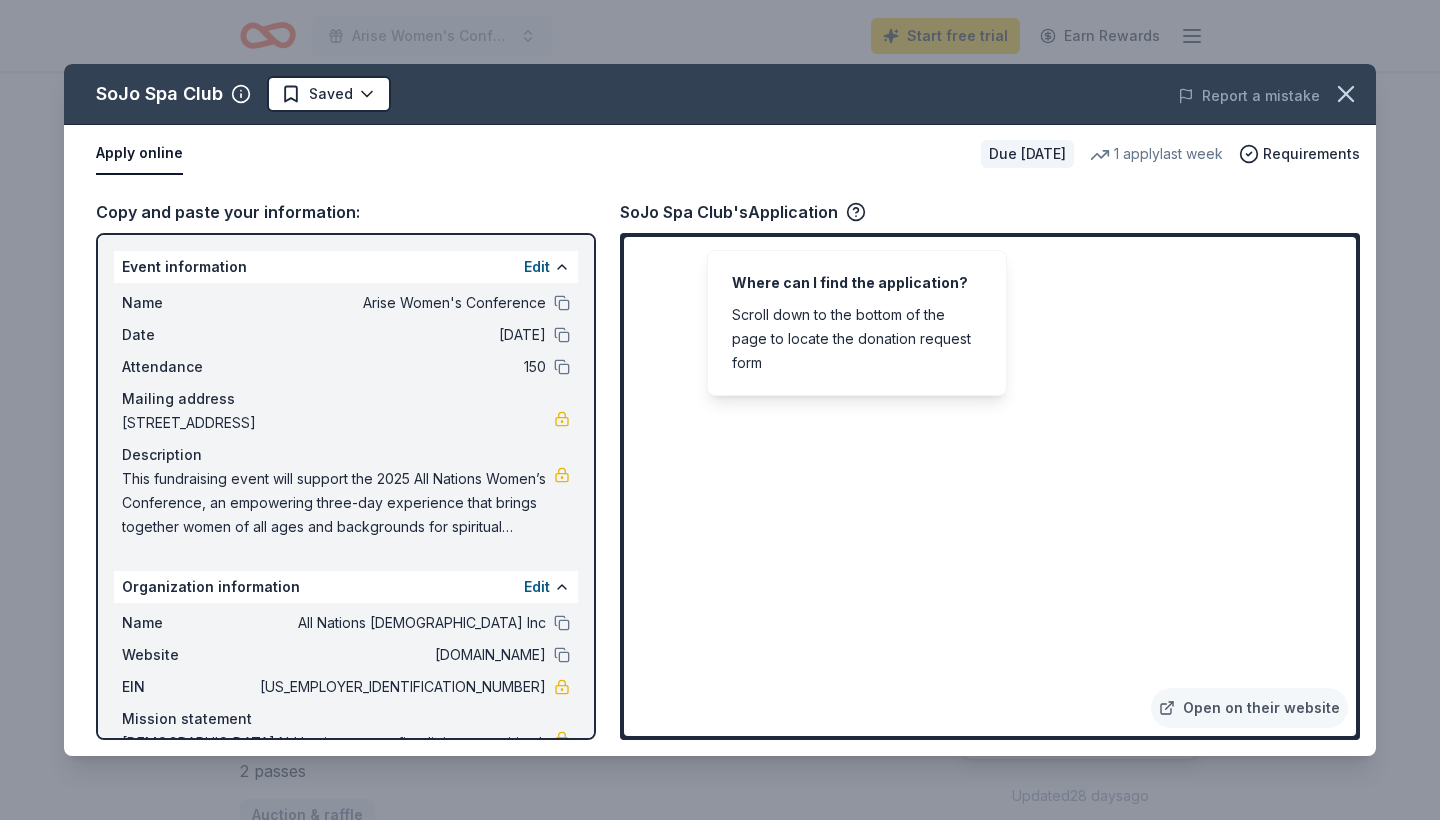 click on "Copy and paste your information: Event information Edit Name Arise Women's Conference Date 09/25/25 Attendance 150 Mailing address 412 Linden Avenue, Elizabeth, NJ 07202 Description This fundraising event will support the 2025 All Nations Women’s Conference, an empowering three-day experience that brings together women of all ages and backgrounds for spiritual growth, healing, leadership development, and sisterhood. Funds will directly provide scholarships, guest speaker costs, wellness services, on-site childcare, meals, and transportation—ensuring every woman has the opportunity to attend, be transformed, and rise into her God-given calling. Organization information Edit Name All Nations Church Inc Website allnationsnj.org EIN 57-1155759 Mission statement All Nations Church NJ Inc is a nonprofit religious or spiritual organization. It is based in Elizabeth, NJ. SoJo Spa Club's  Application Open on their website" at bounding box center [720, 469] 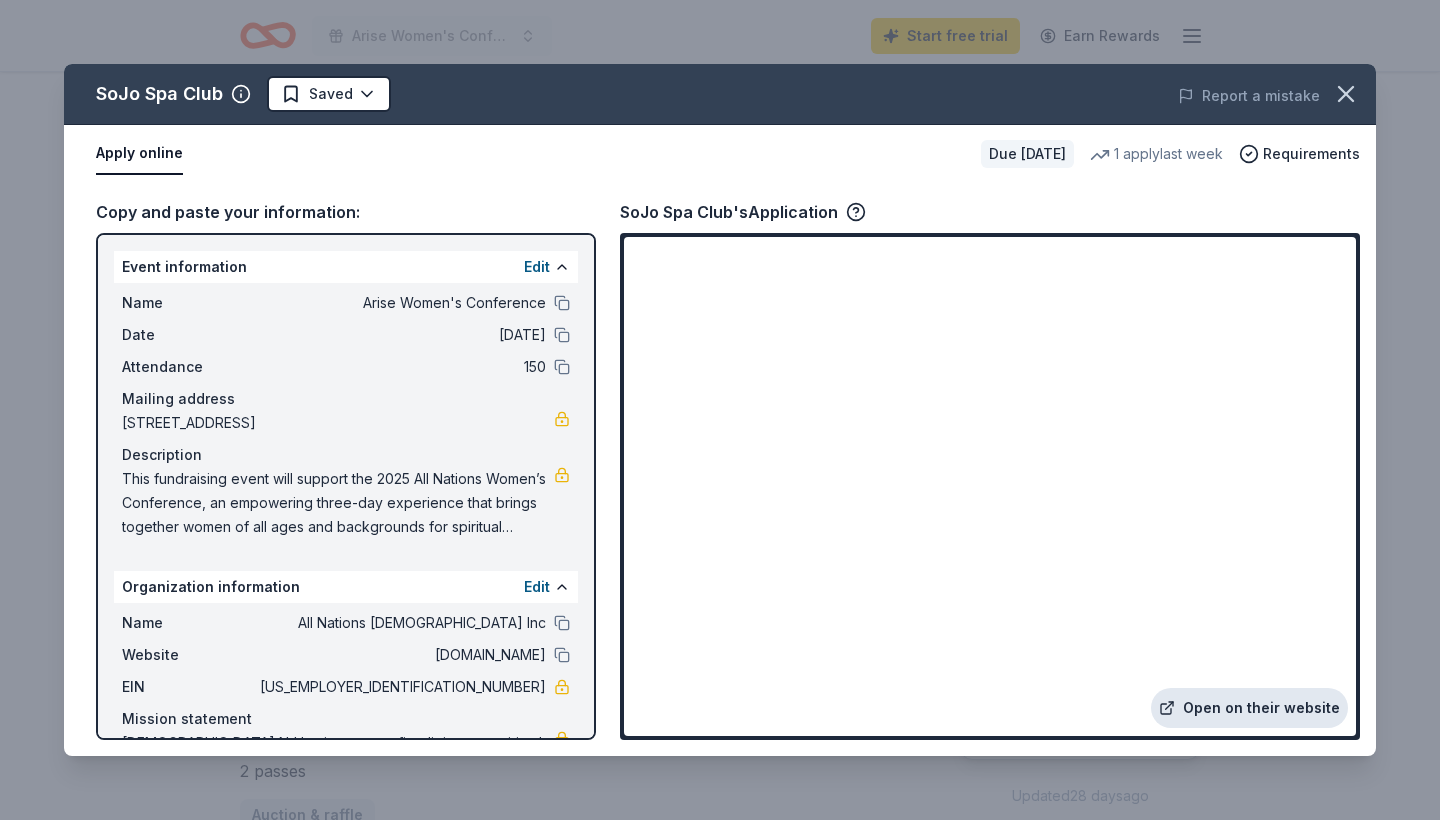 click on "Open on their website" at bounding box center (1249, 708) 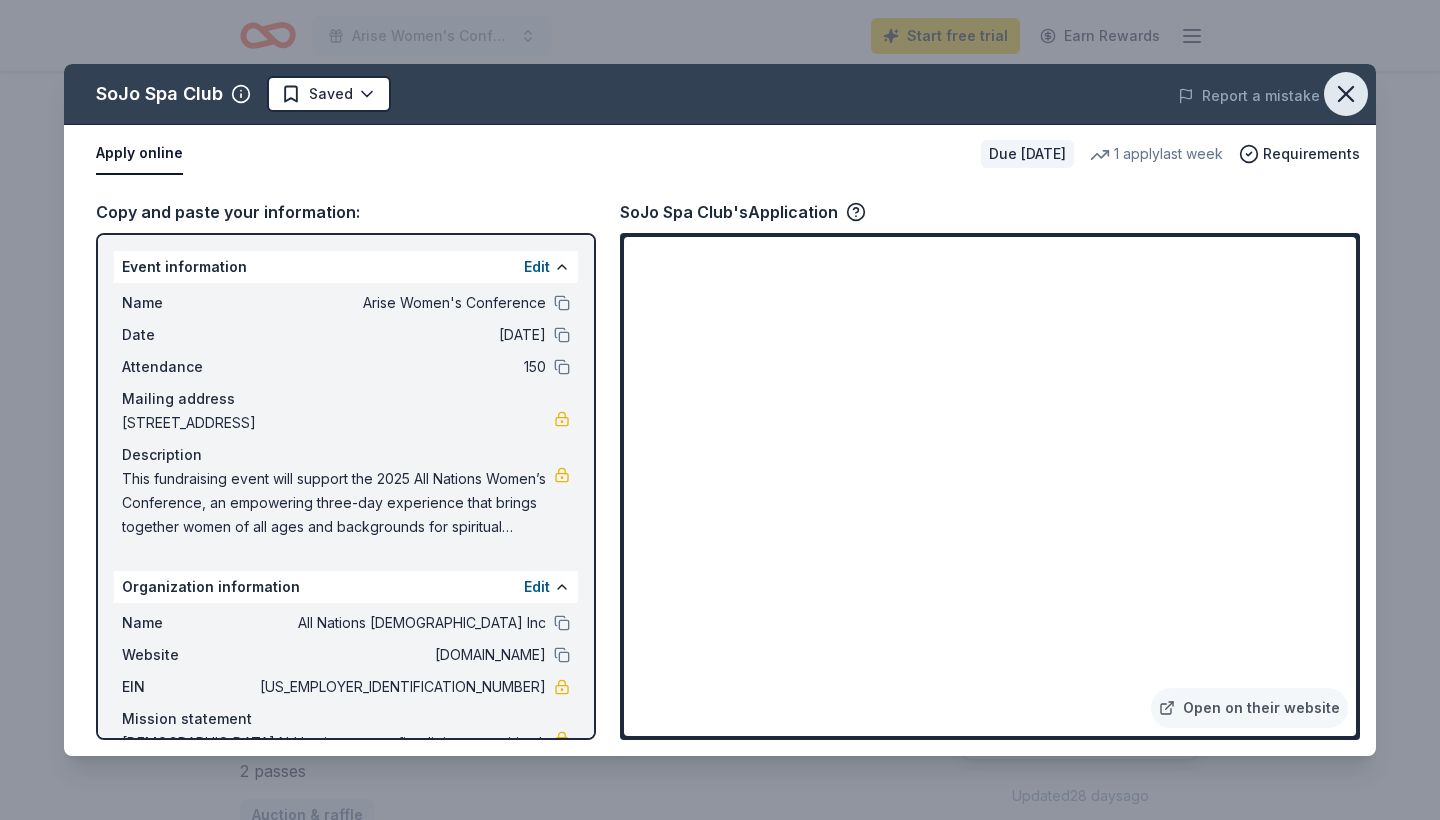 click 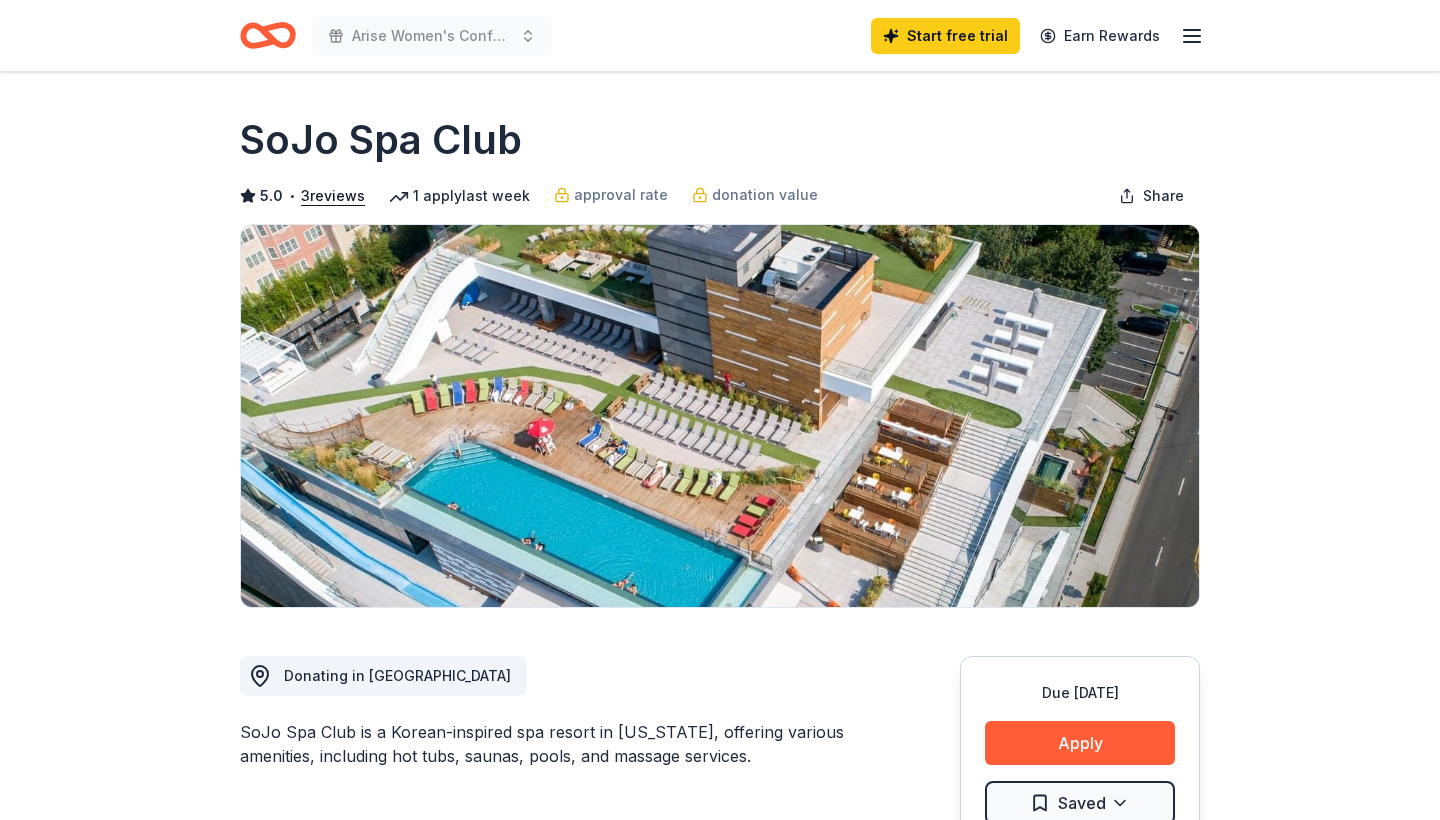 scroll, scrollTop: 0, scrollLeft: 0, axis: both 